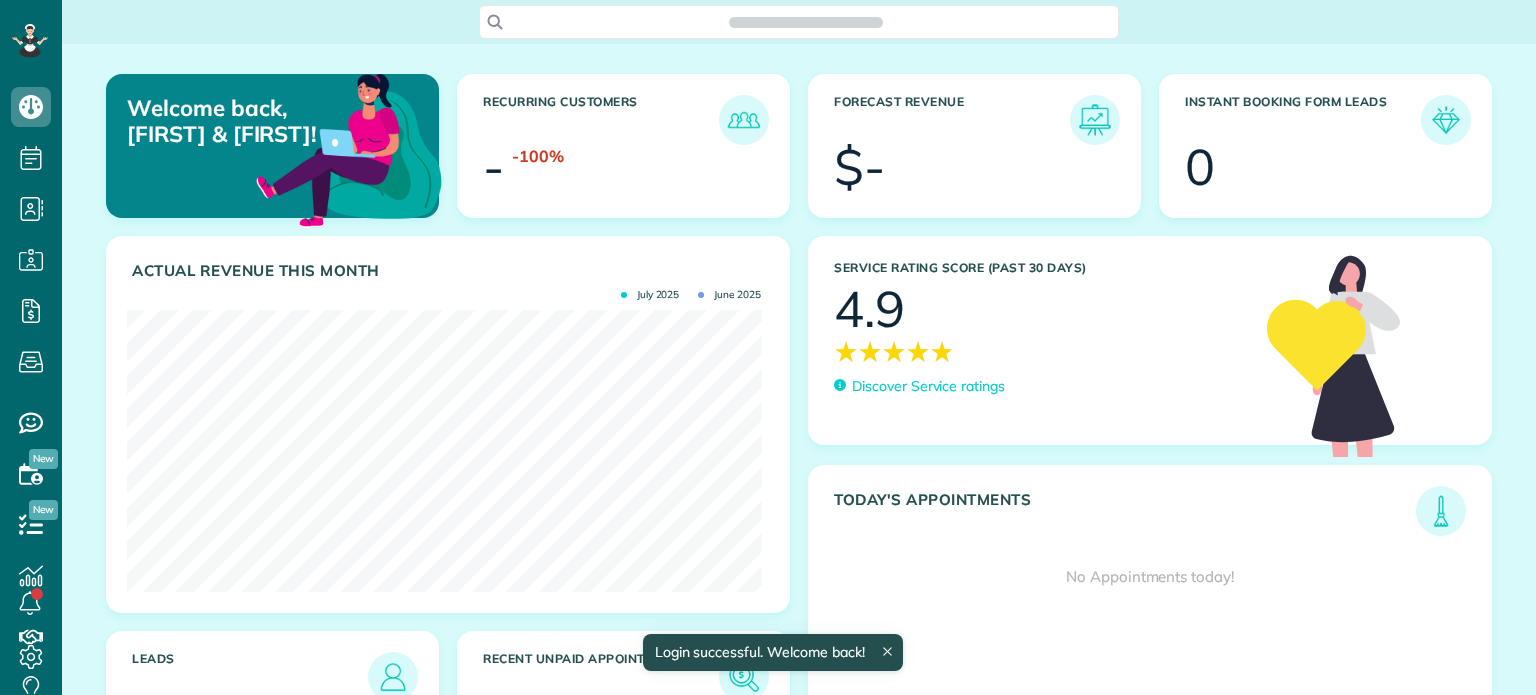 scroll, scrollTop: 0, scrollLeft: 0, axis: both 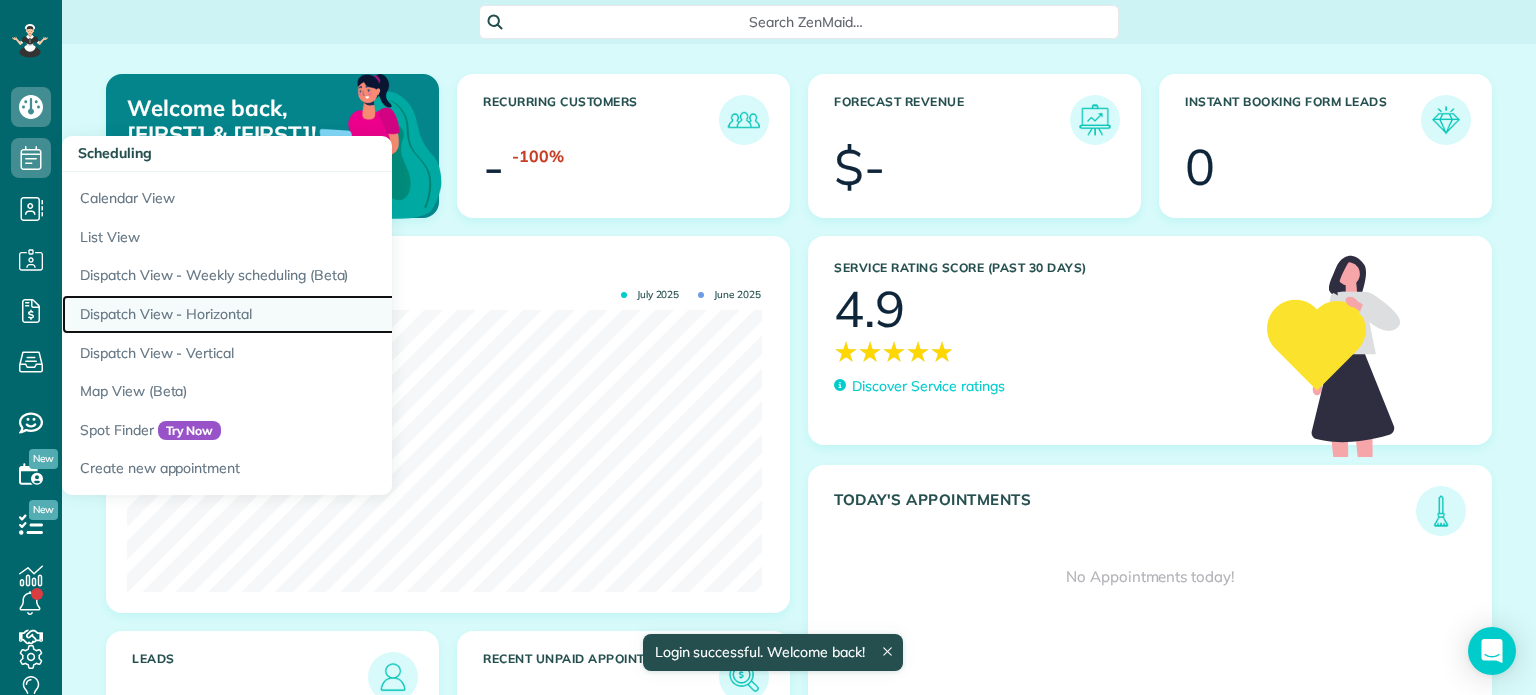 click on "Dispatch View - Horizontal" at bounding box center [312, 314] 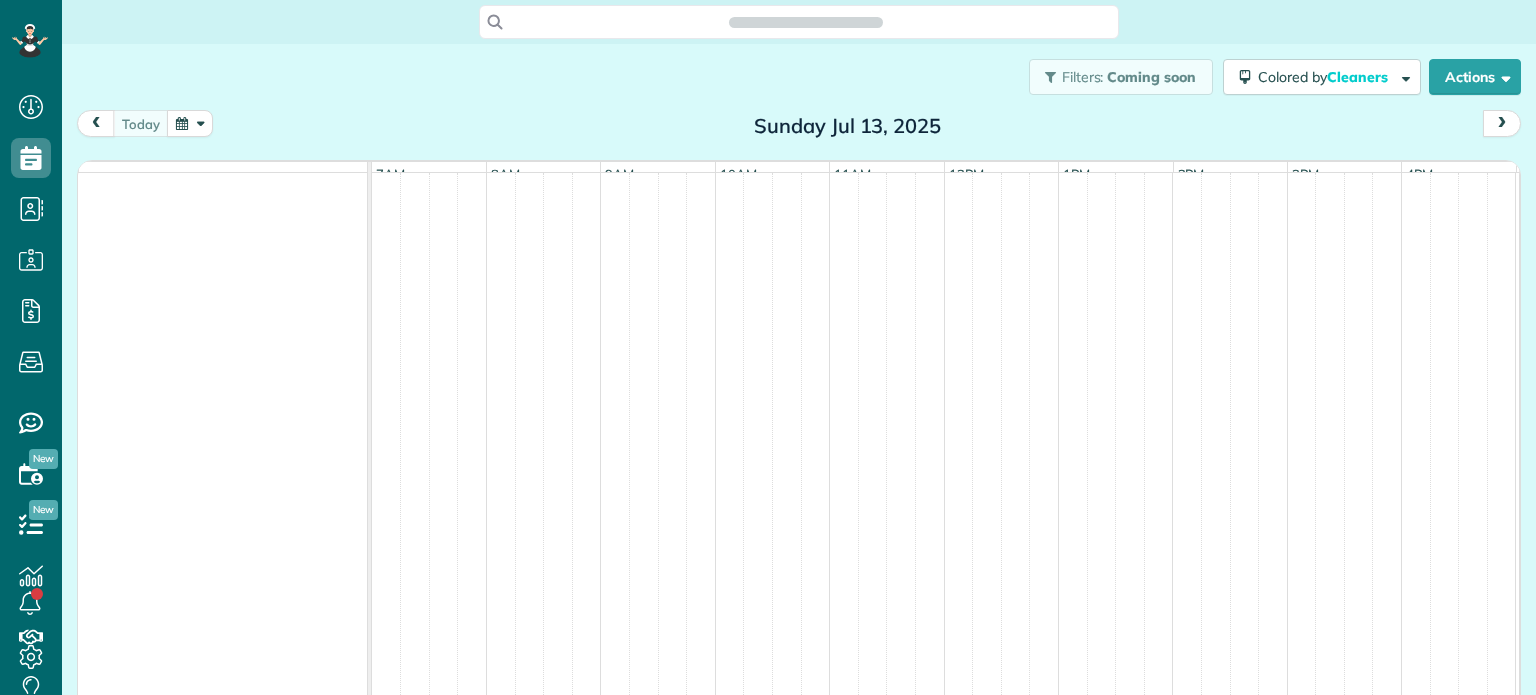 scroll, scrollTop: 0, scrollLeft: 0, axis: both 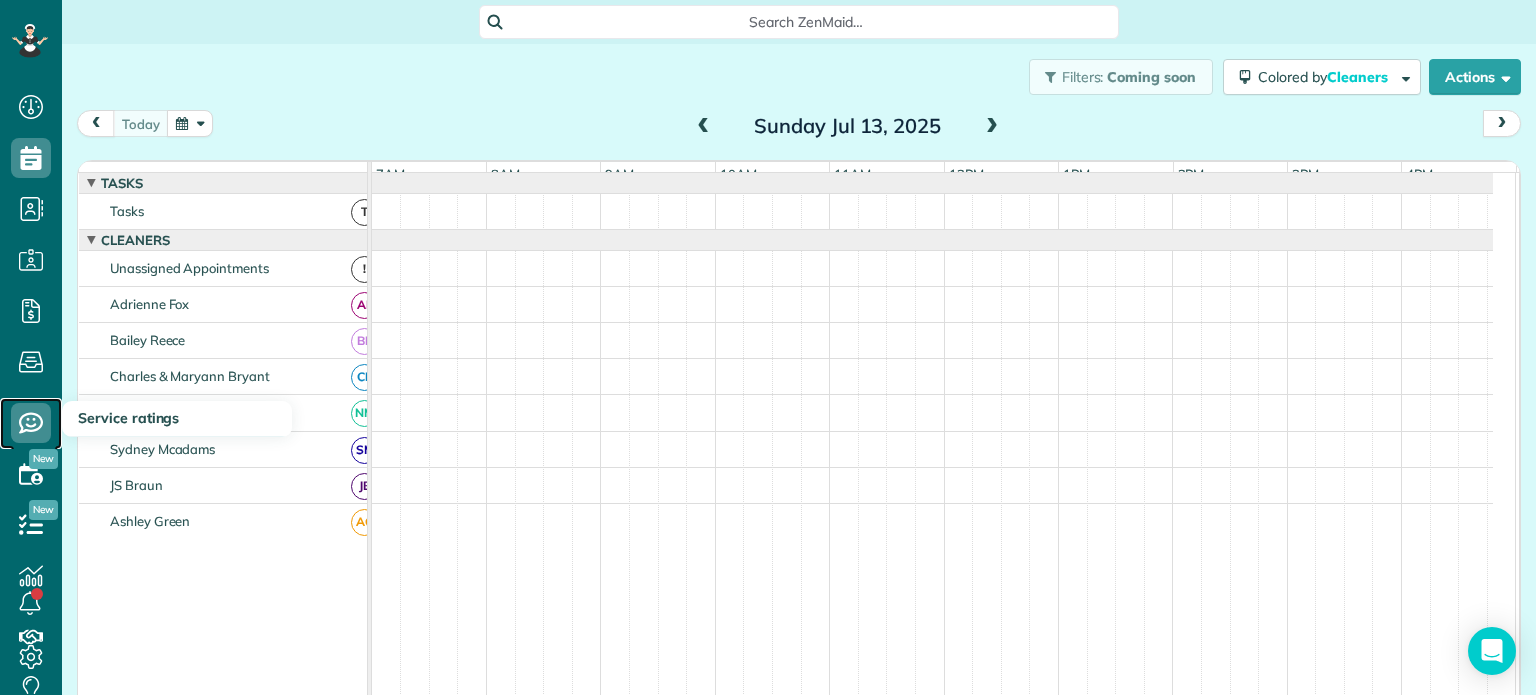click 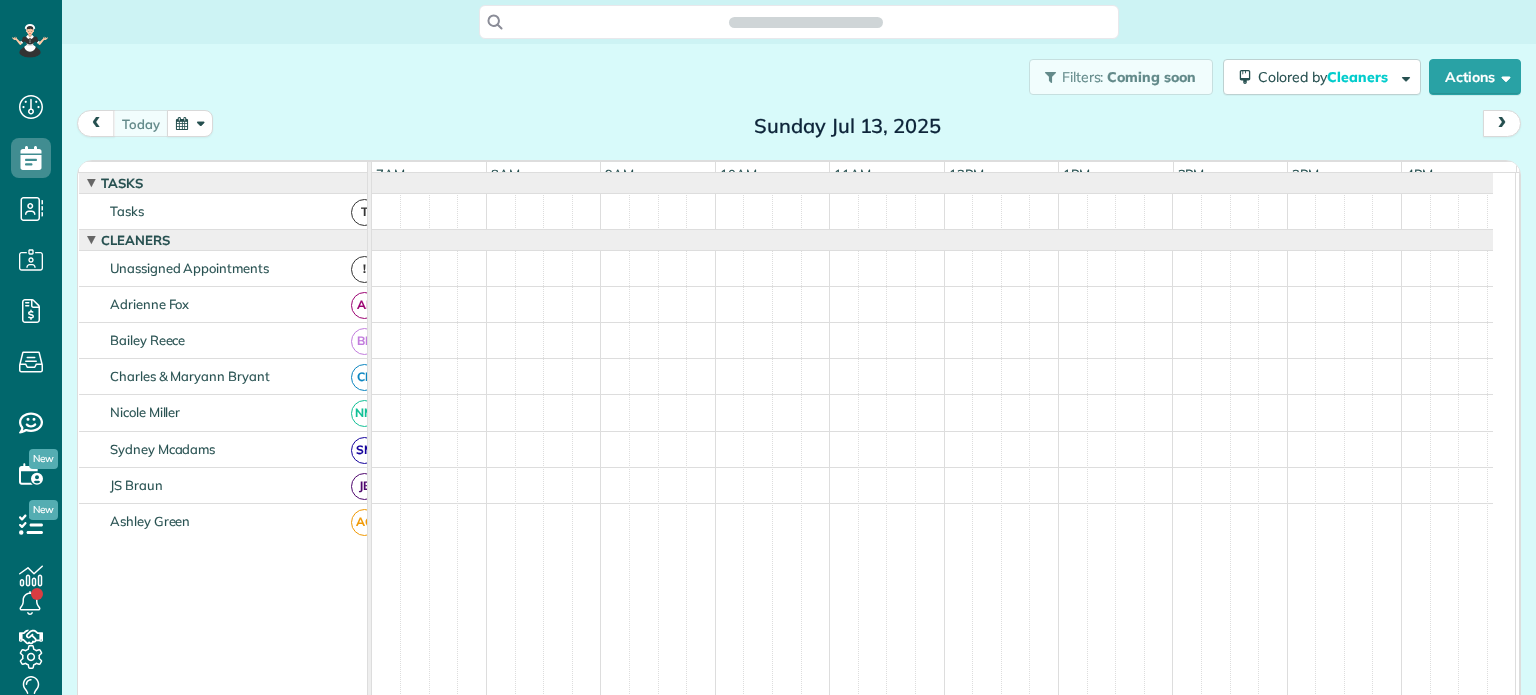 scroll, scrollTop: 0, scrollLeft: 0, axis: both 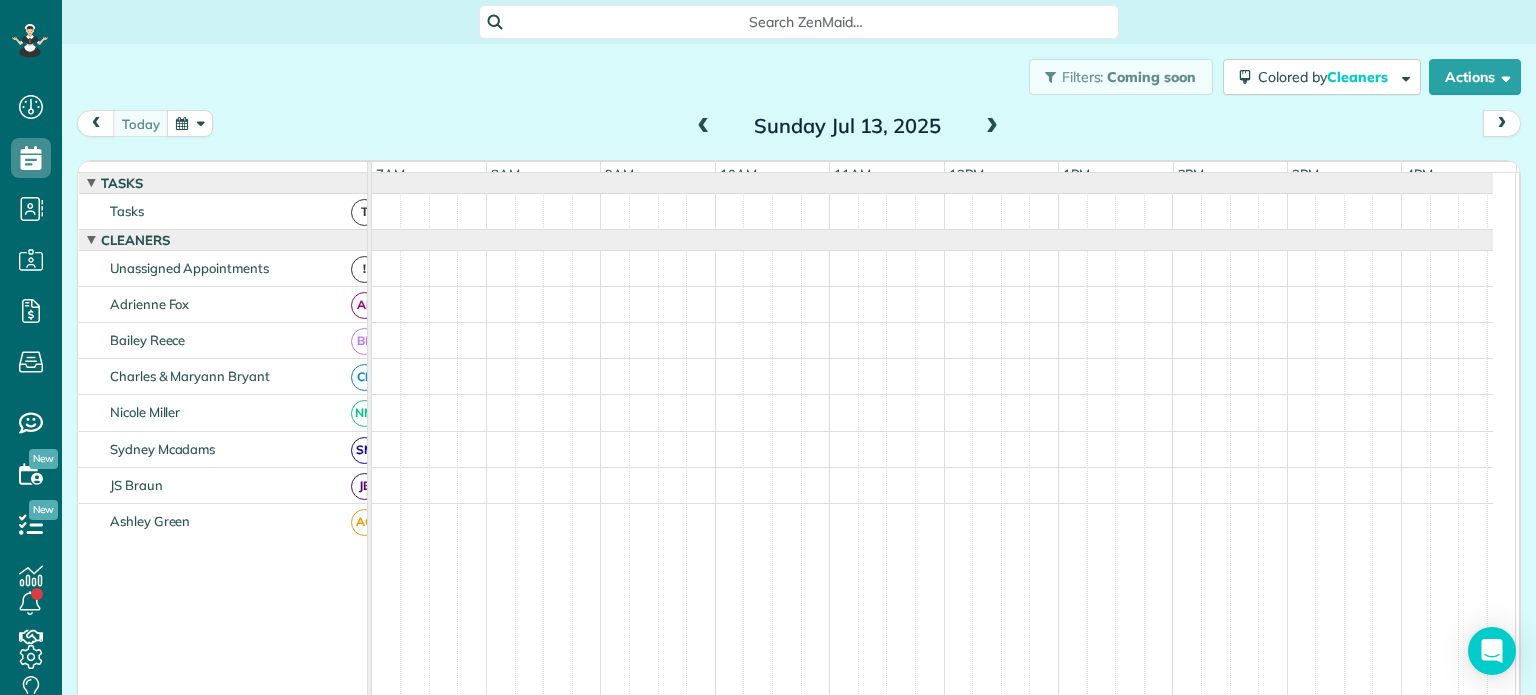 click at bounding box center [704, 127] 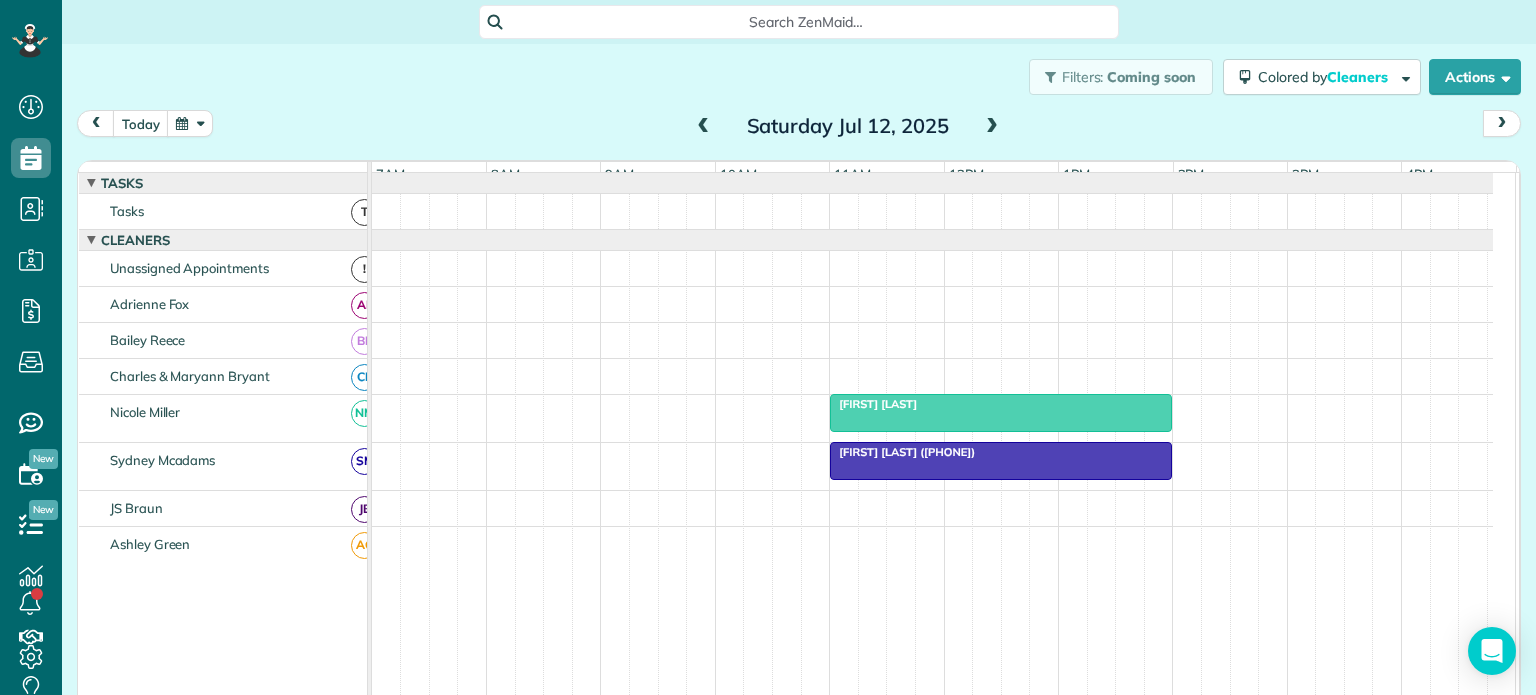 click on "[FIRST] [LAST]" at bounding box center (873, 404) 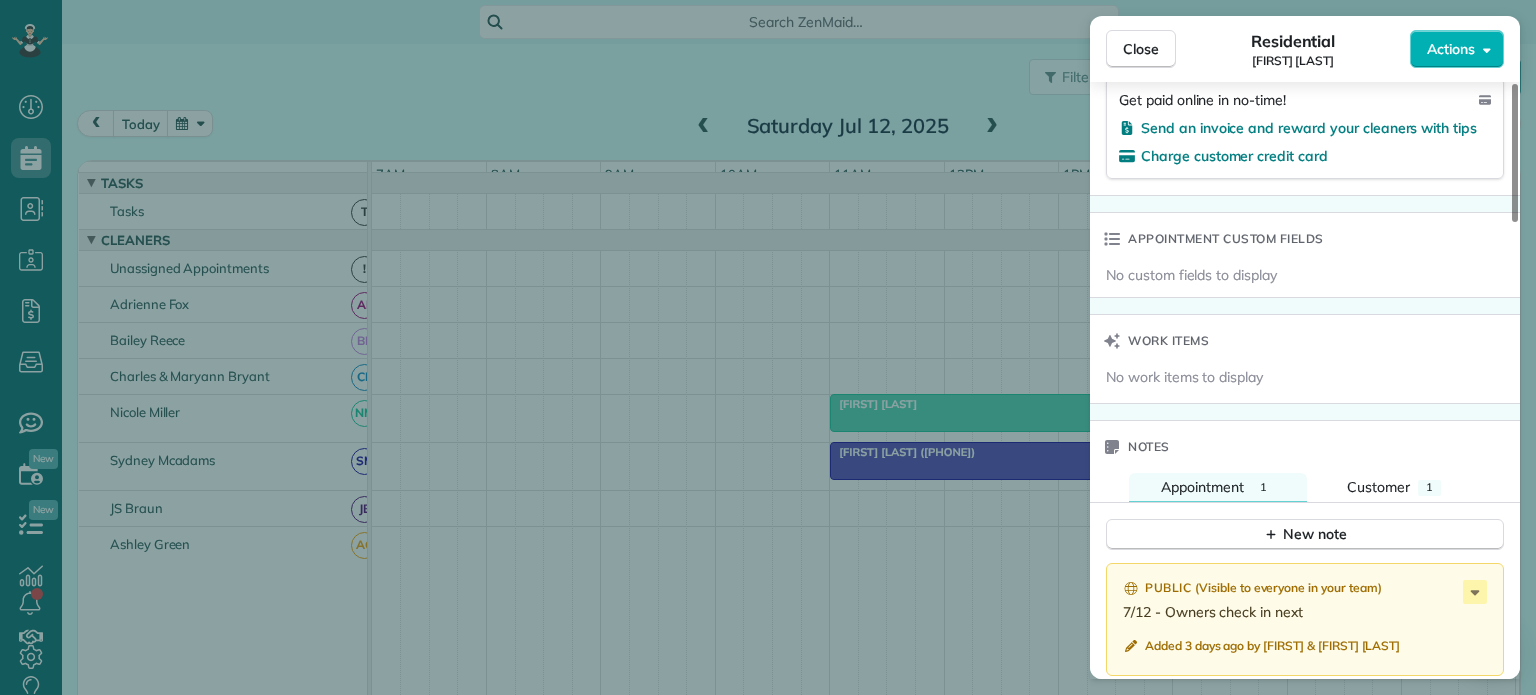 scroll, scrollTop: 1300, scrollLeft: 0, axis: vertical 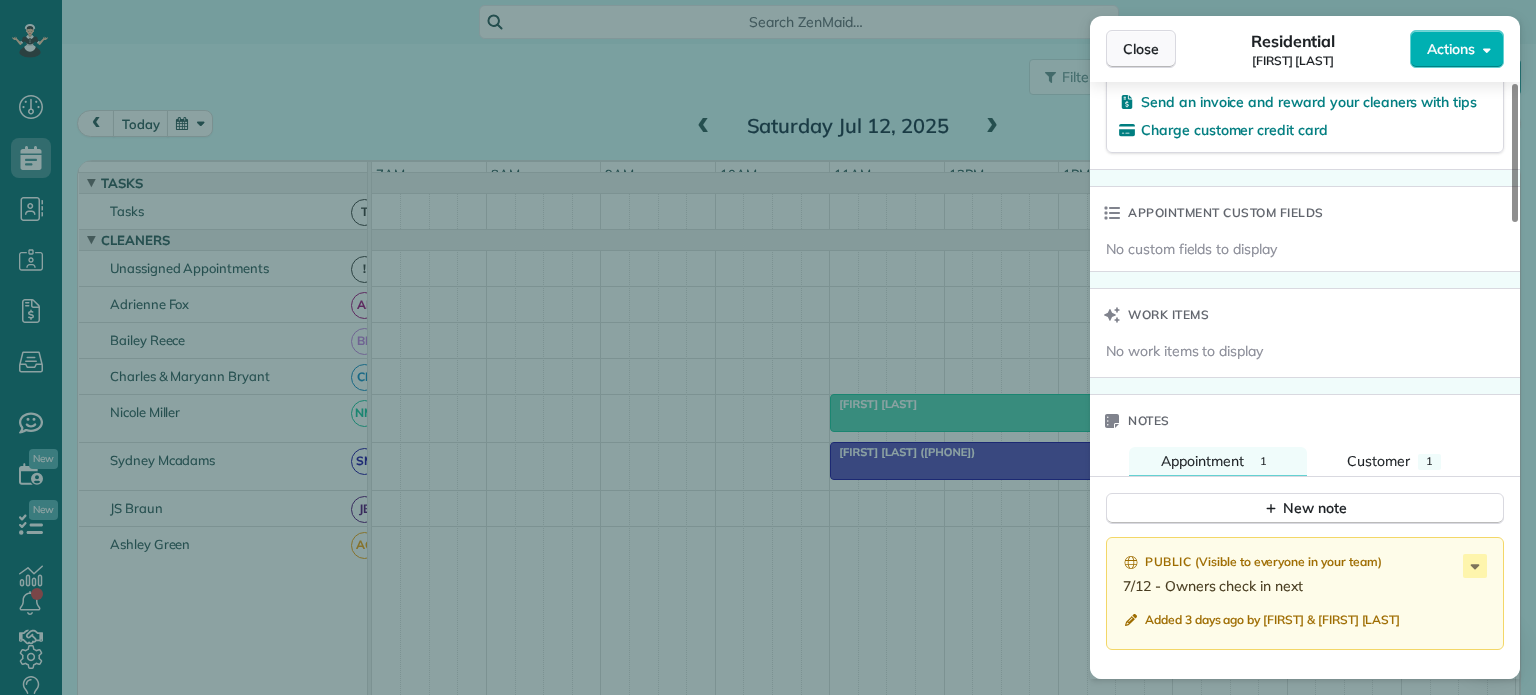 click on "Close" at bounding box center [1141, 49] 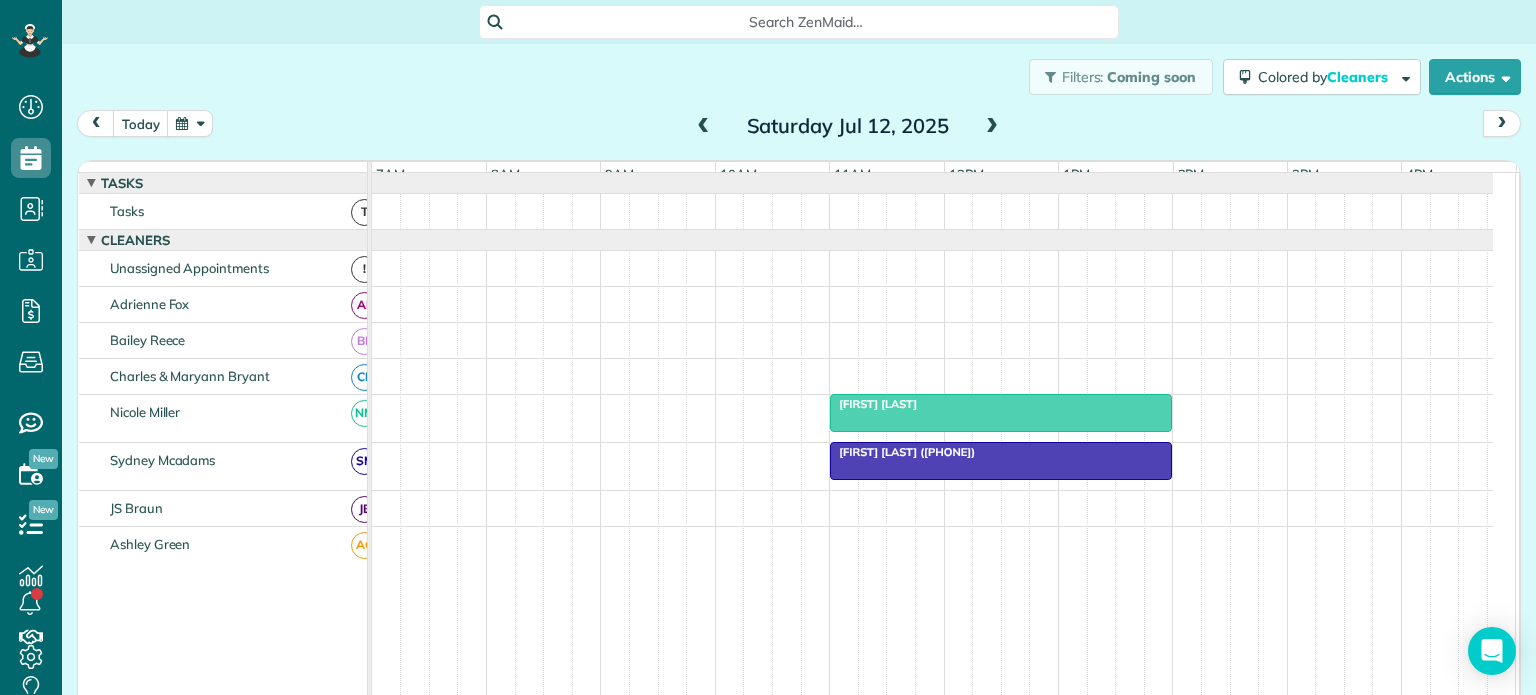 click on "[FIRST] [LAST] ([PHONE])" at bounding box center [902, 452] 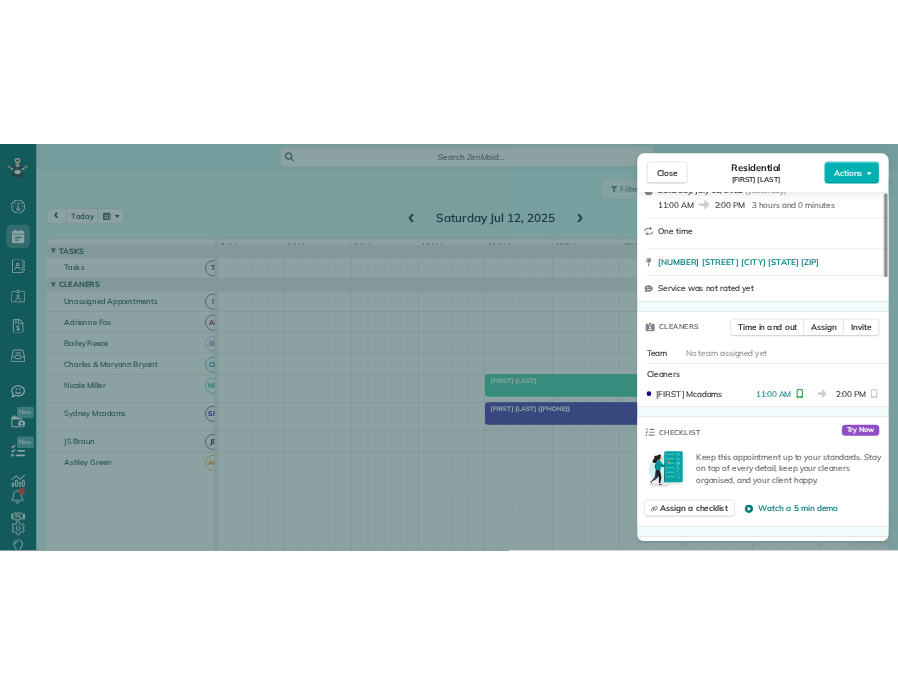 scroll, scrollTop: 300, scrollLeft: 0, axis: vertical 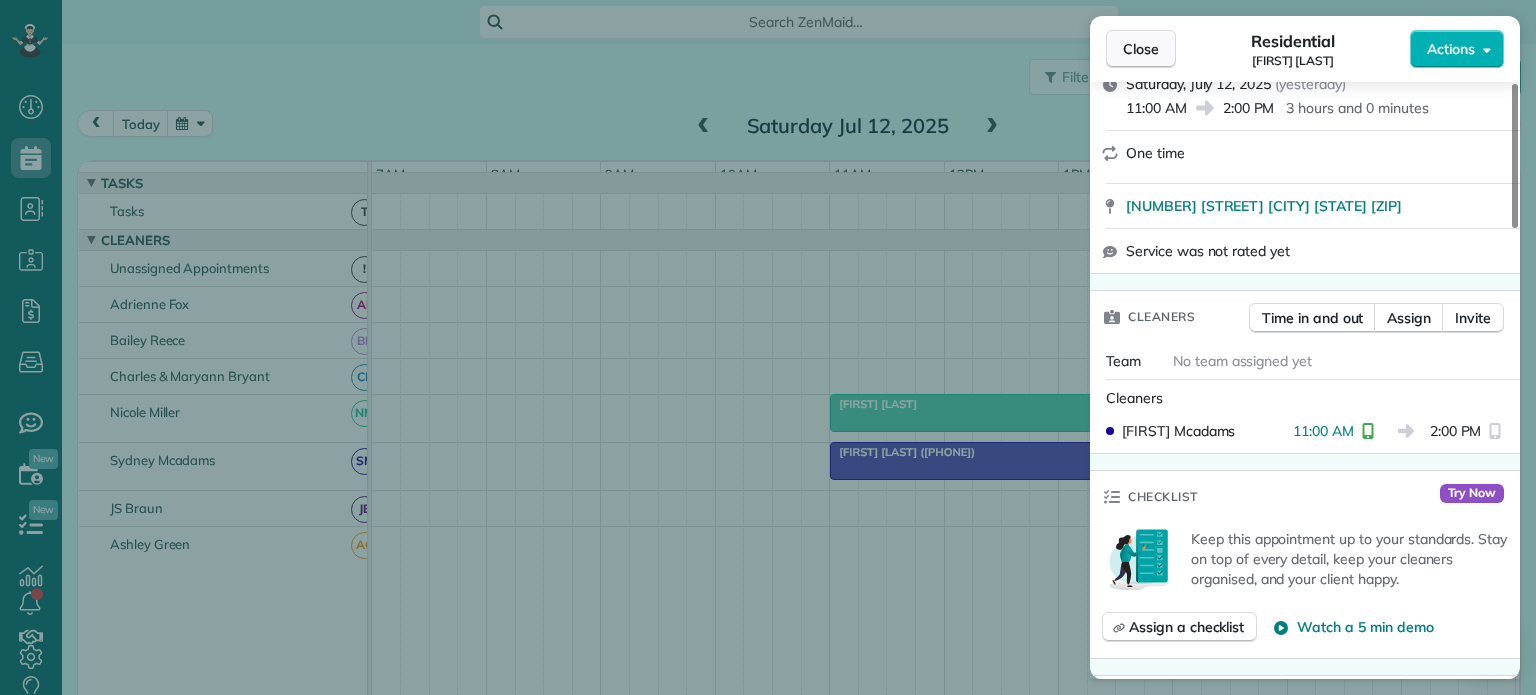 click on "Close" at bounding box center [1141, 49] 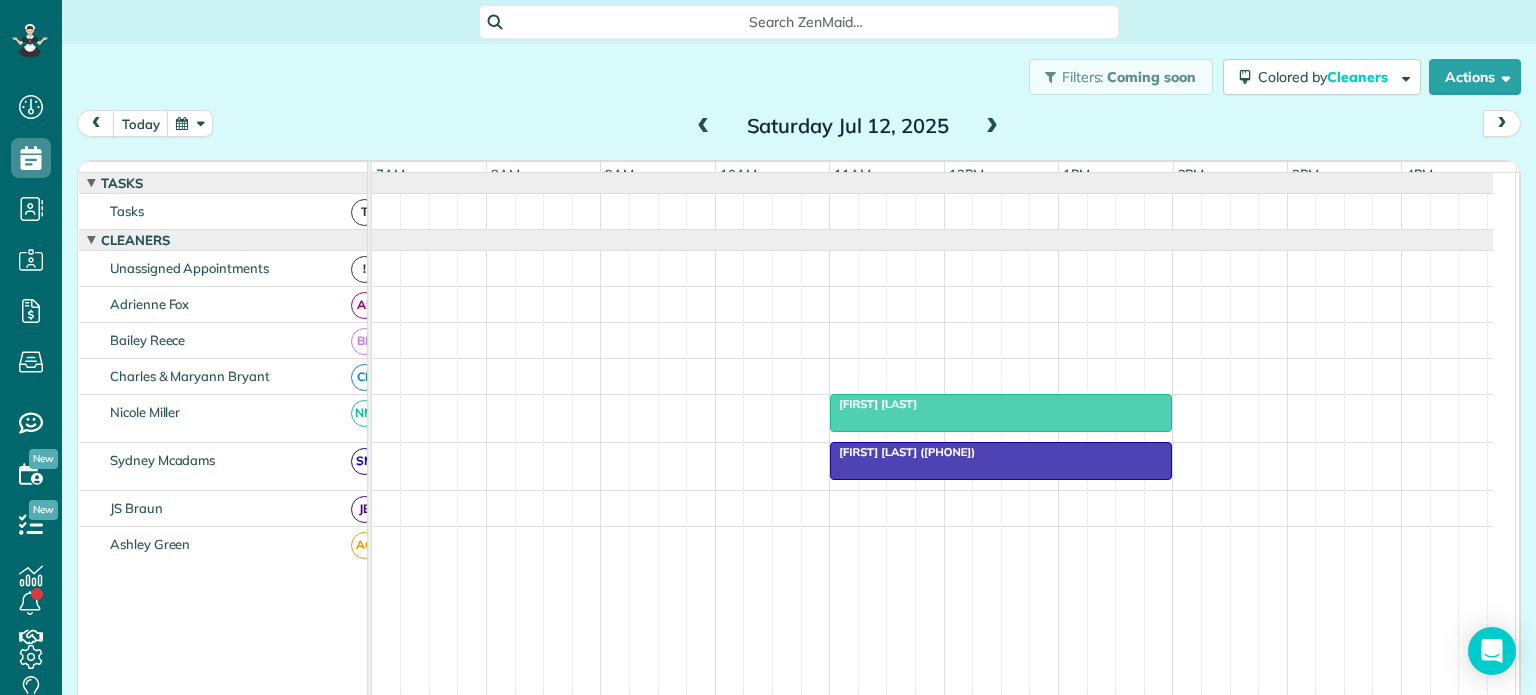 click at bounding box center [992, 127] 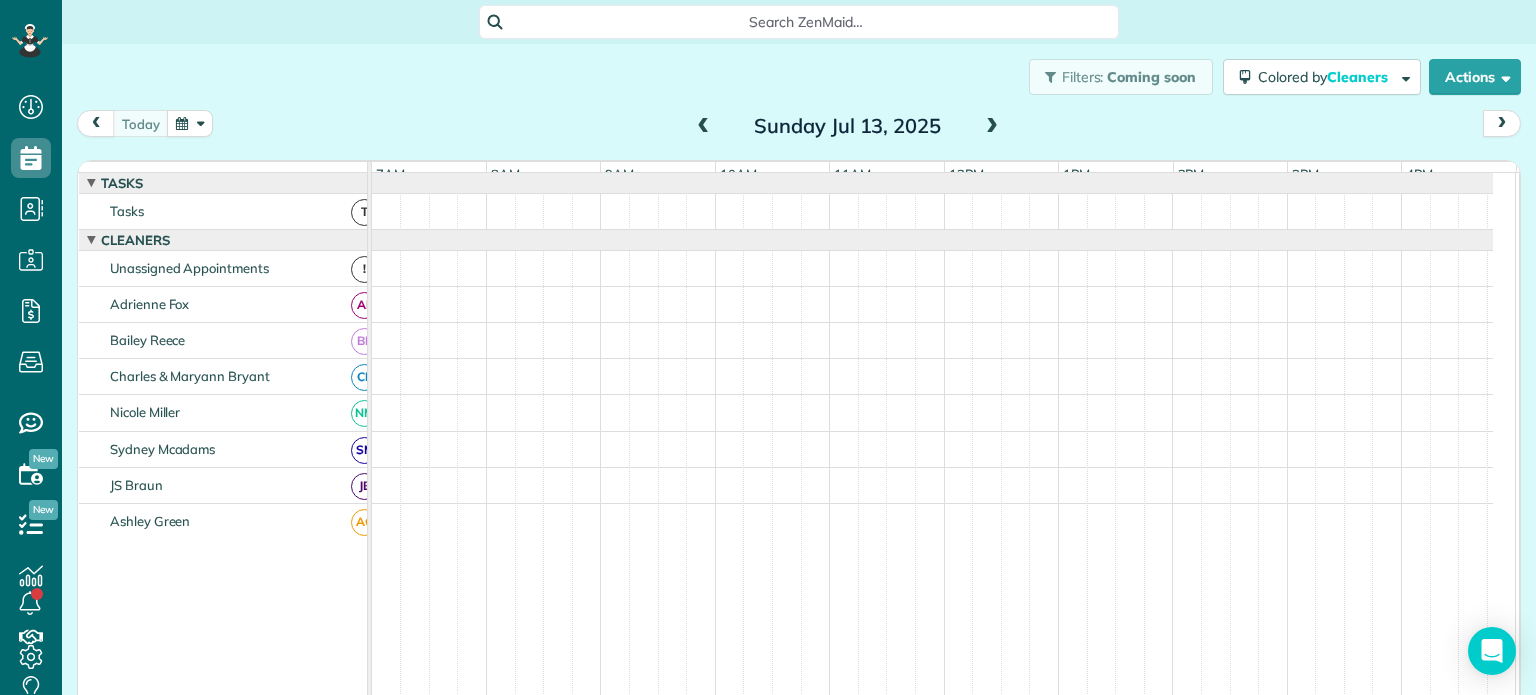 click at bounding box center [992, 127] 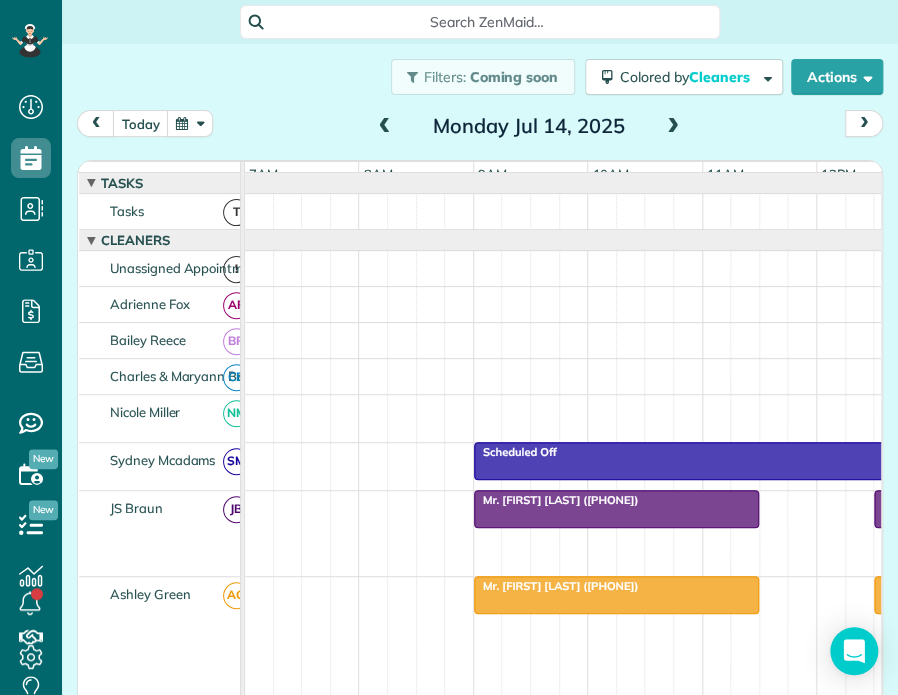 scroll, scrollTop: 158, scrollLeft: 0, axis: vertical 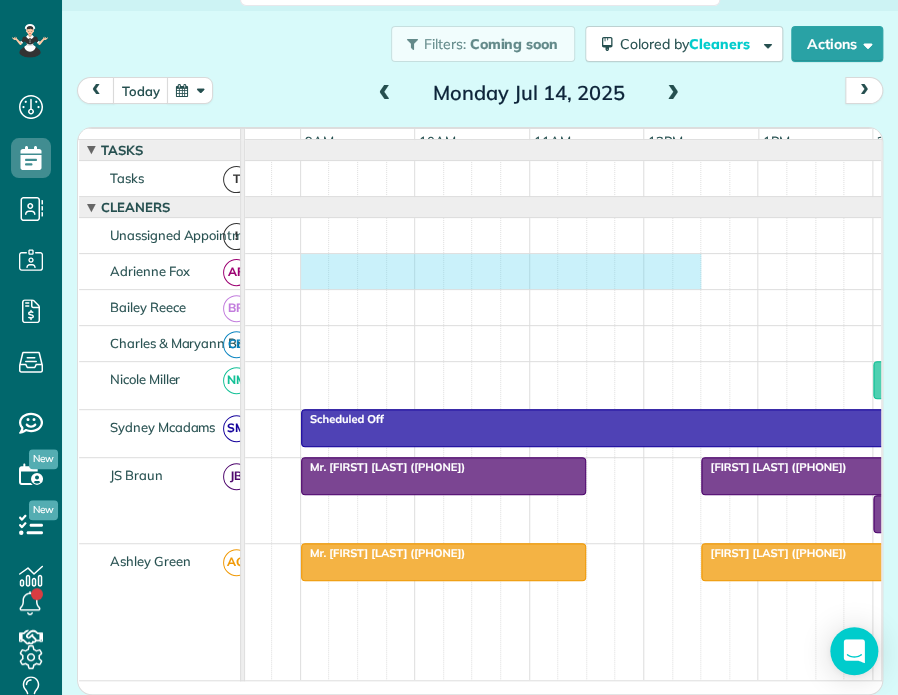 drag, startPoint x: 308, startPoint y: 279, endPoint x: 672, endPoint y: 305, distance: 364.9274 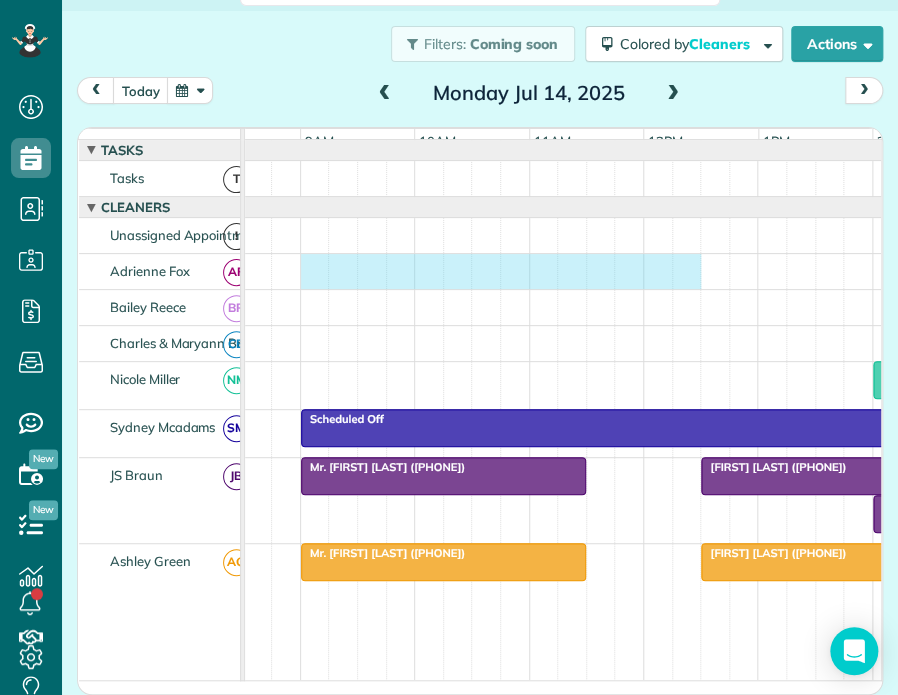 click on "Town Of Seven Devils ([PHONE])         Scheduled Off         Mr. [FIRST] [LAST] ([PHONE]) Scheduled Off [FIRST] [LAST] ([PHONE])         Mr. [FIRST] [LAST] ([PHONE]) [FIRST] [LAST] ([PHONE])" at bounding box center [488, 511] 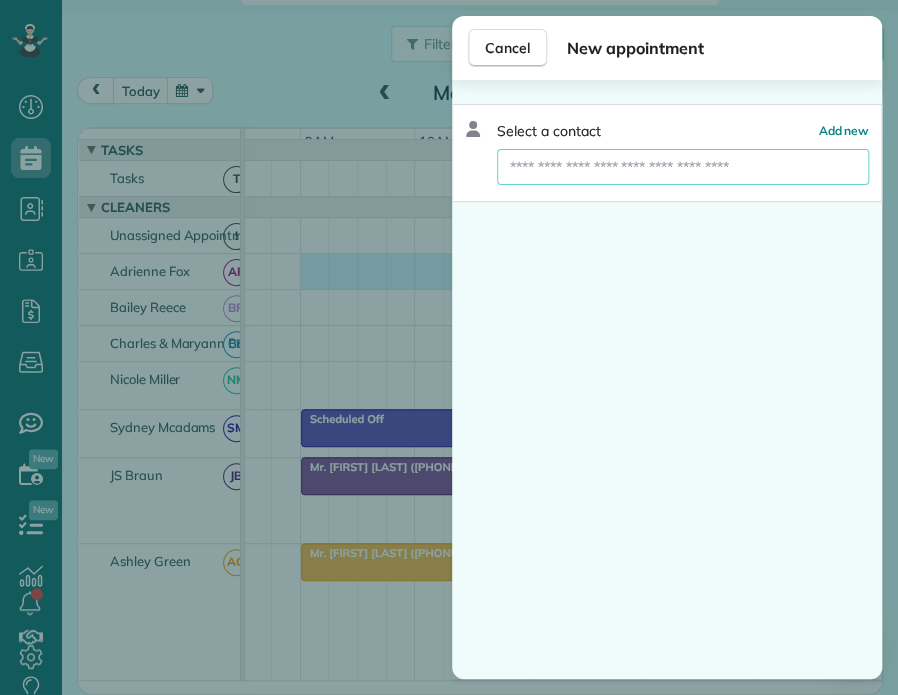 click at bounding box center (683, 167) 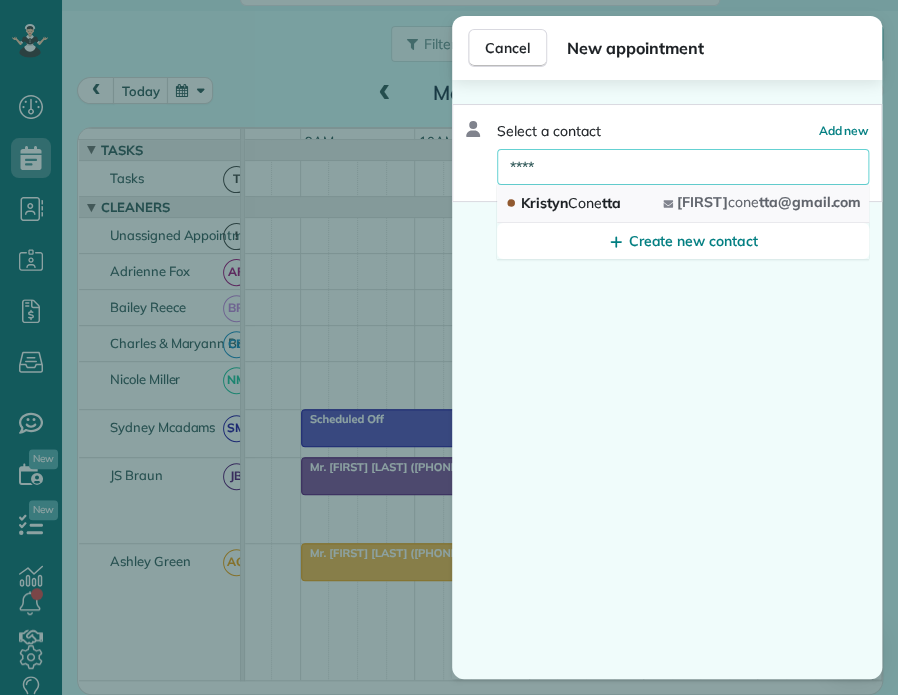 type on "****" 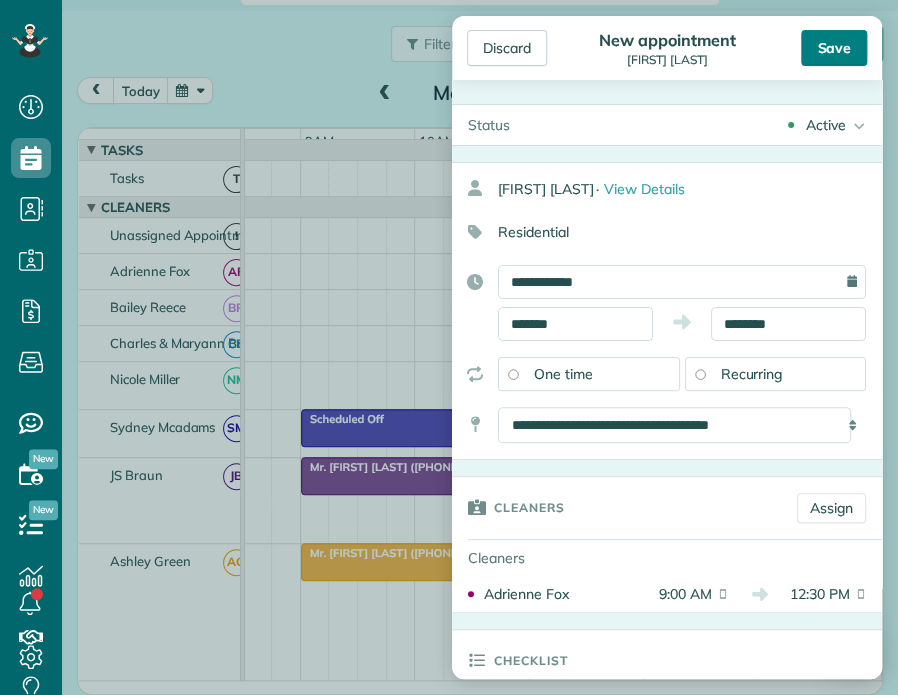 click on "Save" at bounding box center [834, 48] 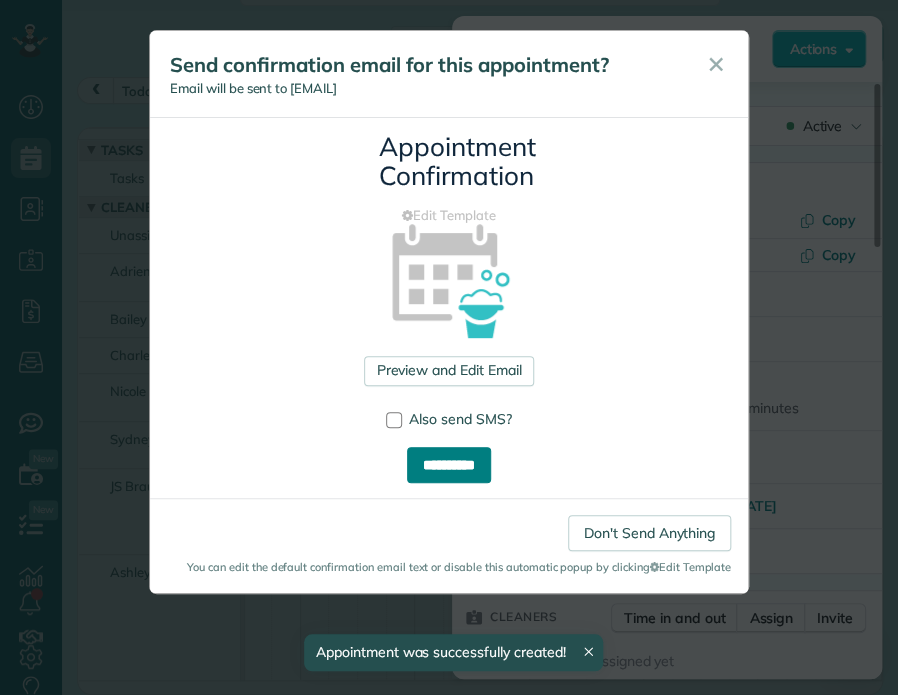 click on "**********" at bounding box center [449, 465] 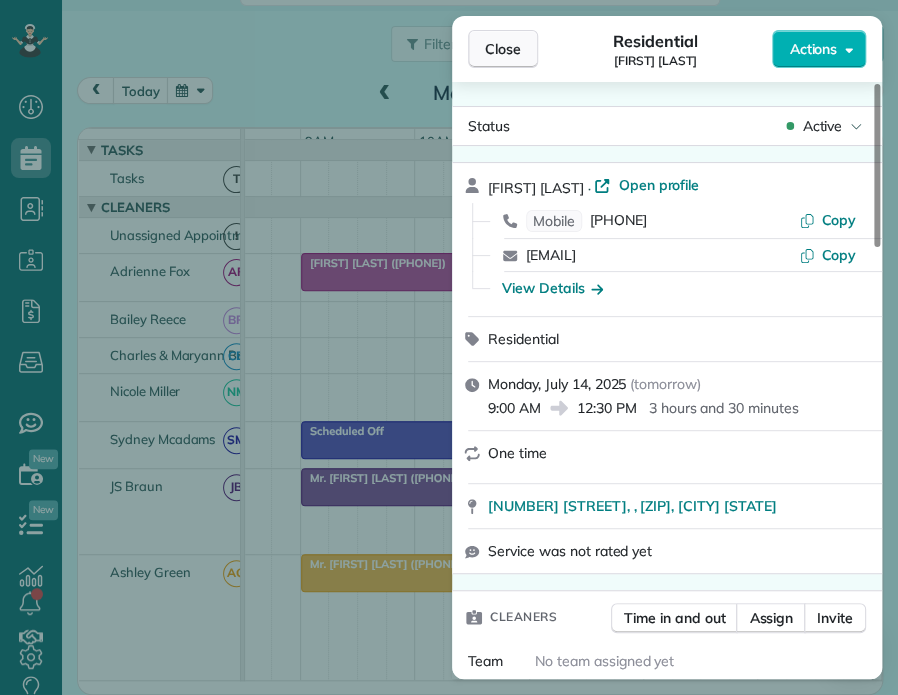 click on "Close" at bounding box center [503, 49] 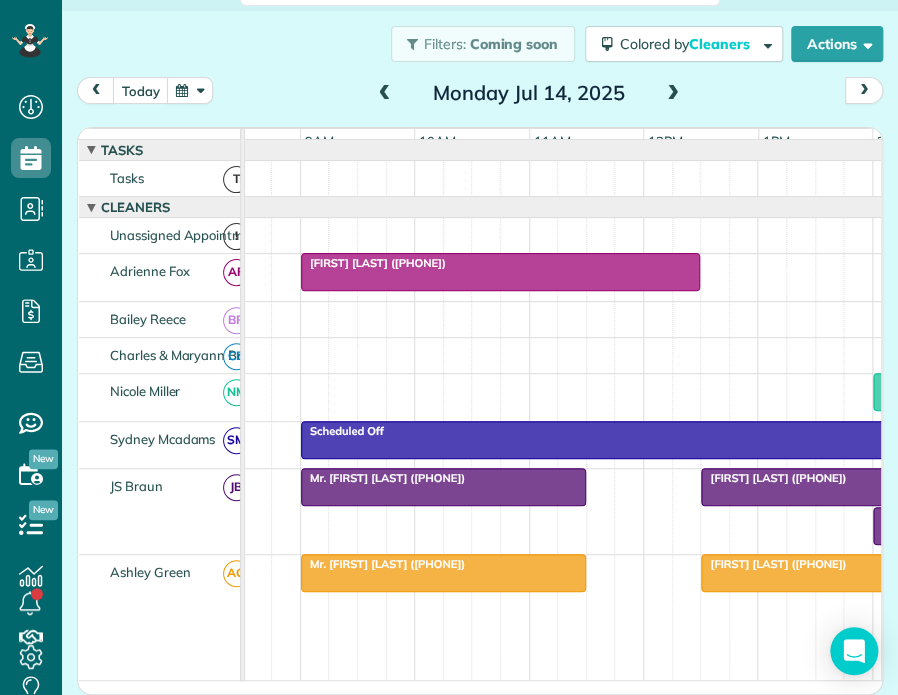 scroll, scrollTop: 0, scrollLeft: 209, axis: horizontal 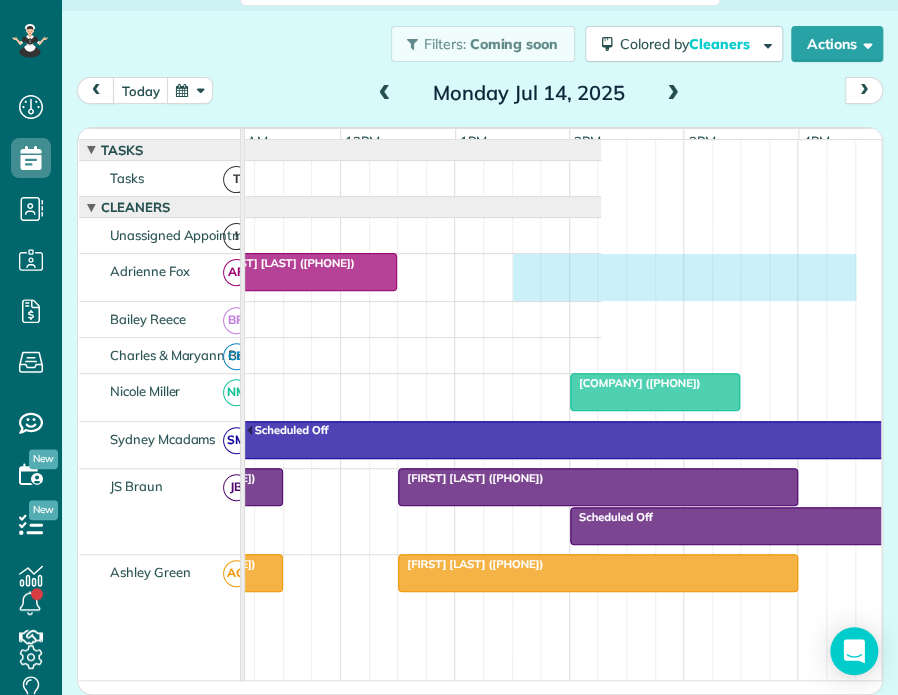 drag, startPoint x: 616, startPoint y: 277, endPoint x: 823, endPoint y: 294, distance: 207.6969 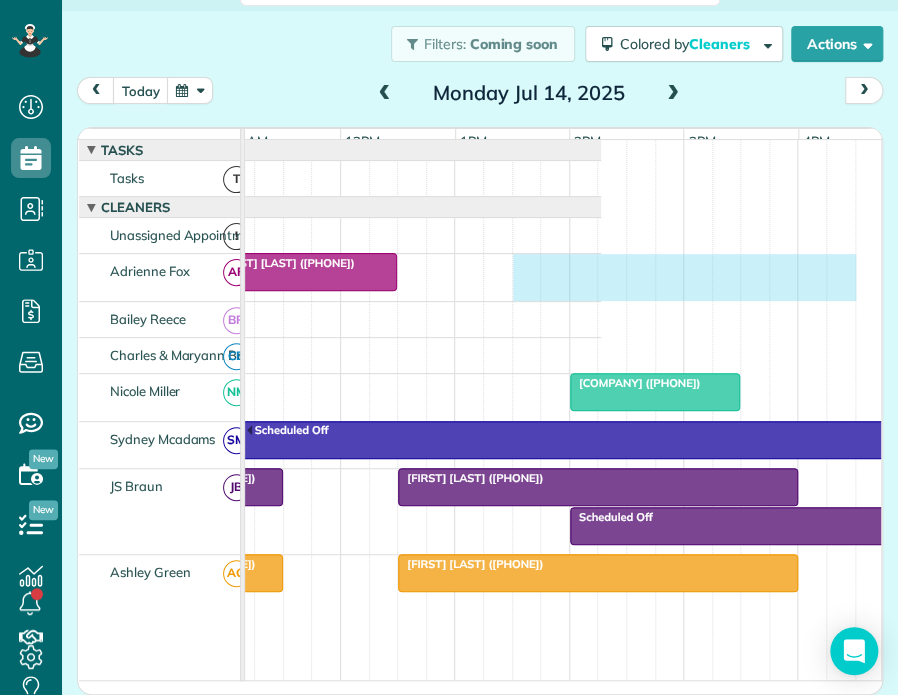 click on "[FIRST] [LAST] ([PHONE])" at bounding box center (185, 277) 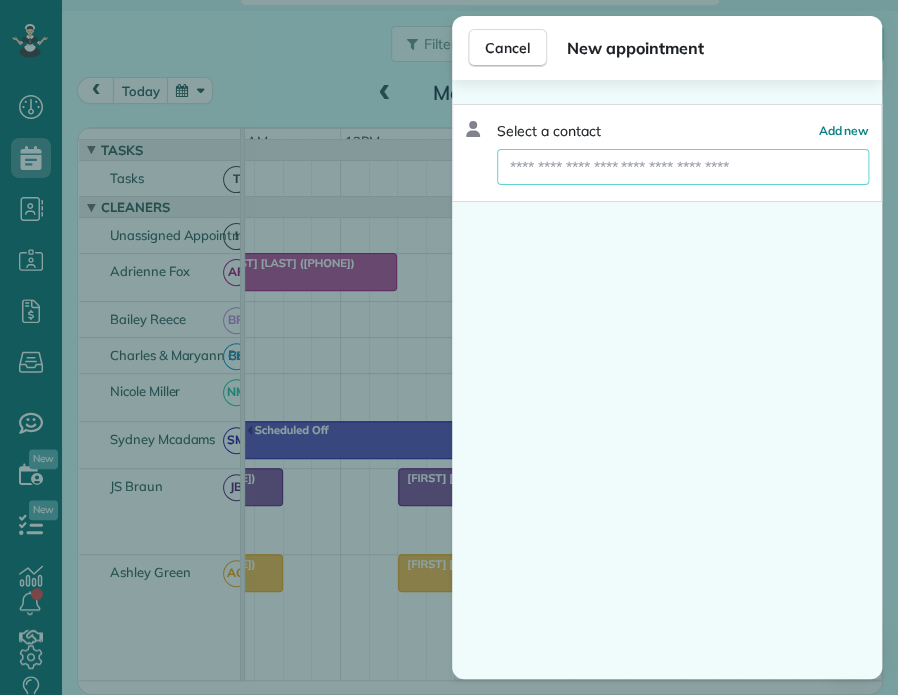 click at bounding box center (683, 167) 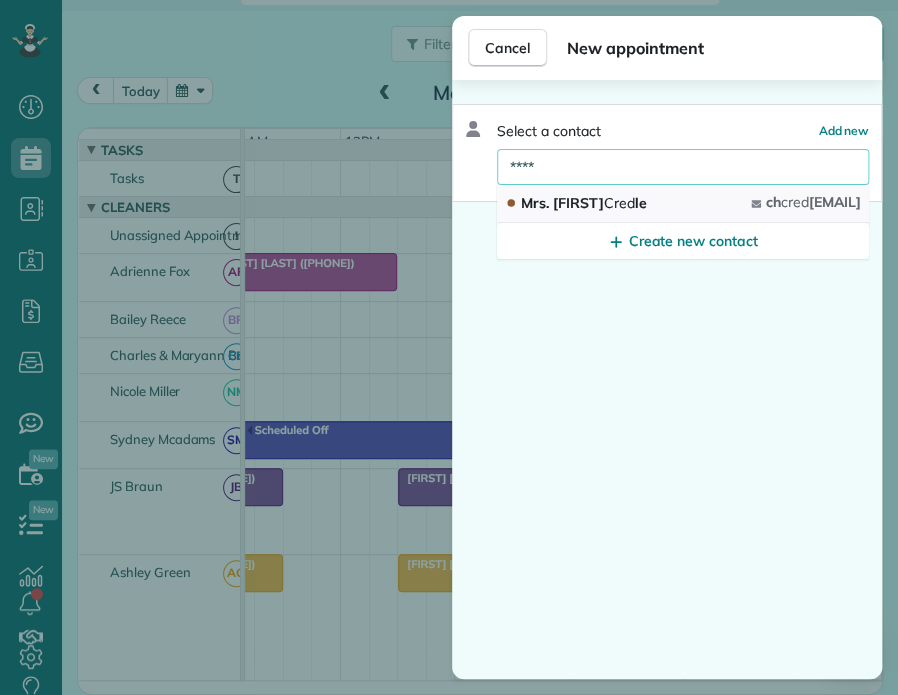 type on "****" 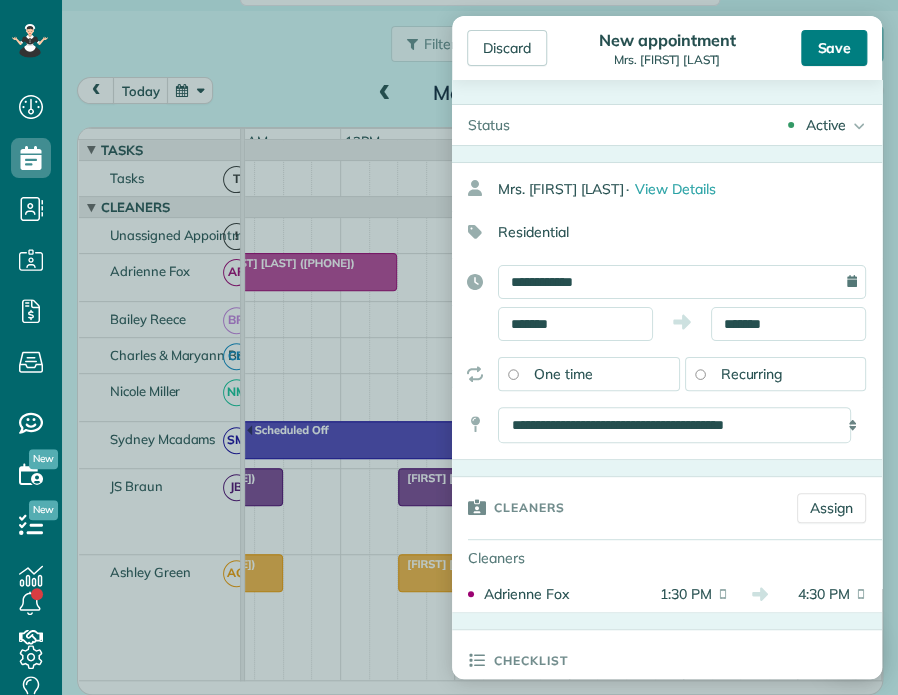 click on "Save" at bounding box center [834, 48] 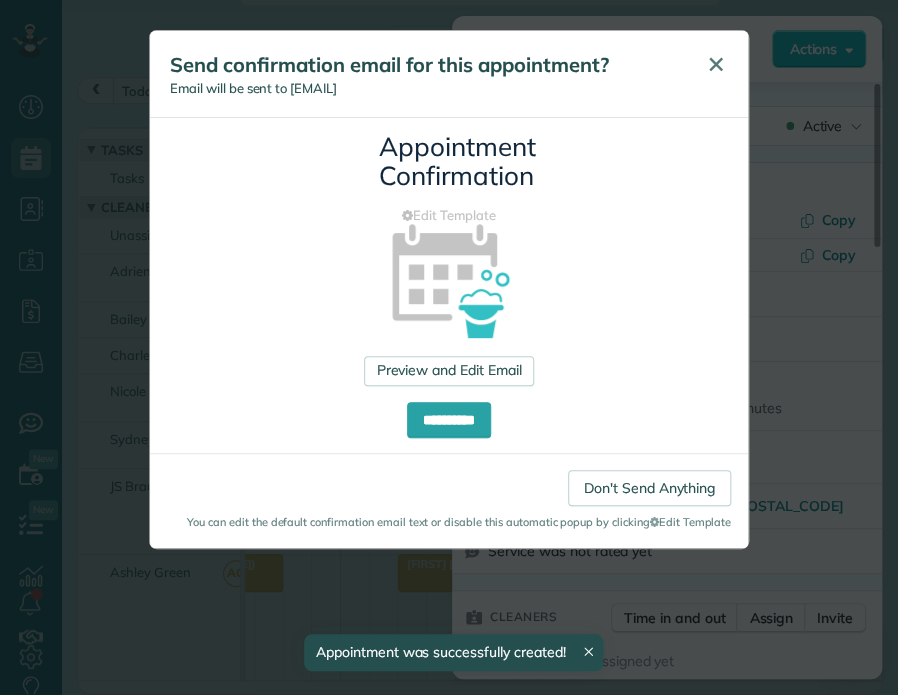 click on "✕" at bounding box center [716, 64] 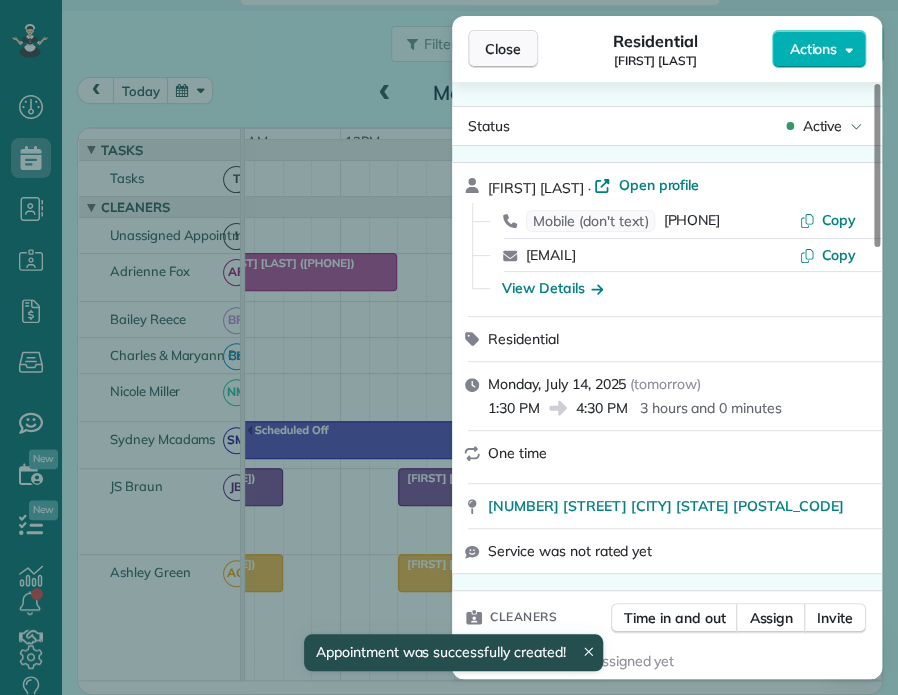 click on "Close" at bounding box center [503, 49] 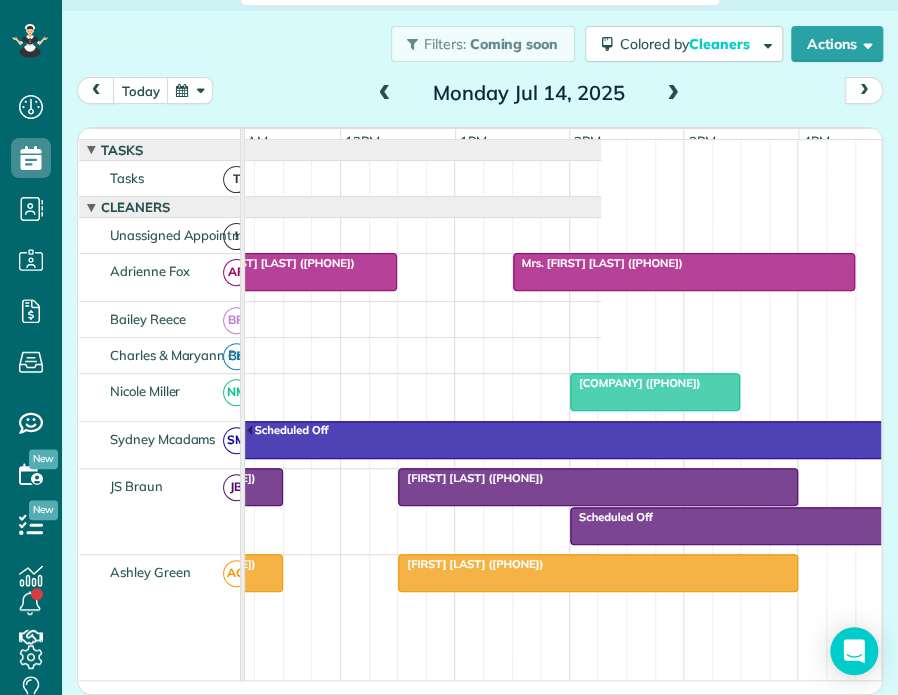 scroll, scrollTop: 0, scrollLeft: 480, axis: horizontal 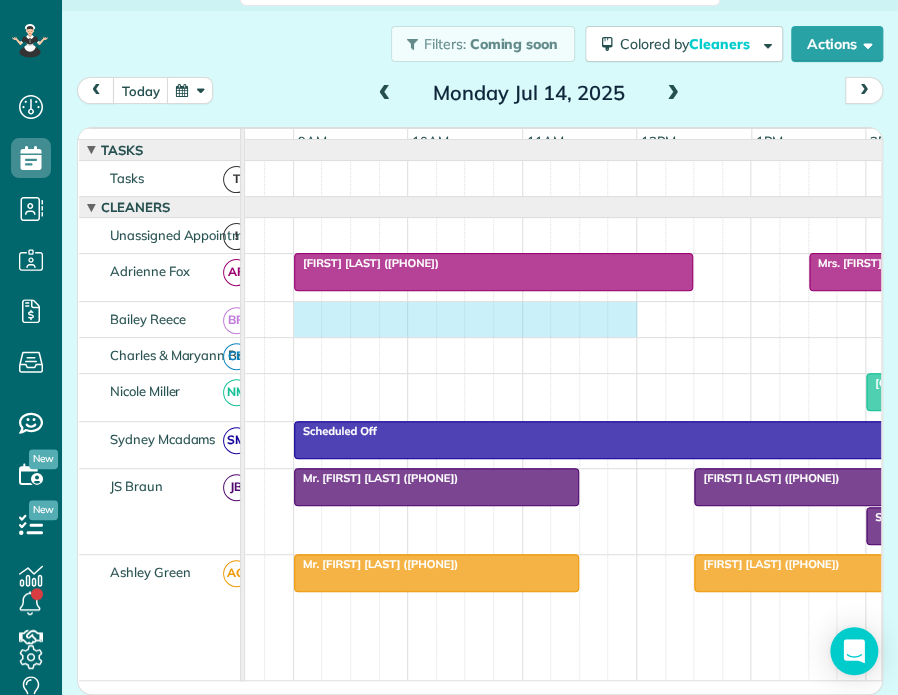 drag, startPoint x: 305, startPoint y: 326, endPoint x: 618, endPoint y: 361, distance: 314.95078 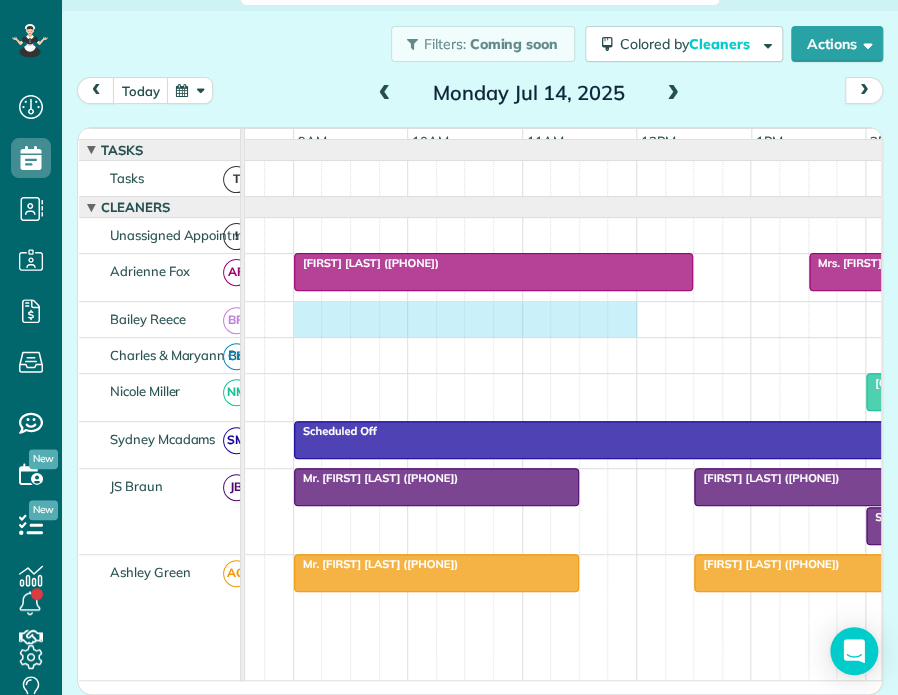 click on "[FIRST] [LAST] ([PHONE]) Mrs. [FIRST] [LAST] ([PHONE])                         Town Of Seven Devils ([PHONE])         Scheduled Off         Mr. [FIRST] [LAST] ([PHONE]) Scheduled Off [FIRST] [LAST] ([PHONE])         Mr. [FIRST] [LAST] ([PHONE]) [FIRST] [LAST] ([PHONE])" at bounding box center [481, 517] 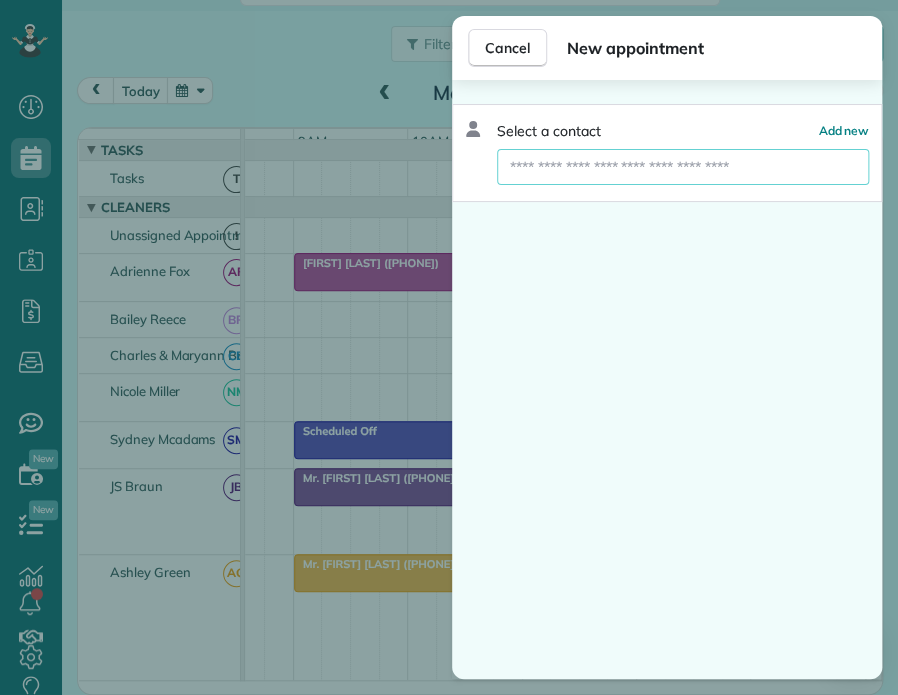 click at bounding box center [683, 167] 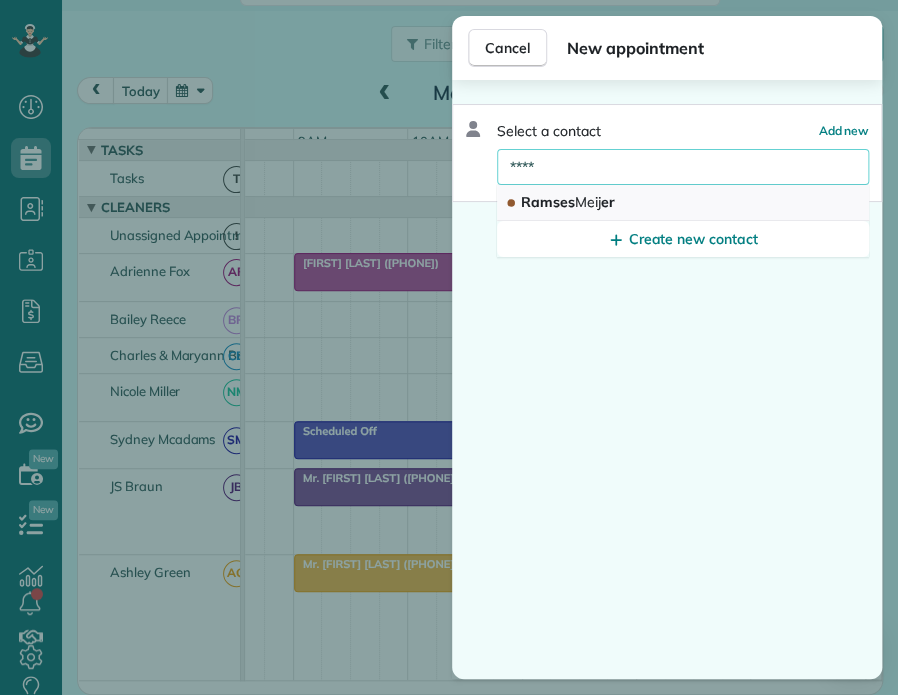 type on "****" 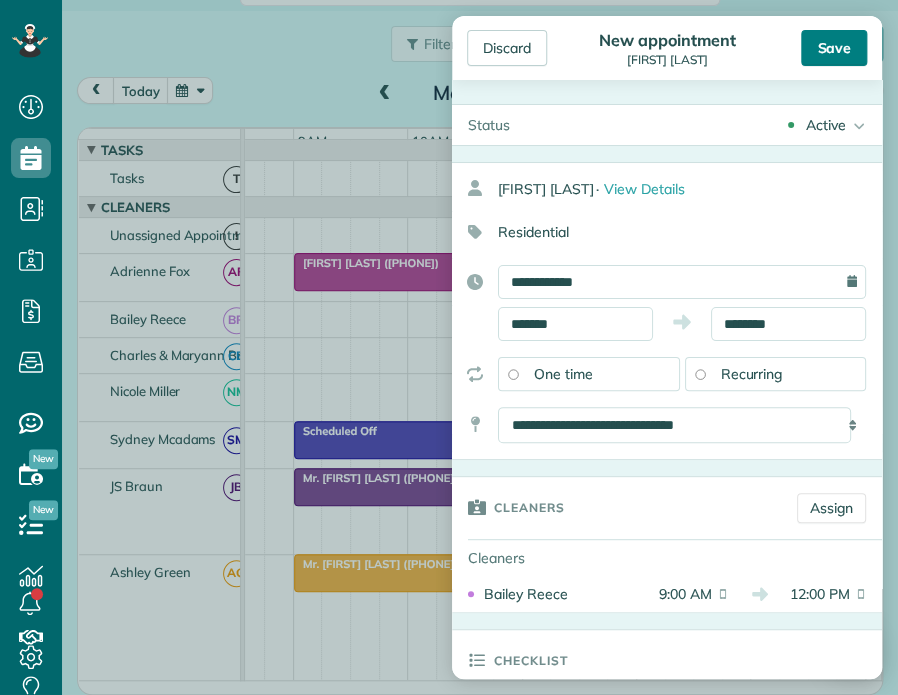 click on "Save" at bounding box center [834, 48] 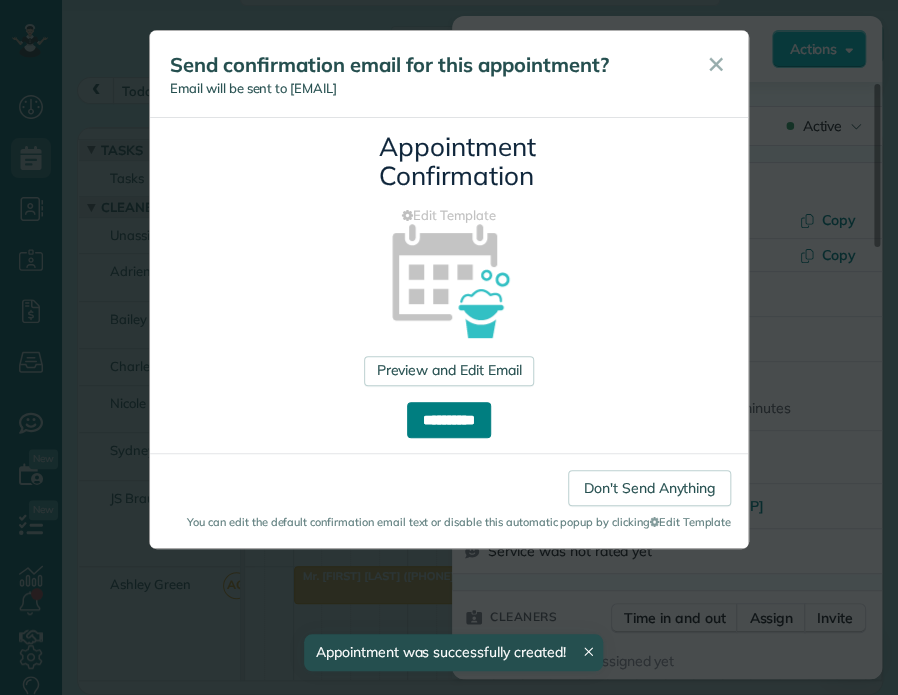 click on "**********" at bounding box center (449, 420) 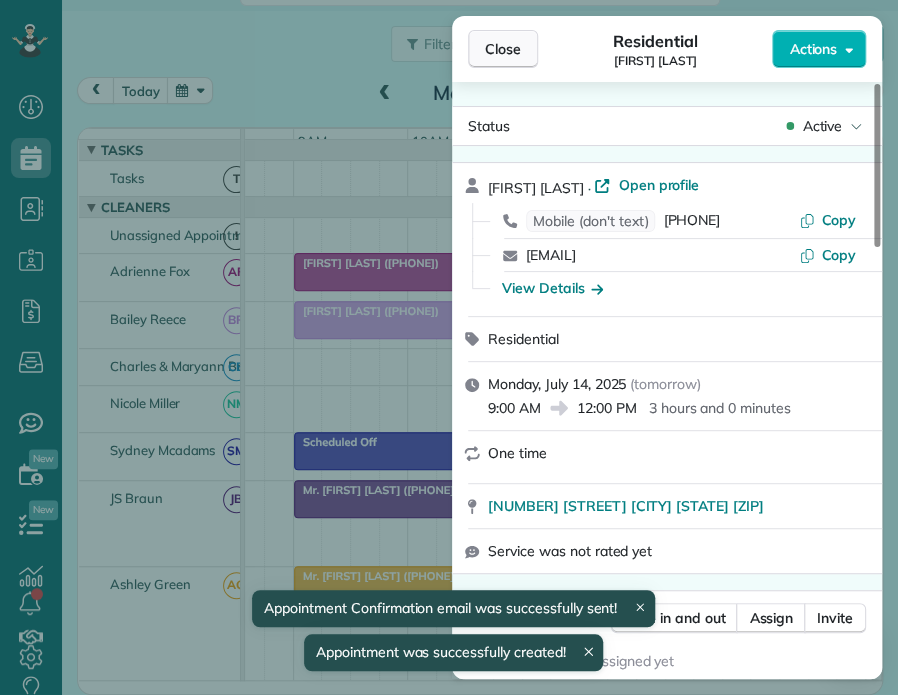 click on "Close" at bounding box center [503, 49] 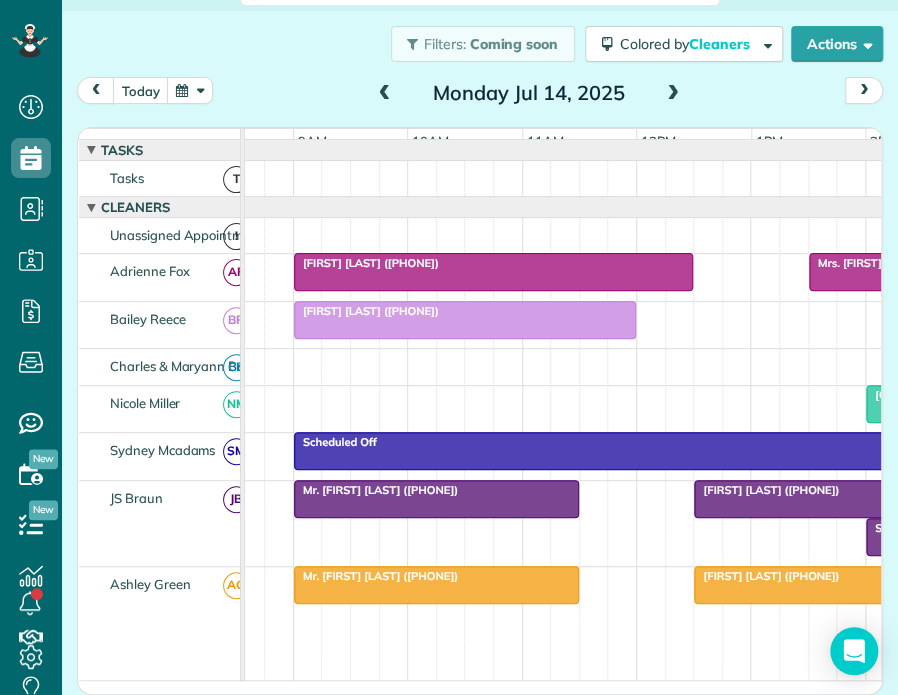 click at bounding box center (673, 94) 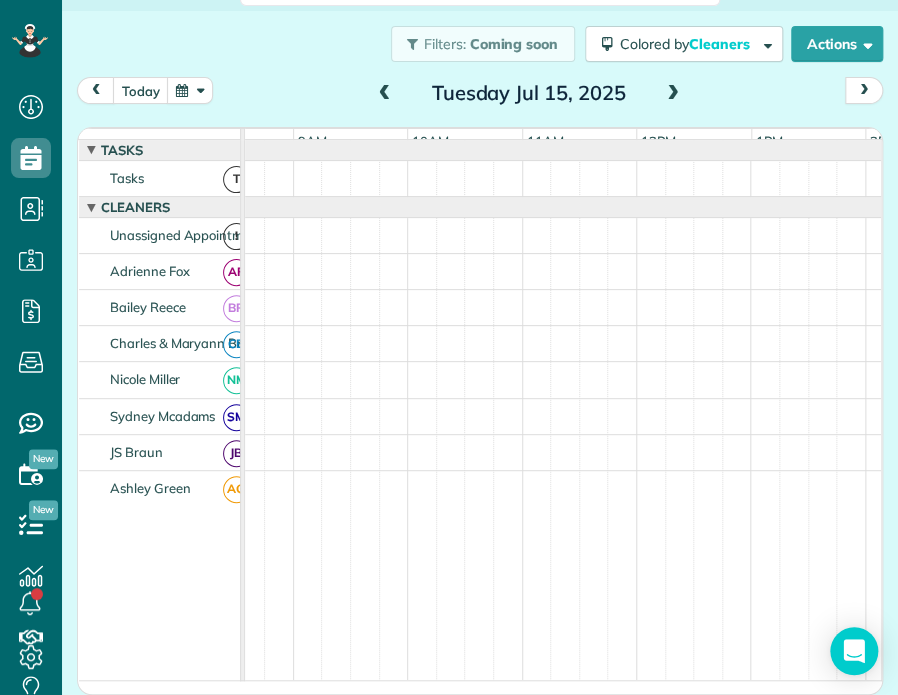 scroll, scrollTop: 0, scrollLeft: 0, axis: both 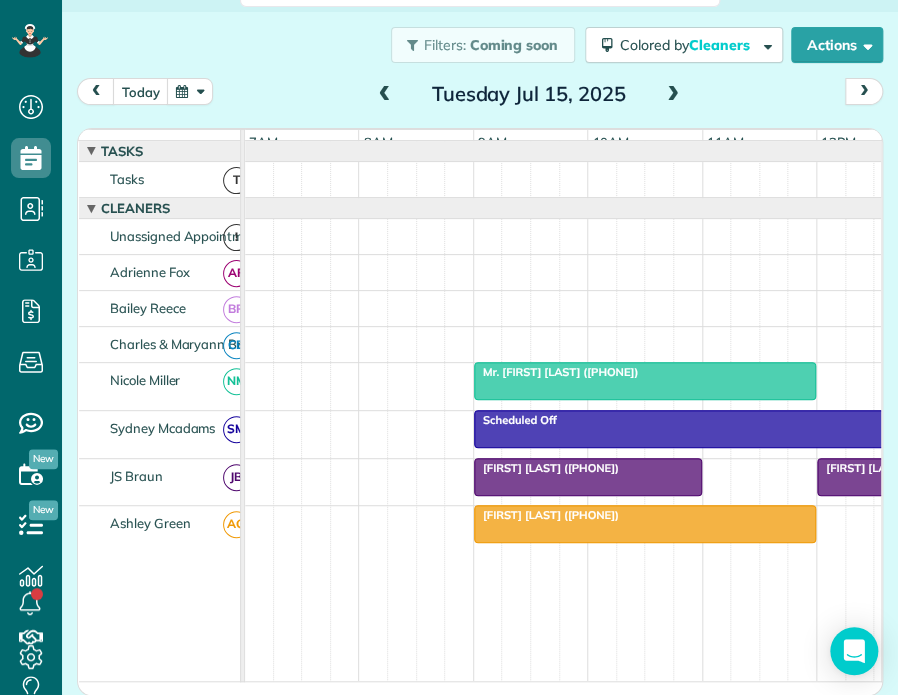 click at bounding box center [385, 95] 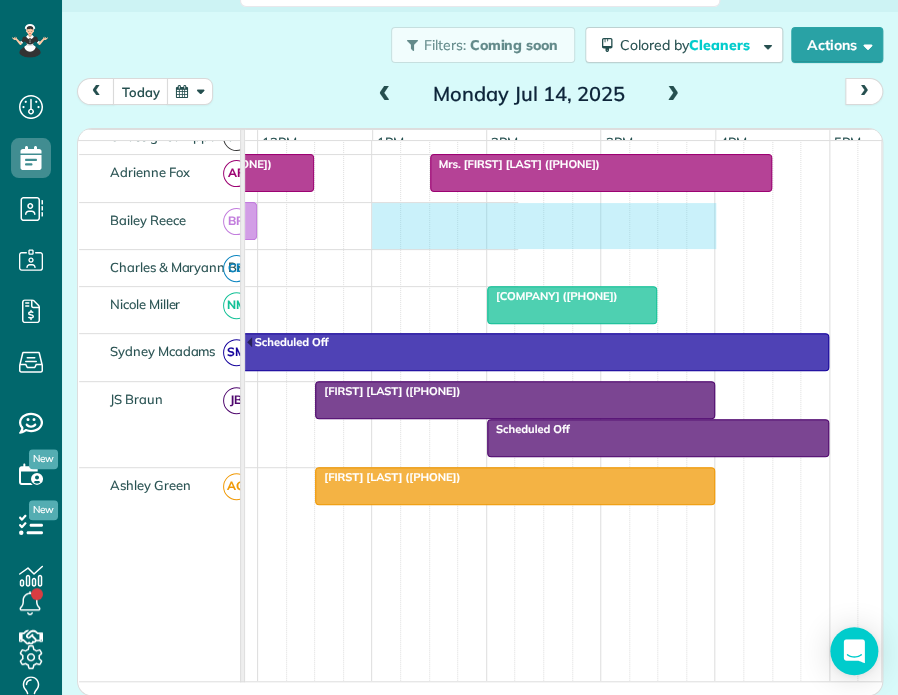 drag, startPoint x: 376, startPoint y: 226, endPoint x: 689, endPoint y: 256, distance: 314.43442 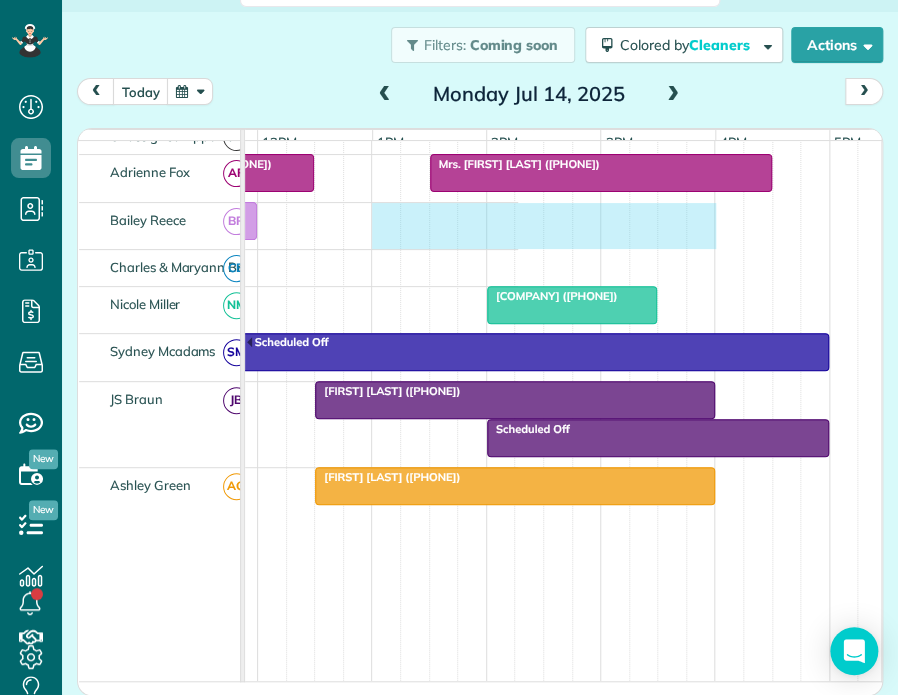 click on "[FIRST] [LAST] ([PHONE])" at bounding box center (102, 226) 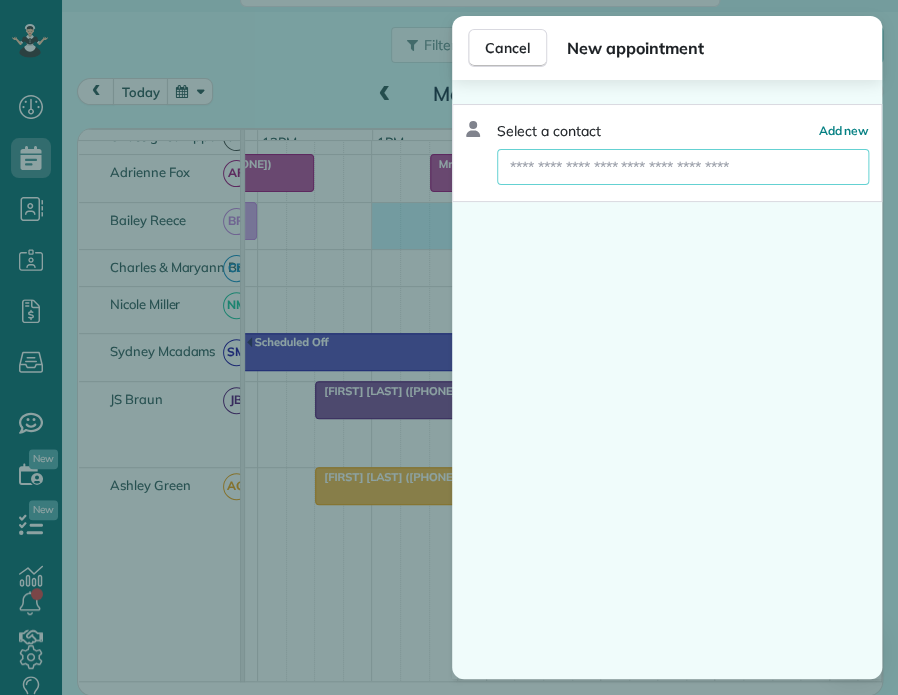 click at bounding box center [683, 167] 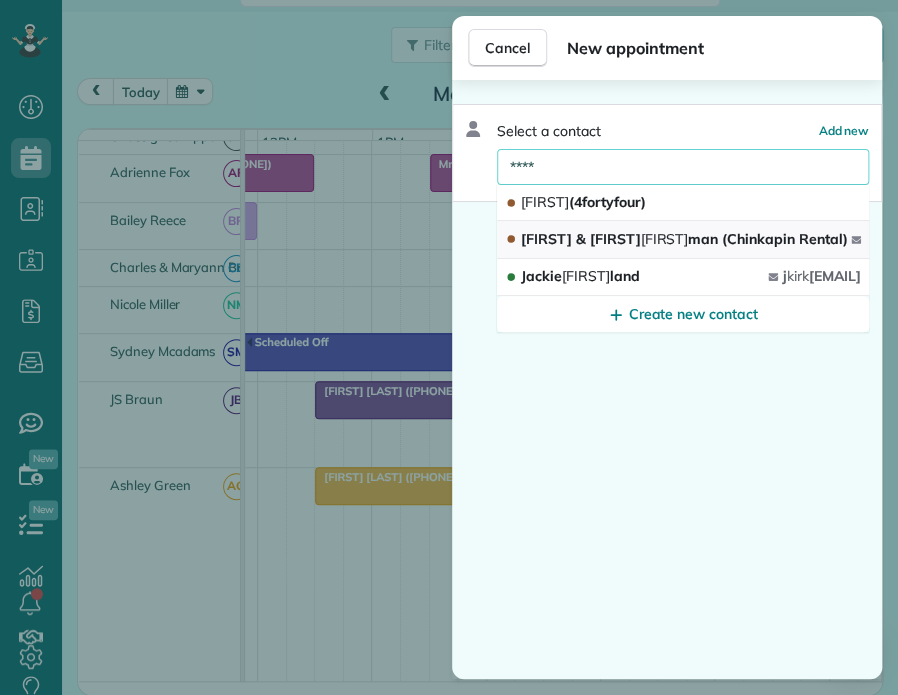 type on "****" 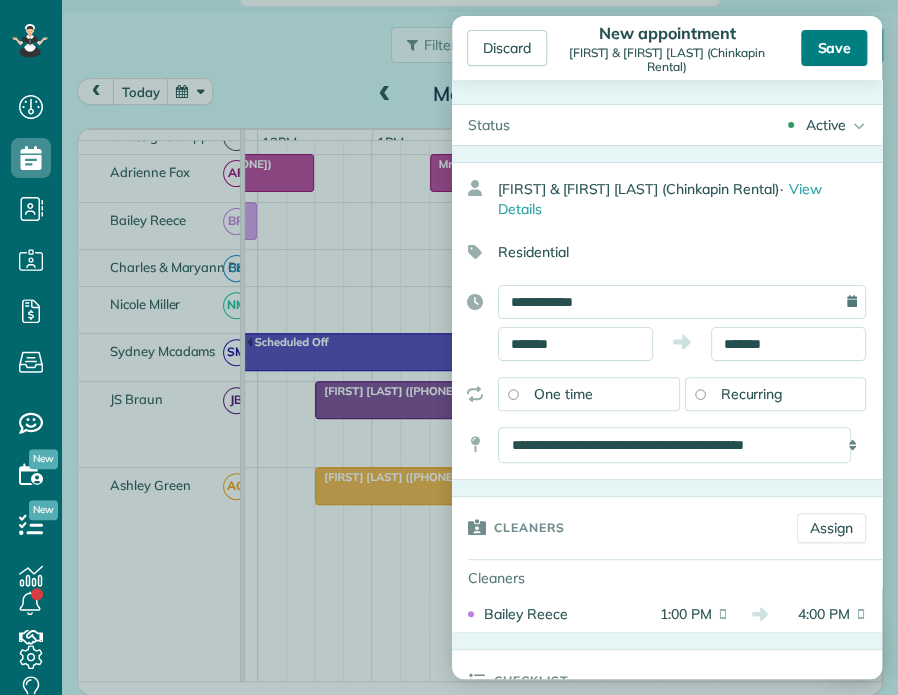 click on "Save" at bounding box center (834, 48) 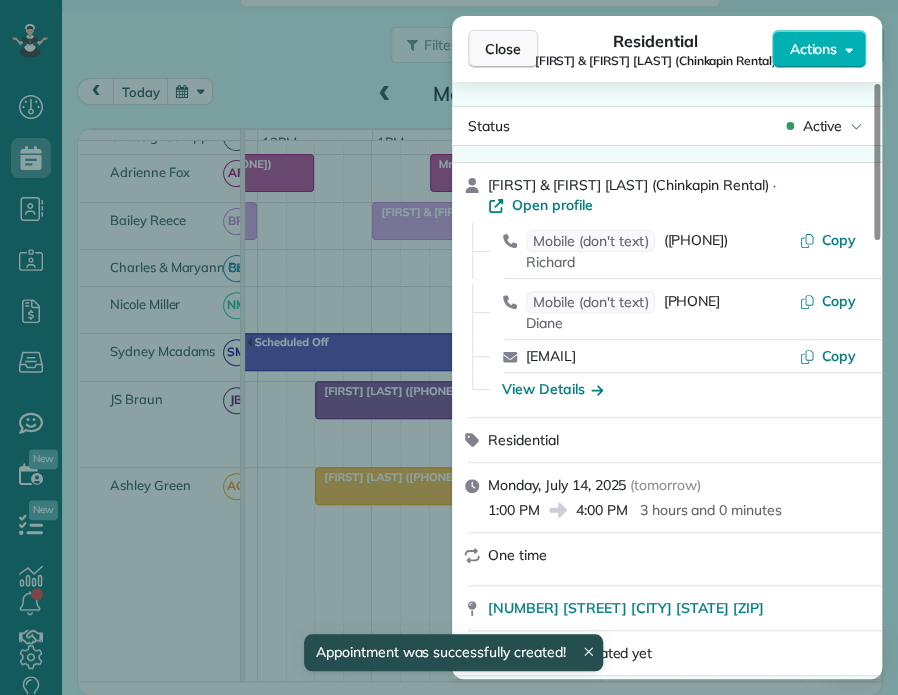 click on "Close" at bounding box center (503, 49) 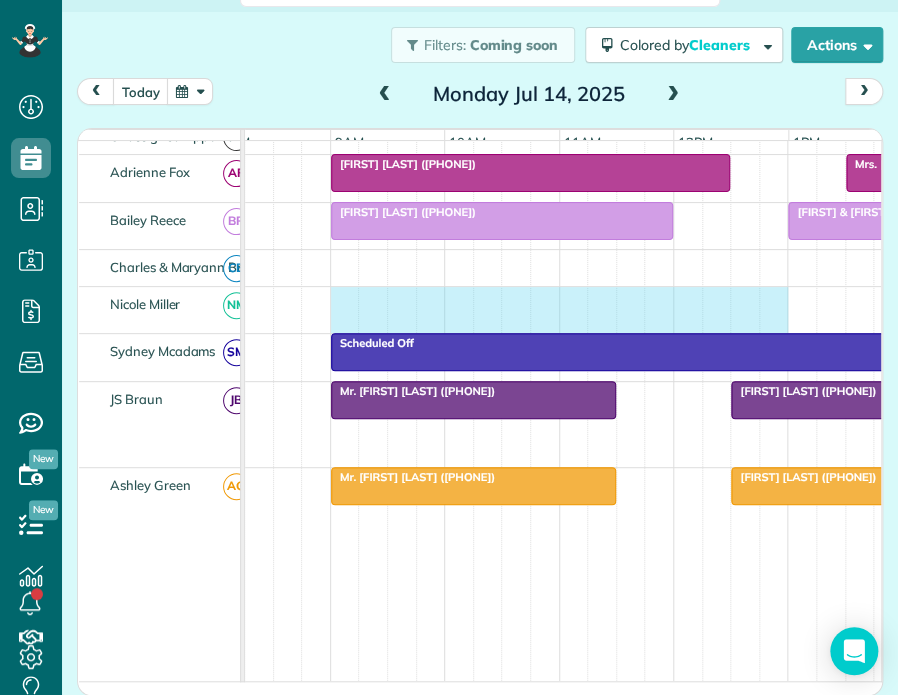 drag, startPoint x: 335, startPoint y: 308, endPoint x: 764, endPoint y: 347, distance: 430.76907 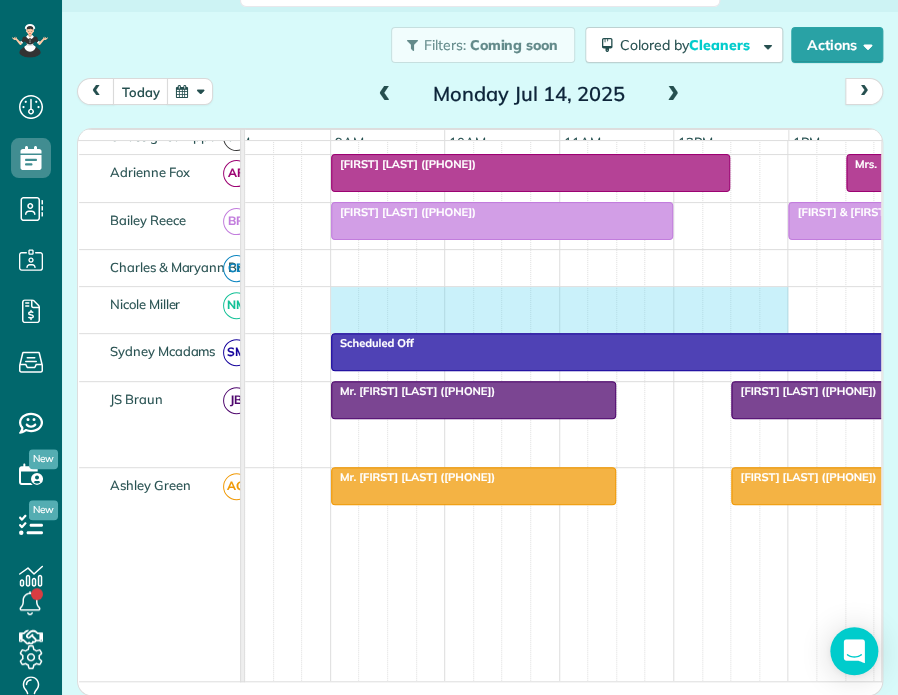 click on "[FIRST] [LAST] ([PHONE]) Mrs. [FIRST] [LAST] ([PHONE])         [FIRST] [LAST] ([PHONE], [PHONE])                 Town Of Seven Devils ([PHONE])         Scheduled Off         Mr. [FIRST] [LAST] ([PHONE]) Scheduled Off [FIRST] [LAST] ([PHONE])         Mr. [FIRST] [LAST] ([PHONE]) [FIRST] [LAST] ([PHONE])" at bounding box center (518, 424) 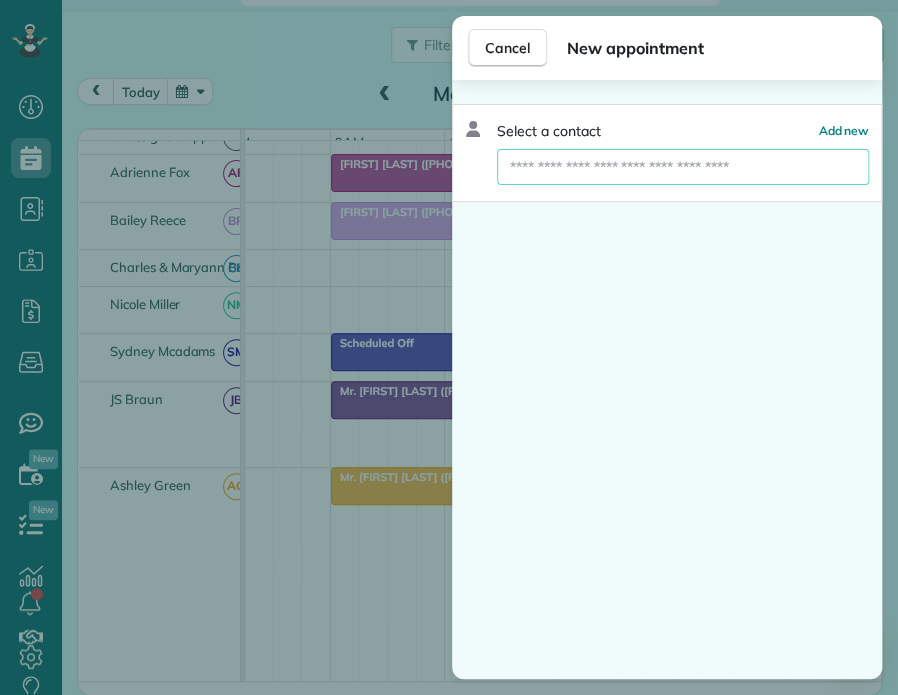 click at bounding box center [683, 167] 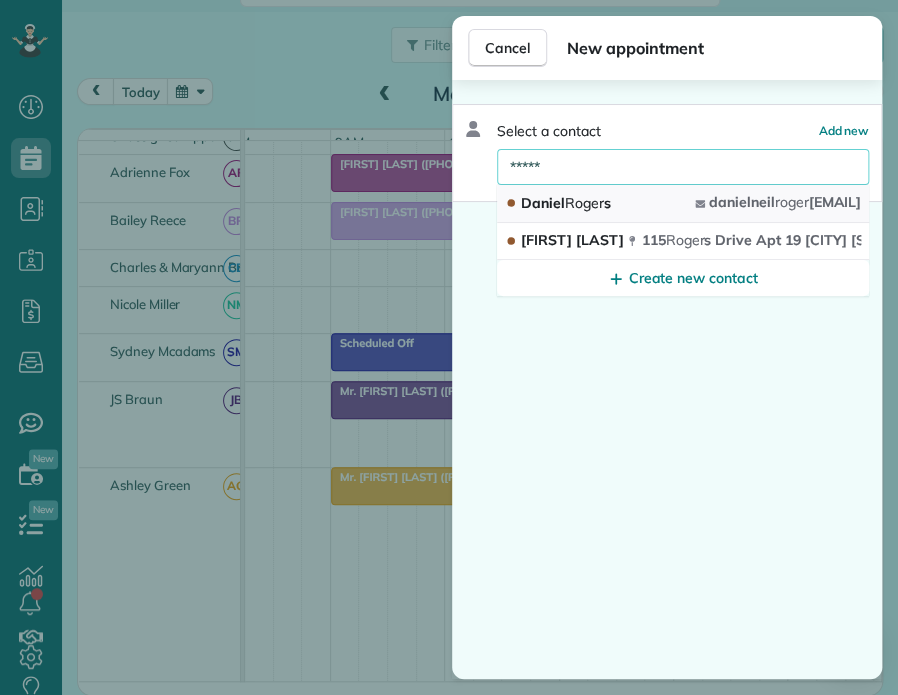 type on "*****" 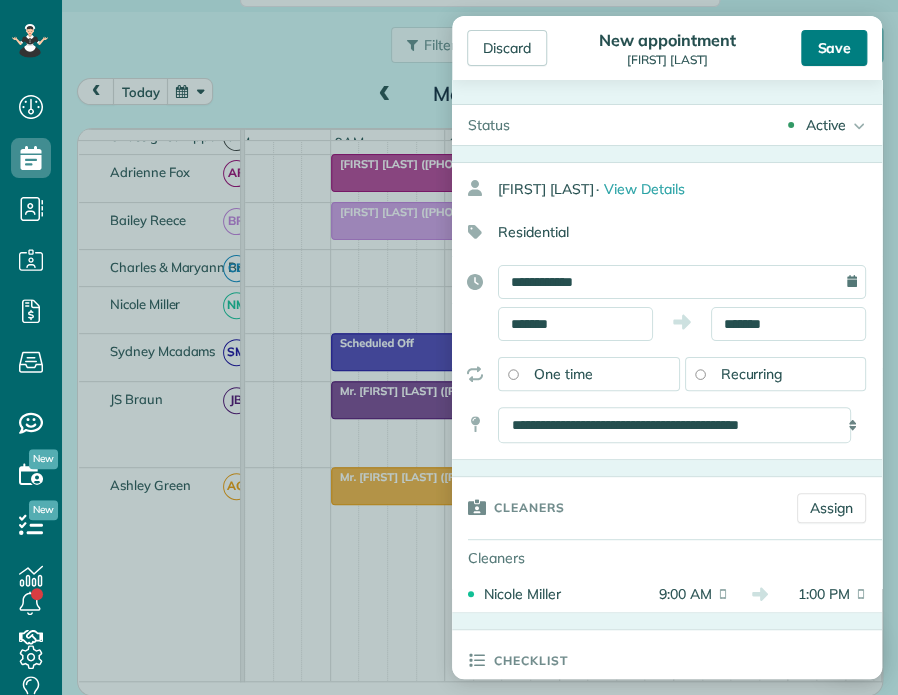 click on "Save" at bounding box center (834, 48) 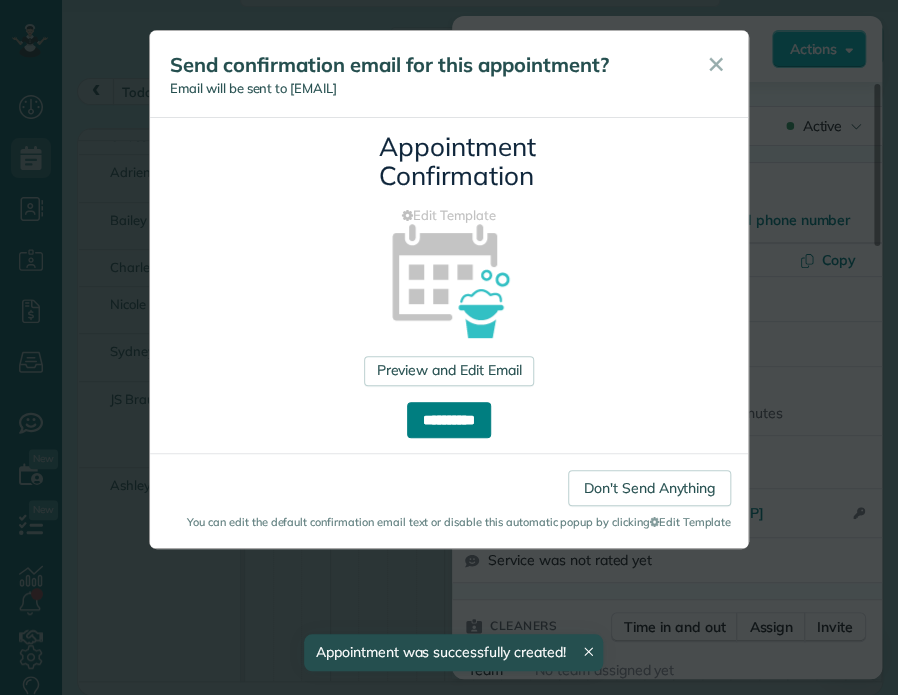 click on "**********" at bounding box center (449, 420) 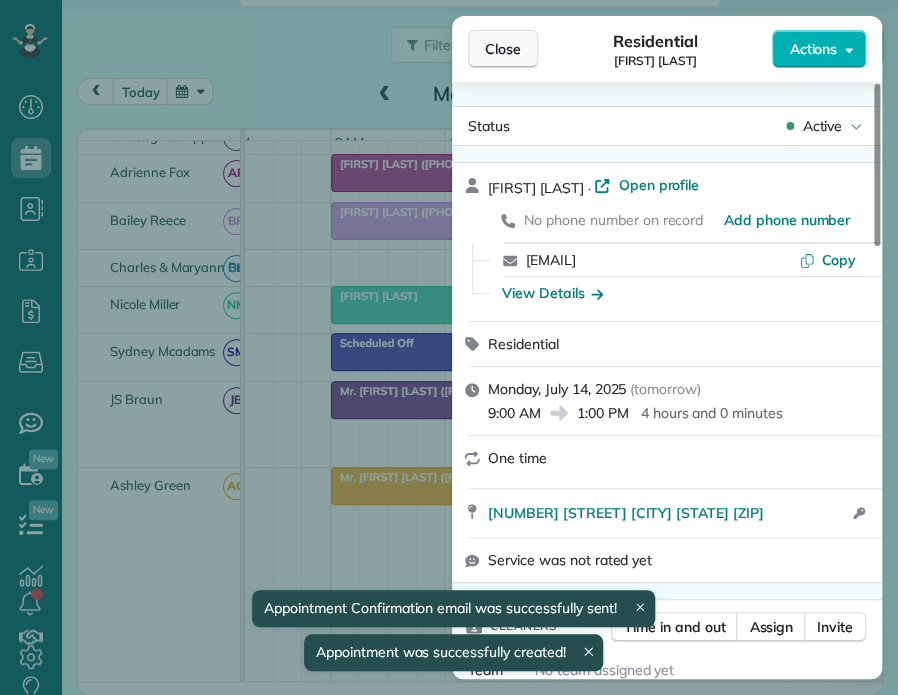 click on "Close" at bounding box center [503, 49] 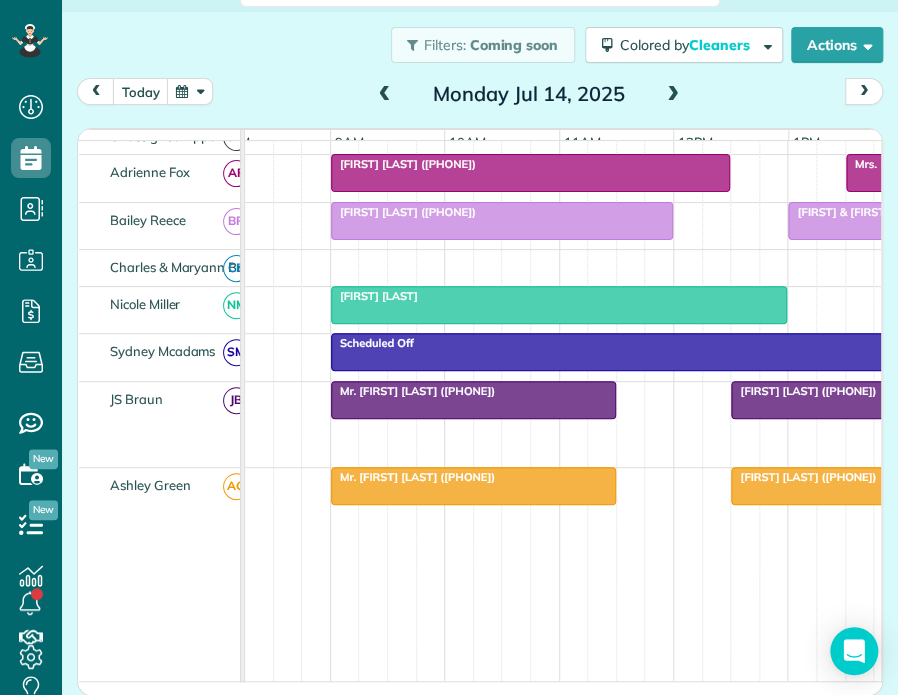 scroll, scrollTop: 28, scrollLeft: 143, axis: both 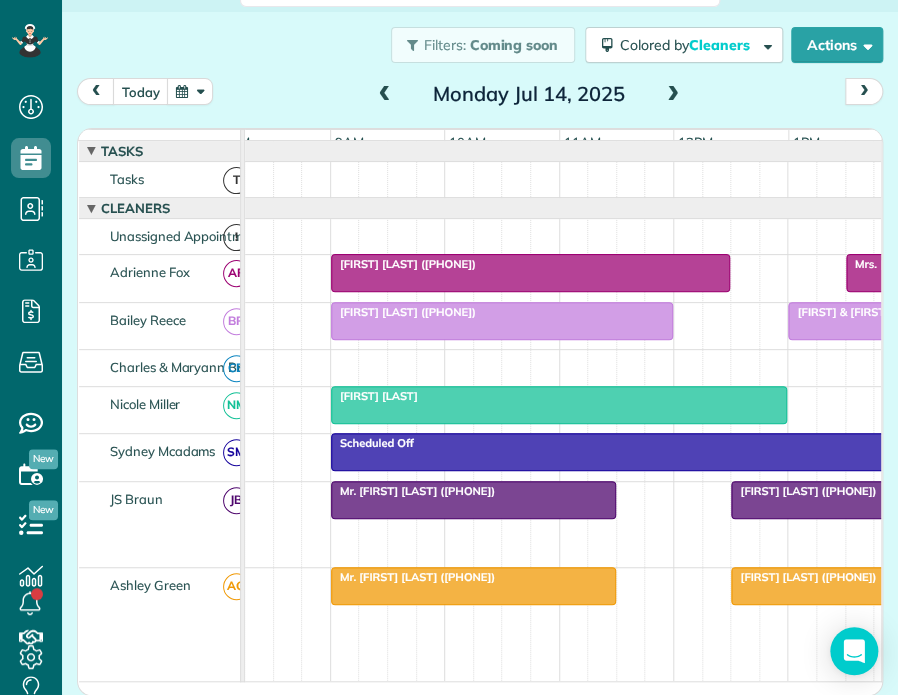click on "[FIRST] [LAST] ([PHONE])" at bounding box center [803, 491] 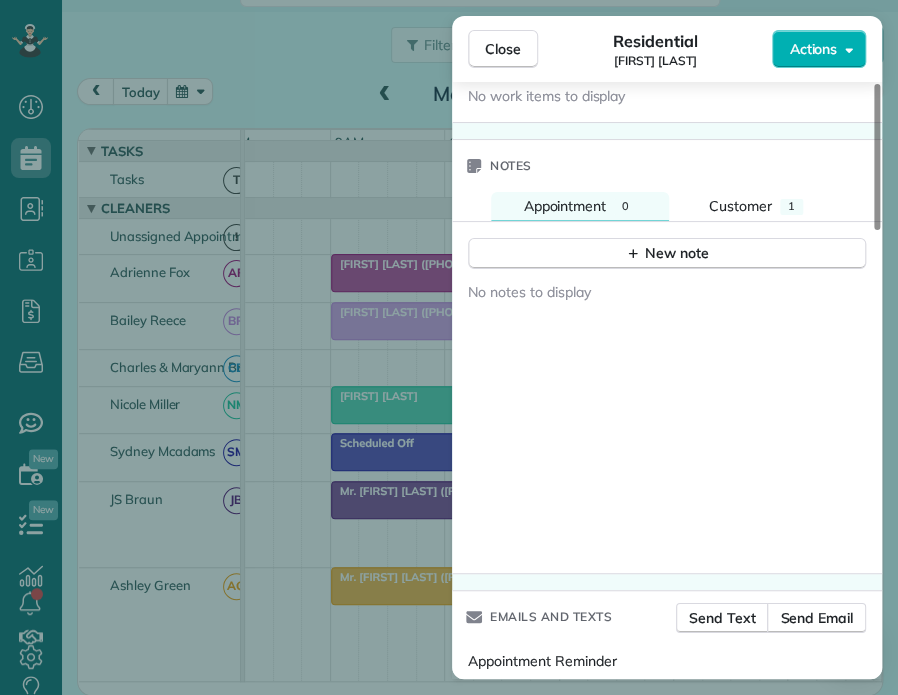 scroll, scrollTop: 1600, scrollLeft: 0, axis: vertical 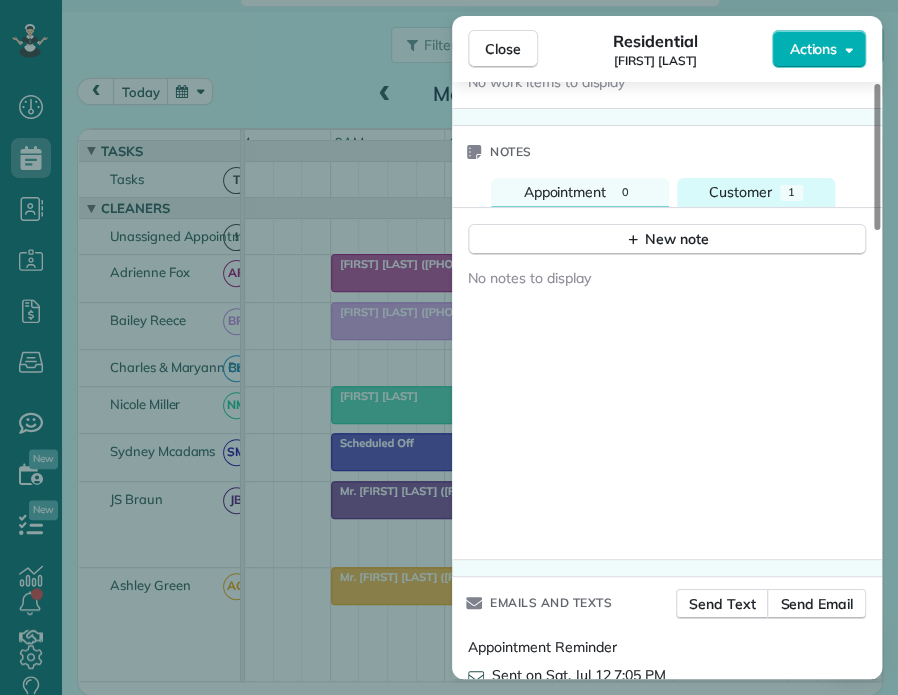 click on "Customer" at bounding box center (740, 192) 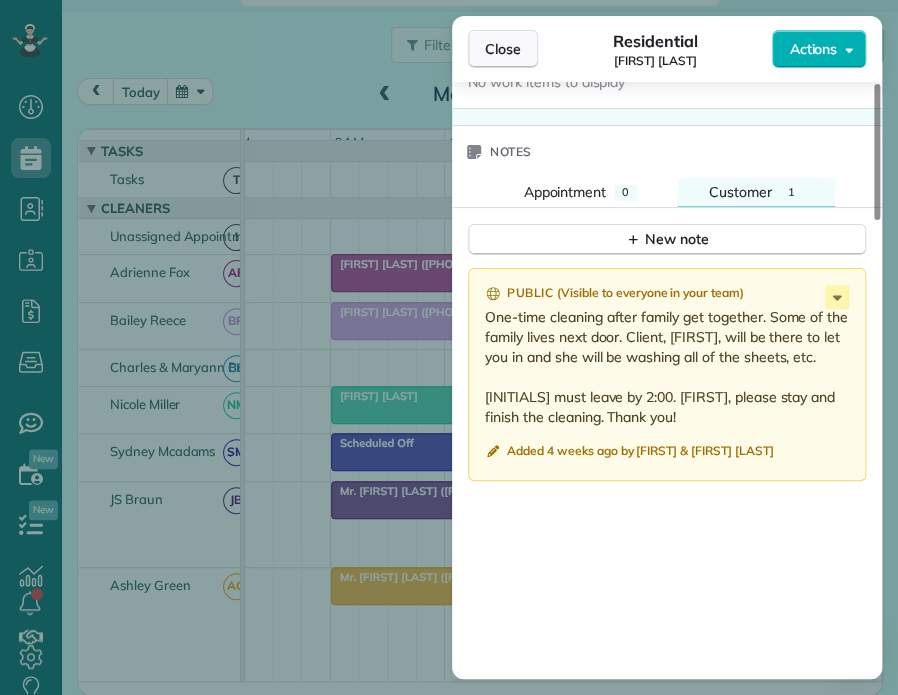 click on "Close" at bounding box center [503, 49] 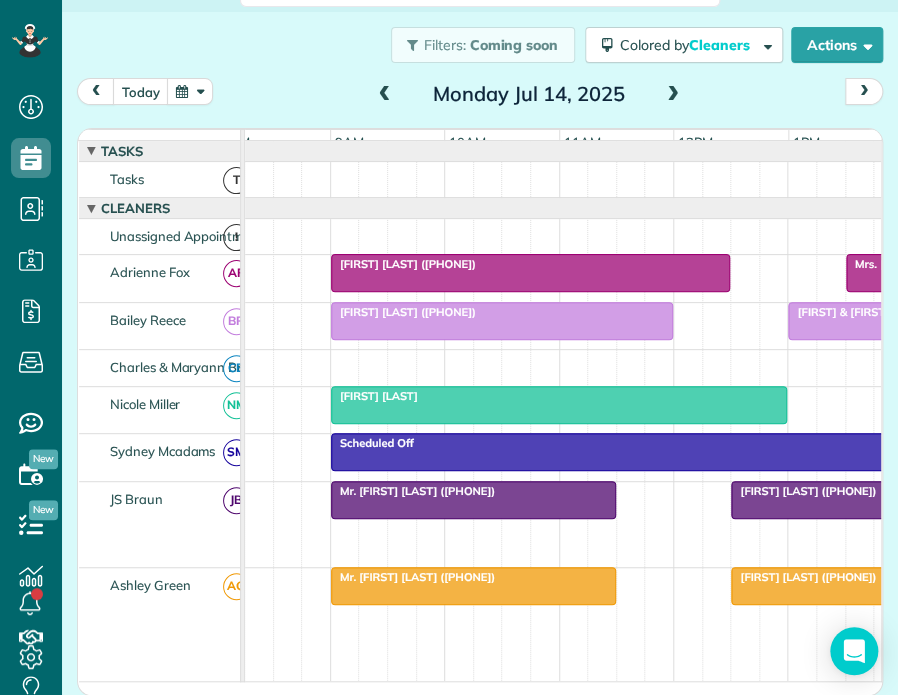 click at bounding box center (673, 95) 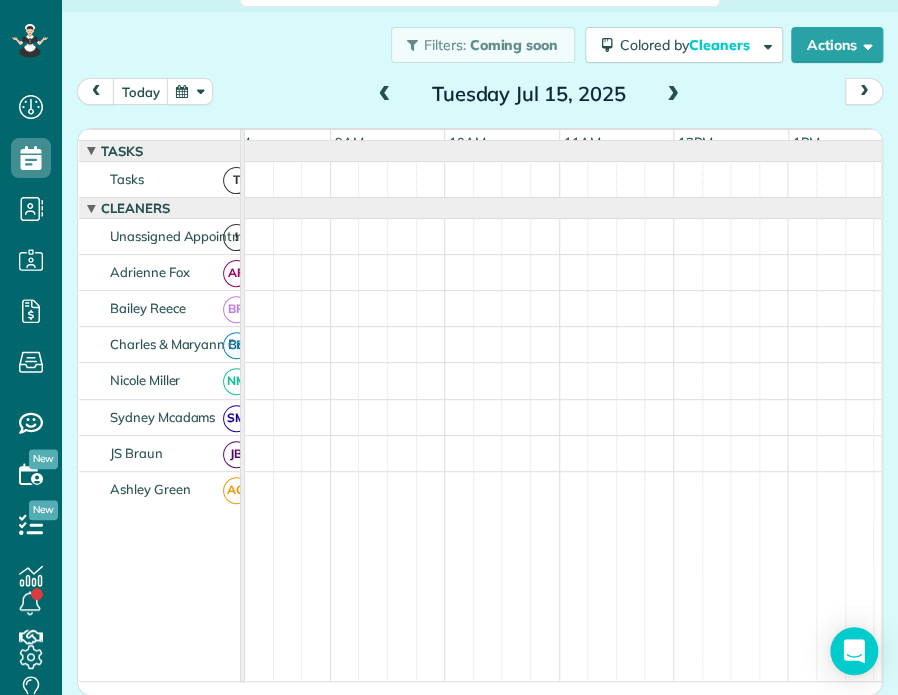 scroll, scrollTop: 0, scrollLeft: 0, axis: both 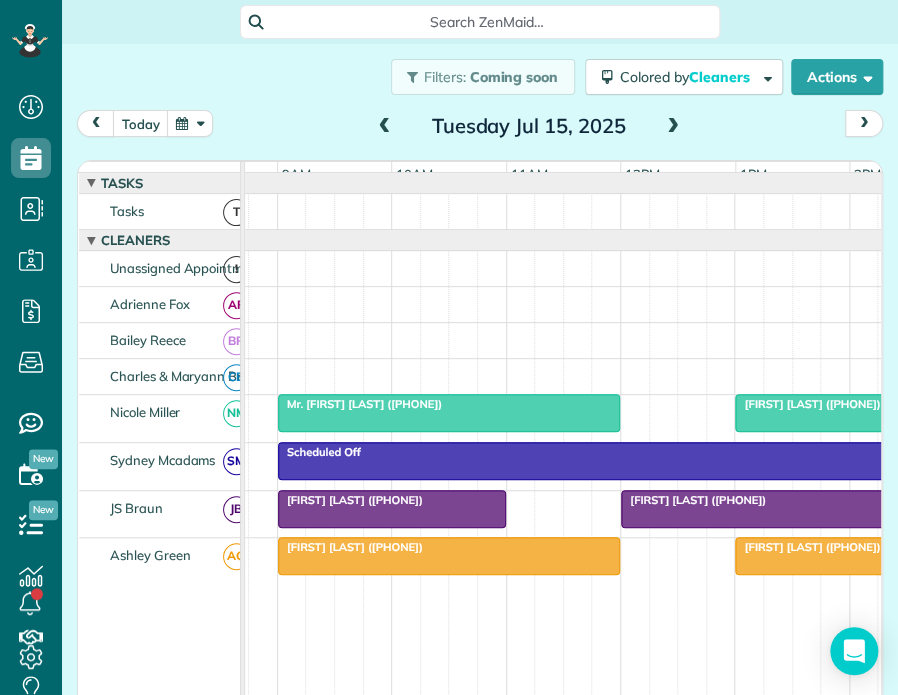 click at bounding box center (392, 509) 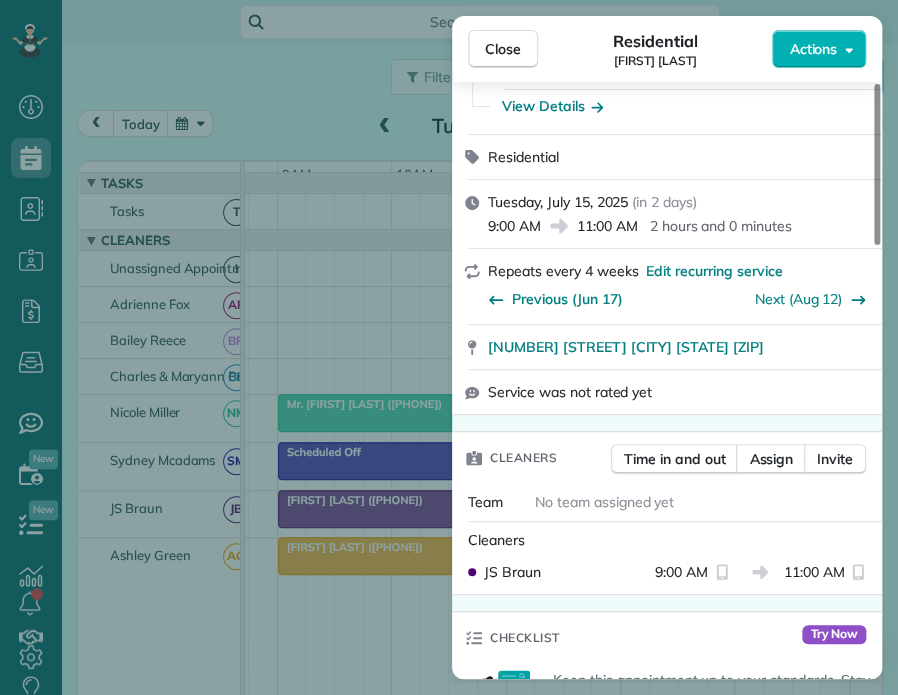 scroll, scrollTop: 200, scrollLeft: 0, axis: vertical 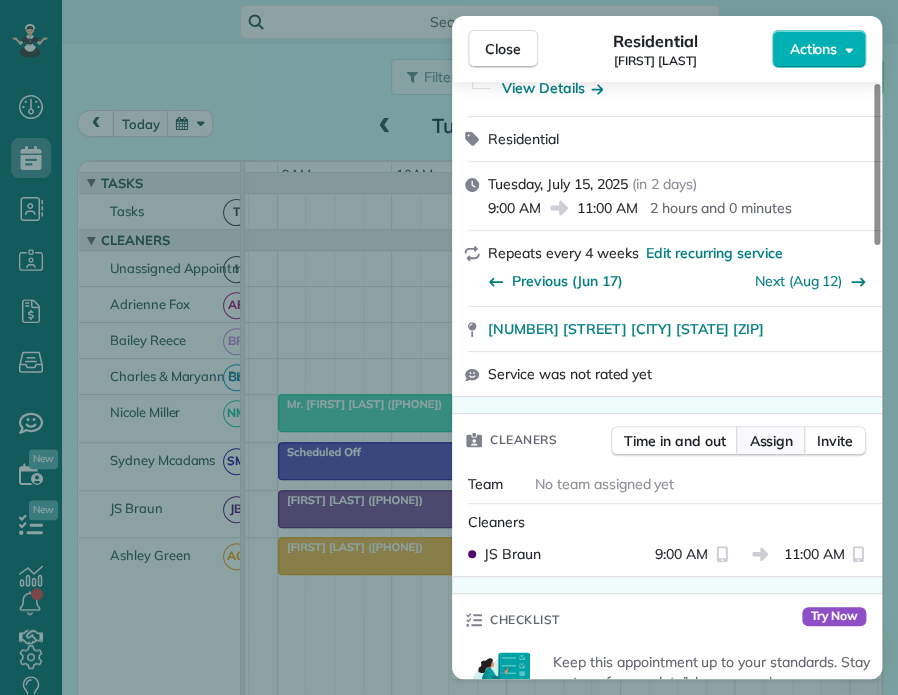 click on "Assign" at bounding box center (771, 441) 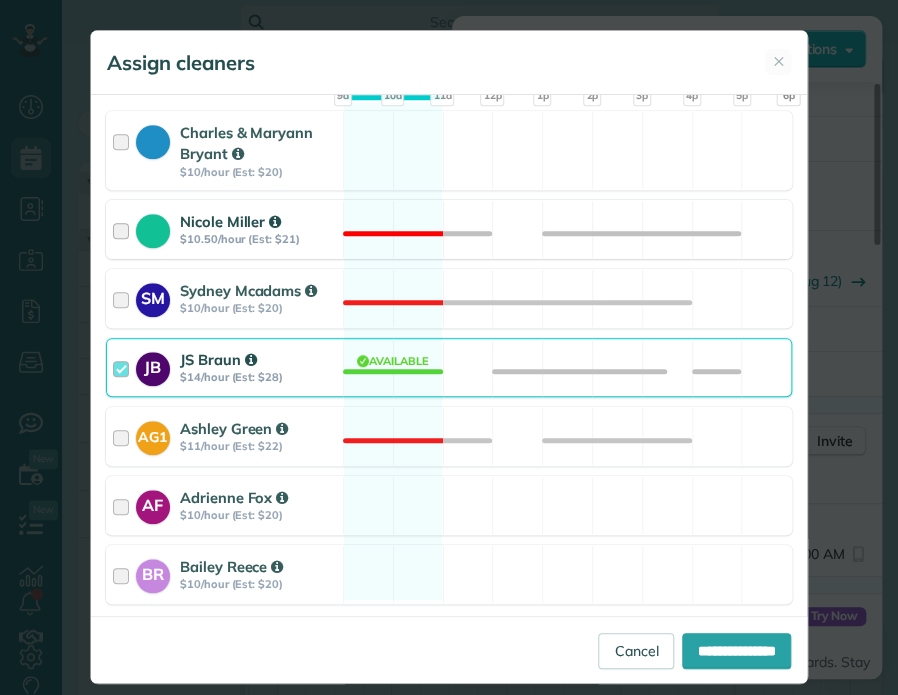 scroll, scrollTop: 378, scrollLeft: 0, axis: vertical 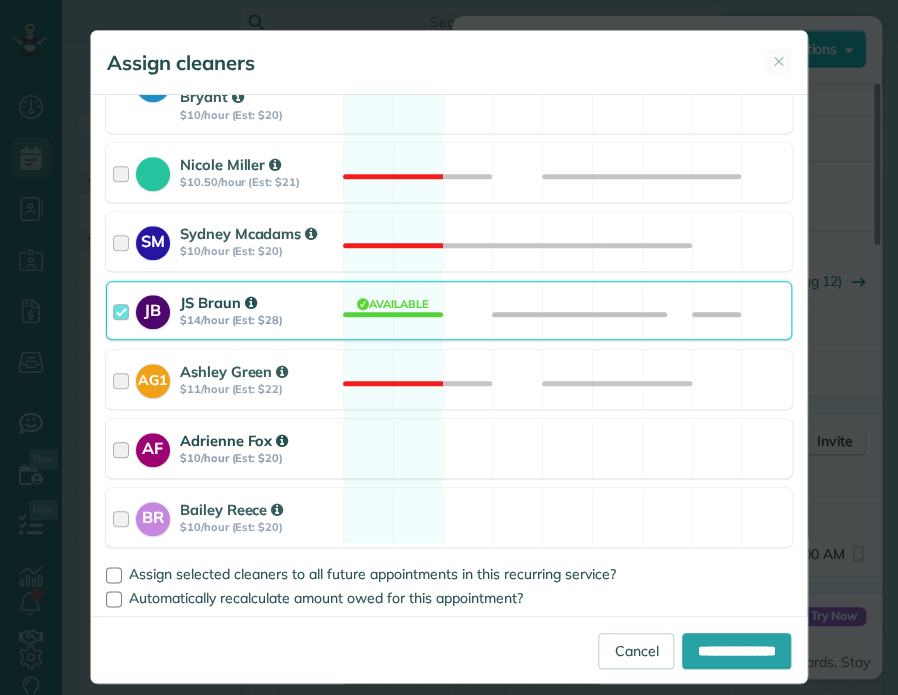 click at bounding box center [124, 448] 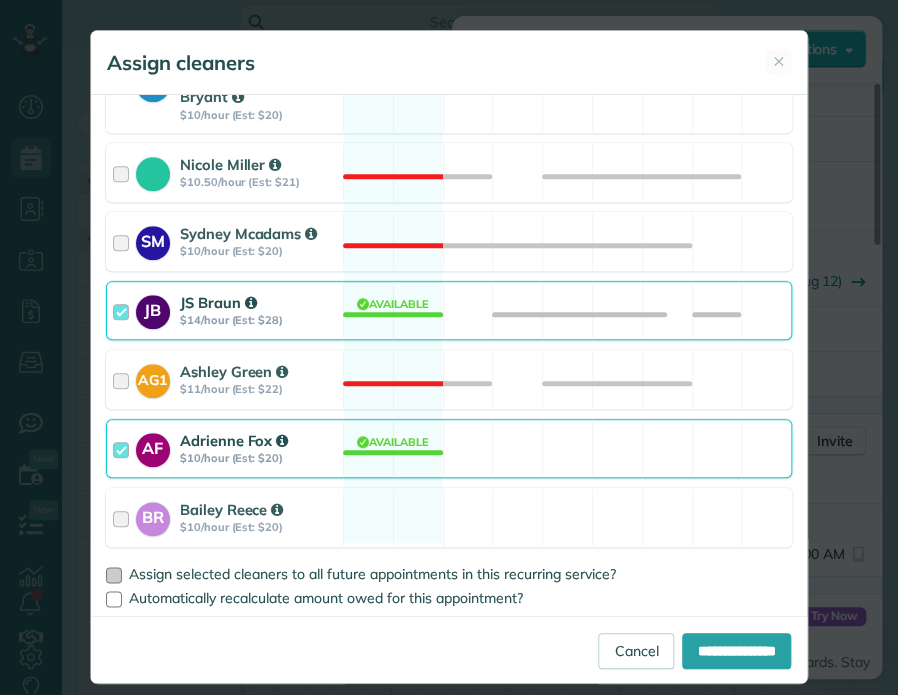 click at bounding box center [114, 575] 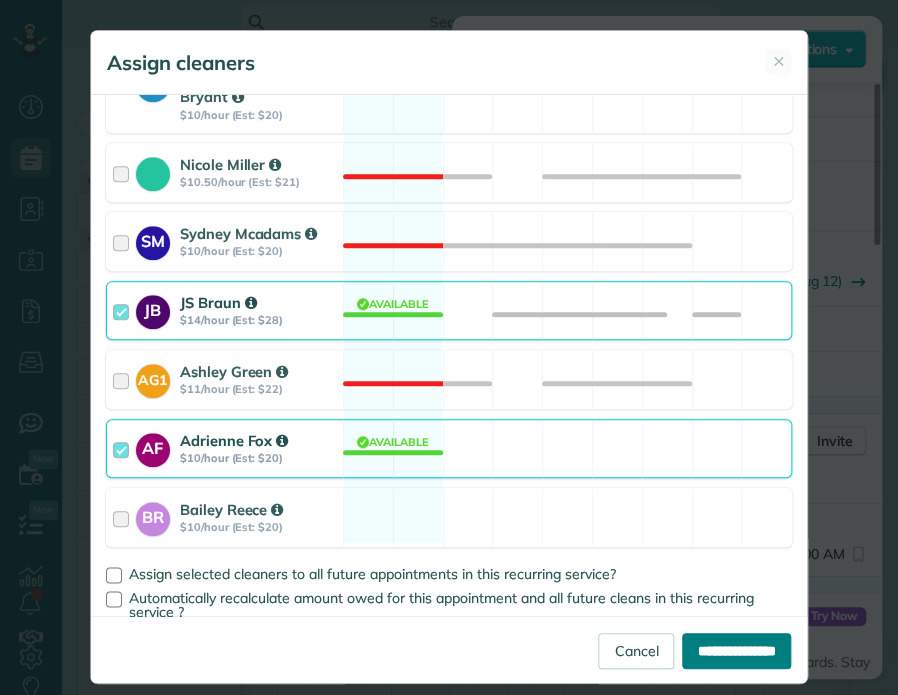 click on "**********" at bounding box center (736, 651) 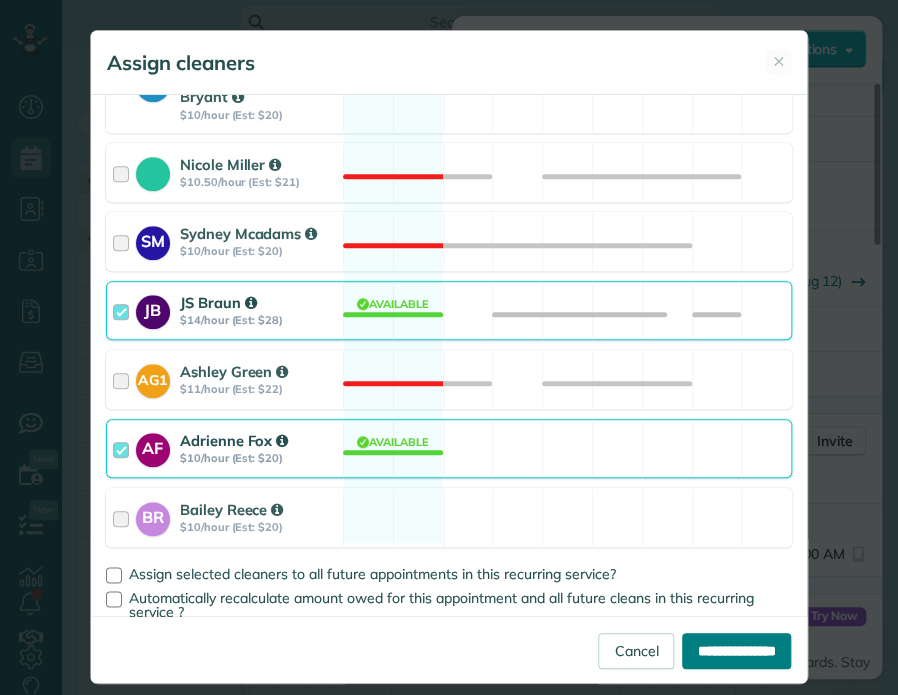 type on "**********" 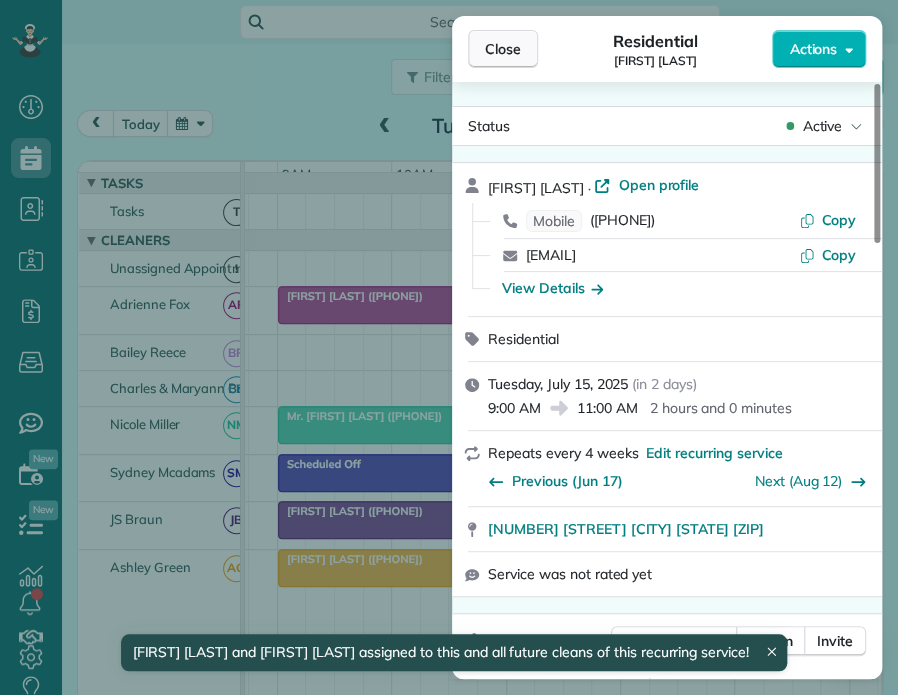 click on "Close" at bounding box center (503, 49) 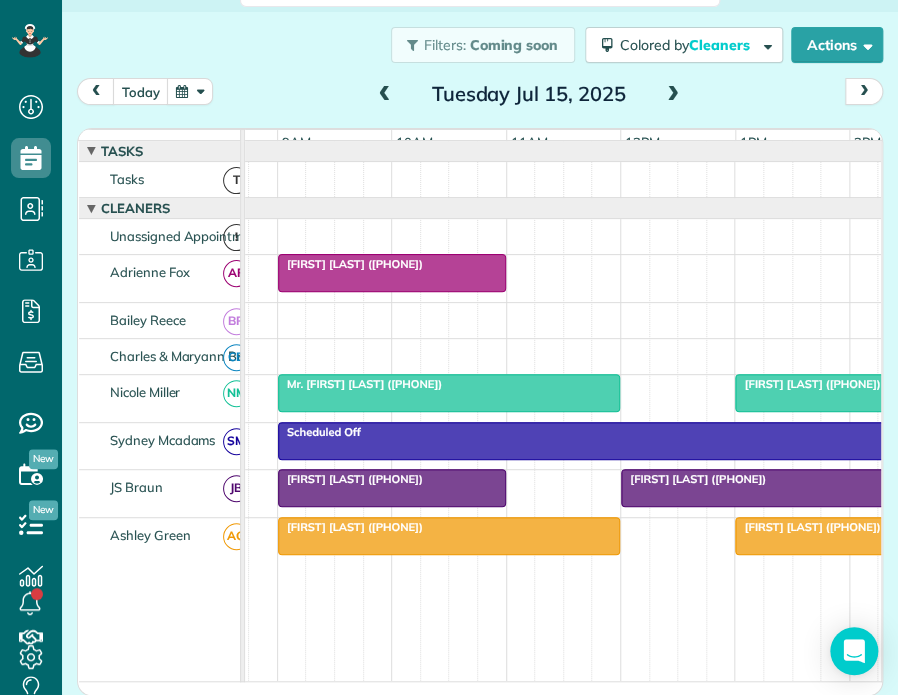 scroll, scrollTop: 33, scrollLeft: 0, axis: vertical 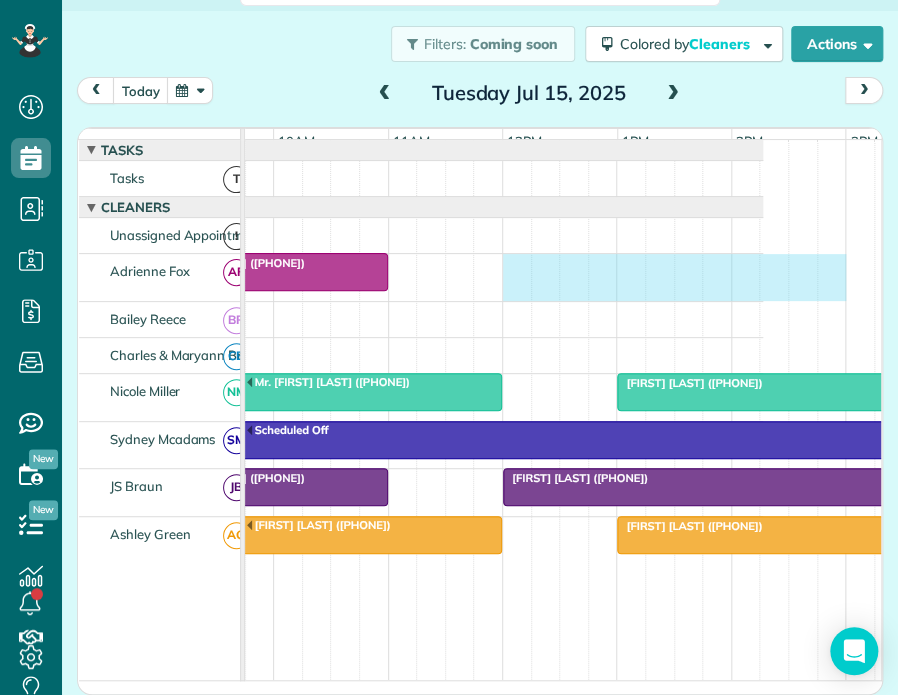 drag, startPoint x: 628, startPoint y: 275, endPoint x: 829, endPoint y: 291, distance: 201.6358 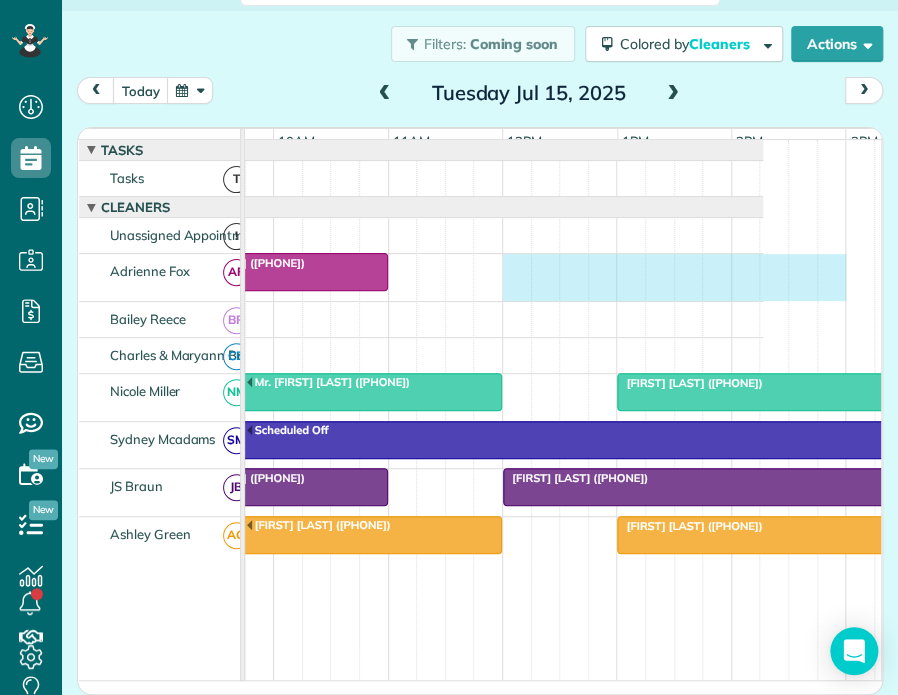click on "[FIRST] [LAST] ([PHONE])" at bounding box center [347, 277] 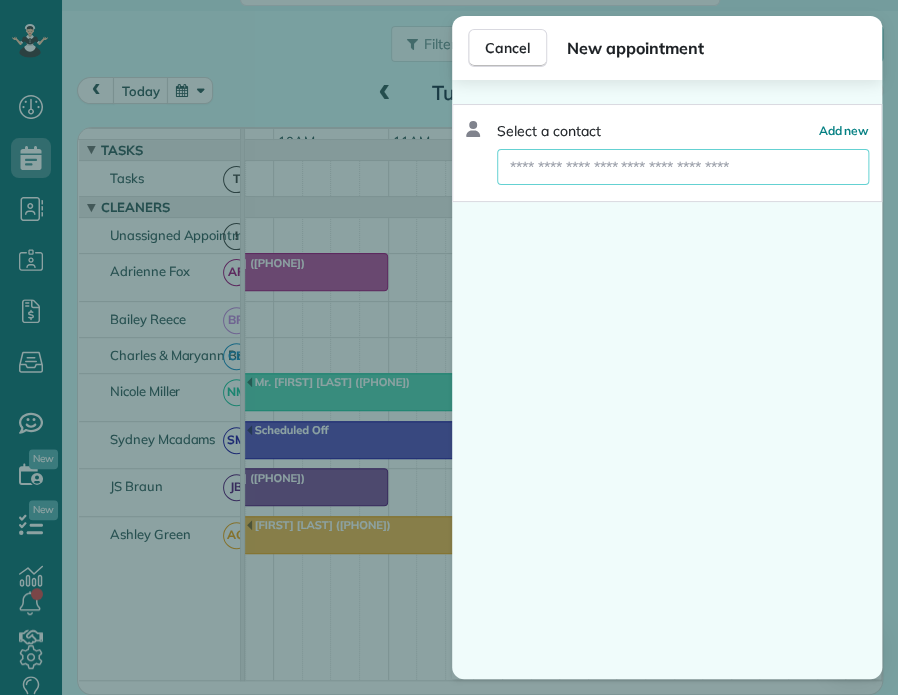 click at bounding box center (683, 167) 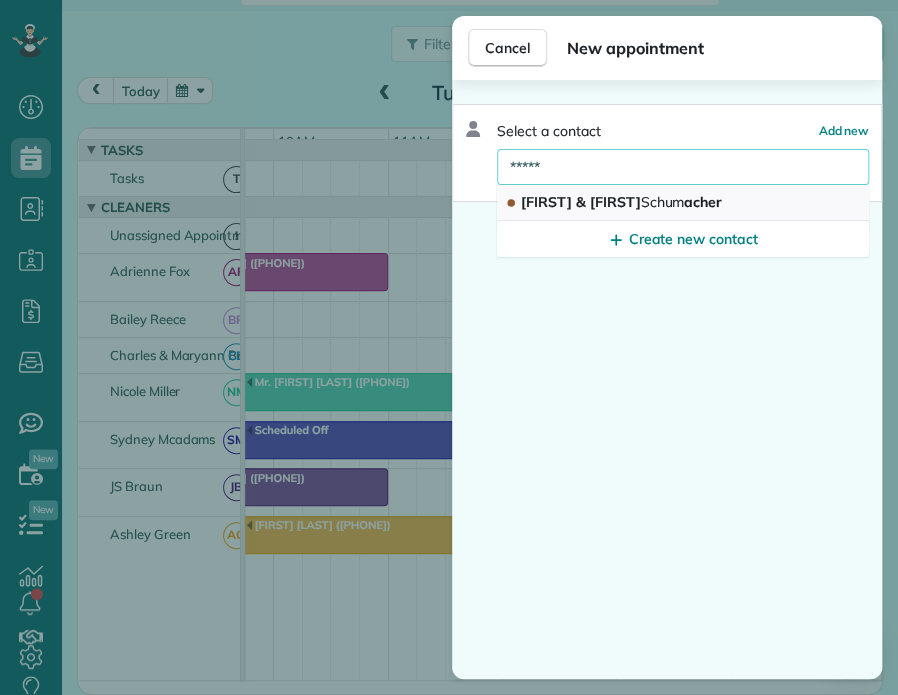 type on "*****" 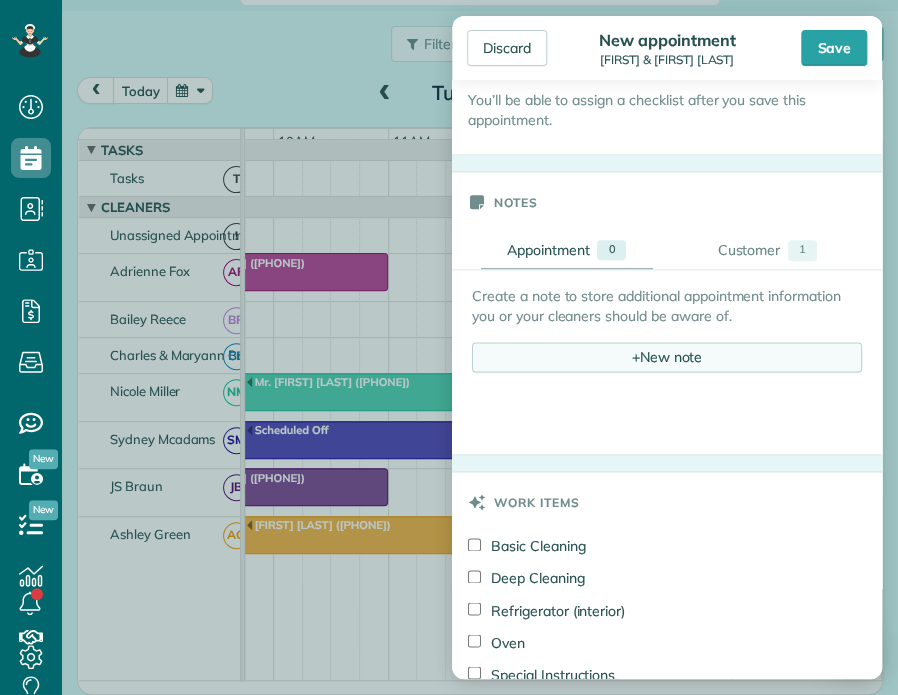 click on "+ New note" at bounding box center (667, 357) 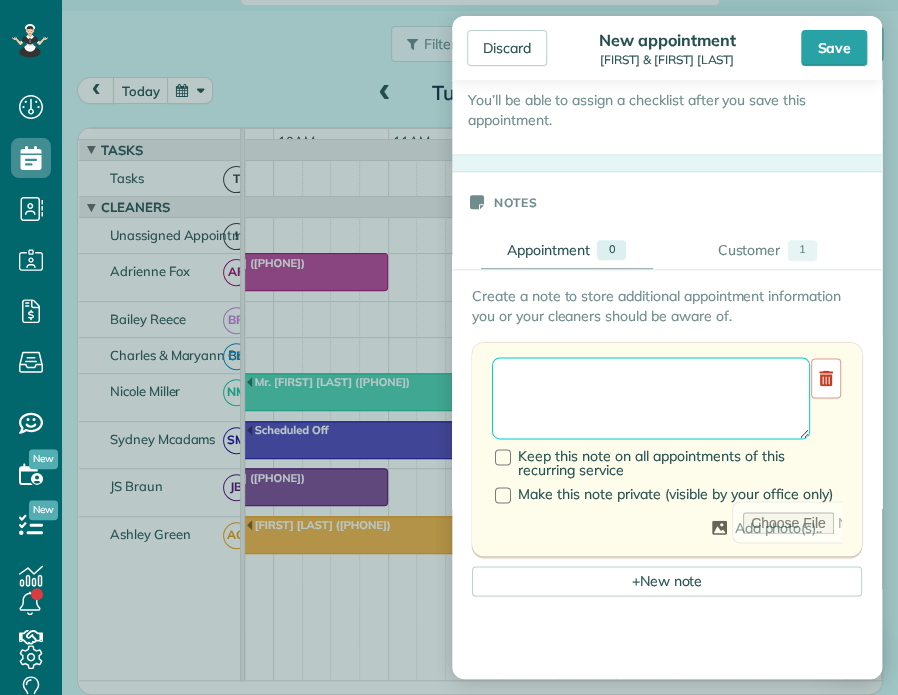 click at bounding box center [651, 398] 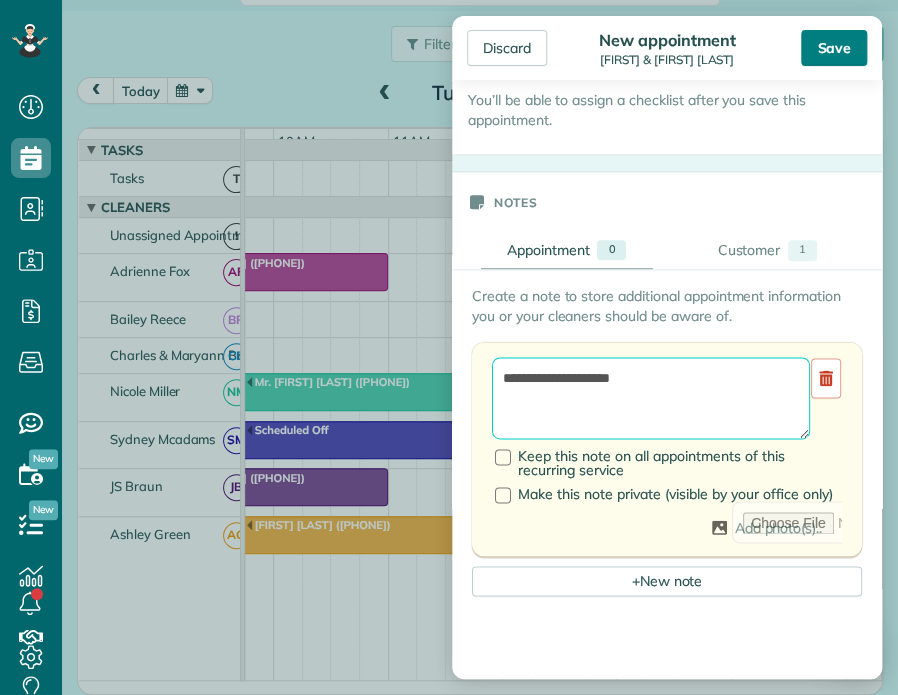 type on "**********" 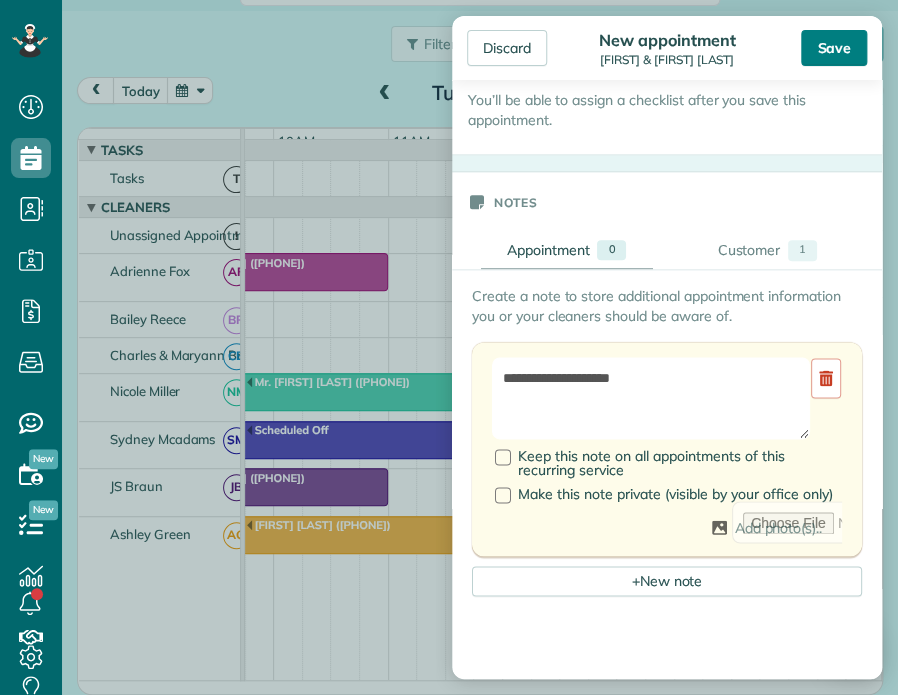 click on "Save" at bounding box center [834, 48] 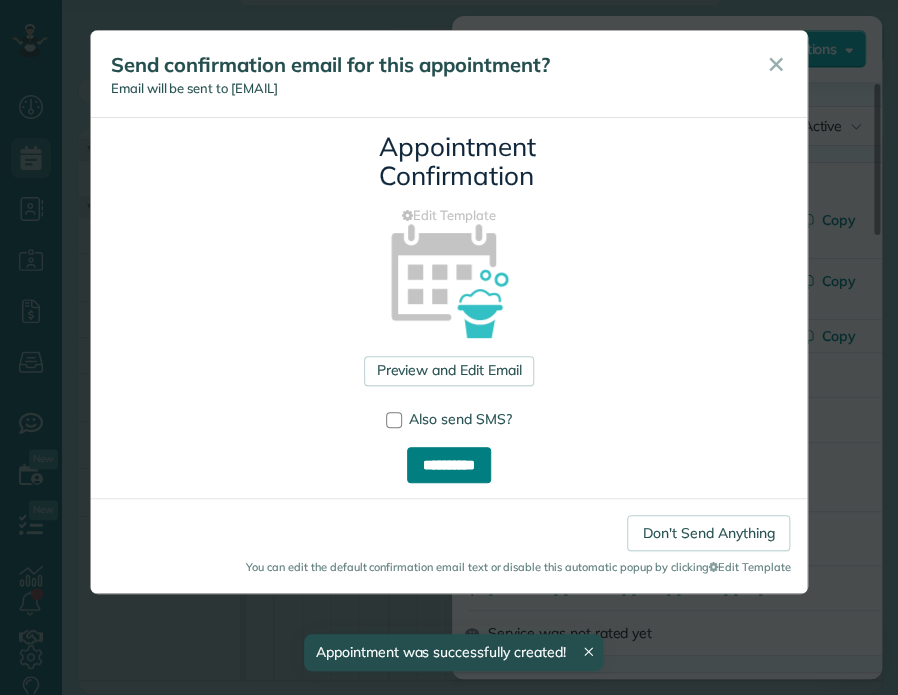 drag, startPoint x: 449, startPoint y: 460, endPoint x: 469, endPoint y: 458, distance: 20.09975 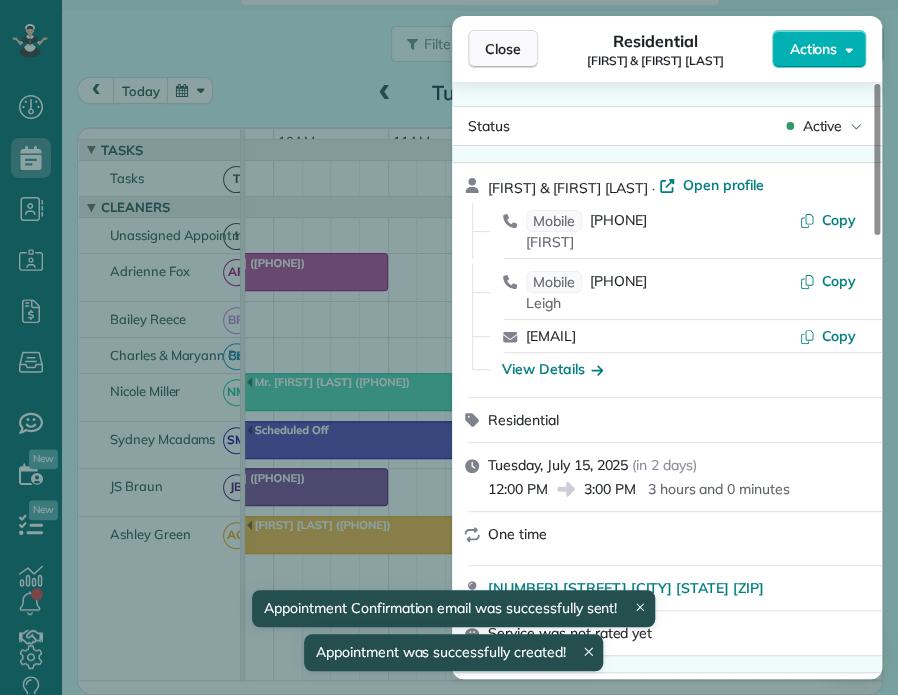 click on "Close" at bounding box center [503, 49] 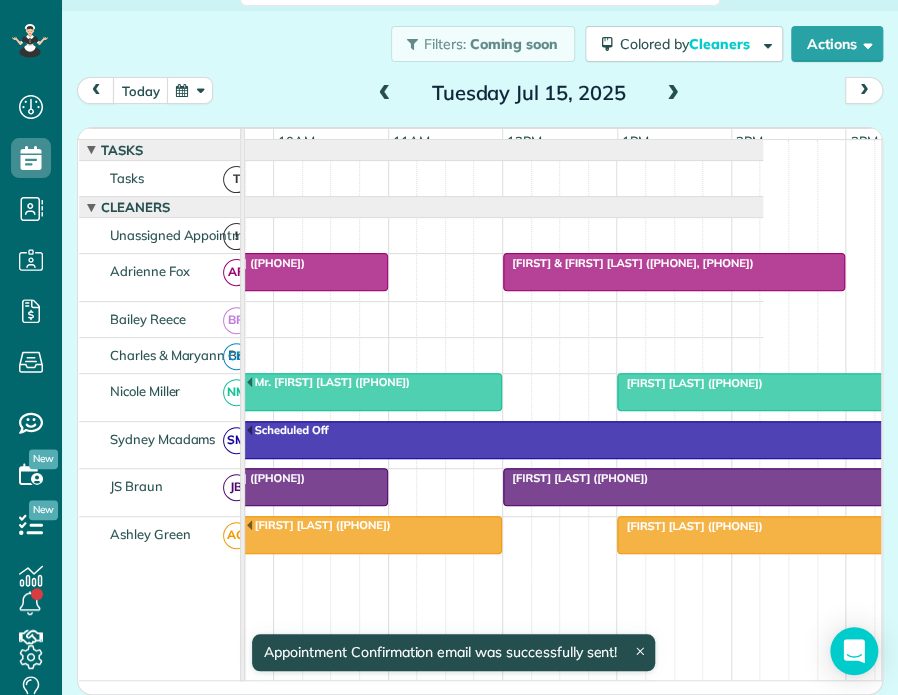 scroll, scrollTop: 0, scrollLeft: 278, axis: horizontal 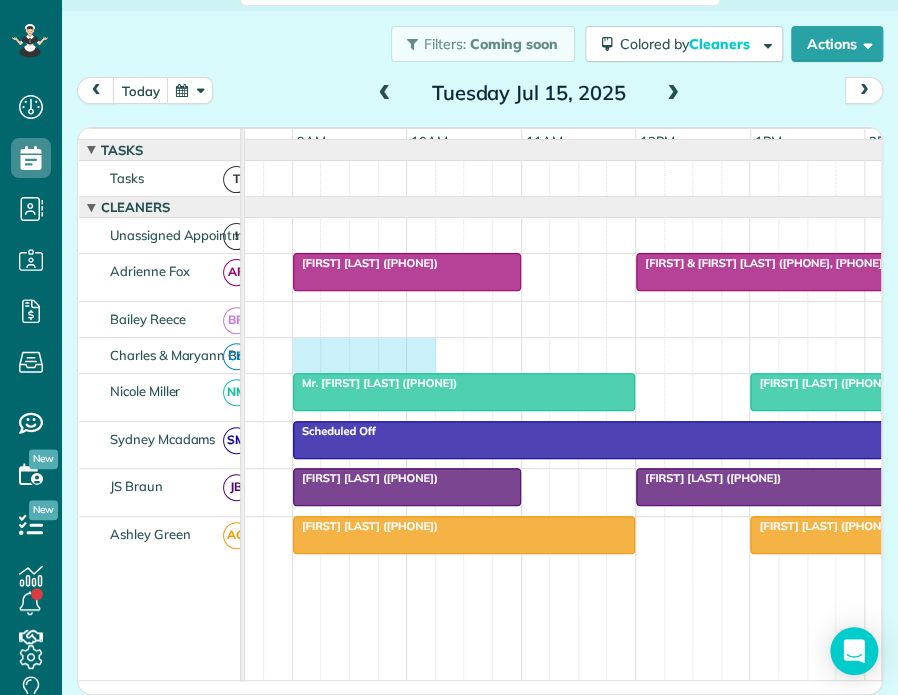 drag, startPoint x: 293, startPoint y: 355, endPoint x: 412, endPoint y: 362, distance: 119.2057 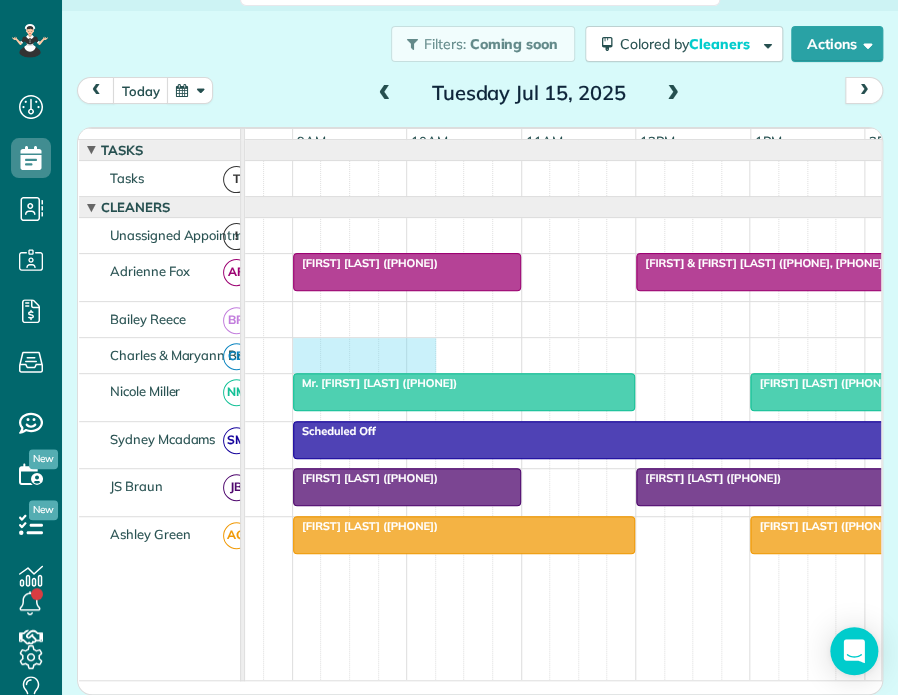 click at bounding box center [480, 355] 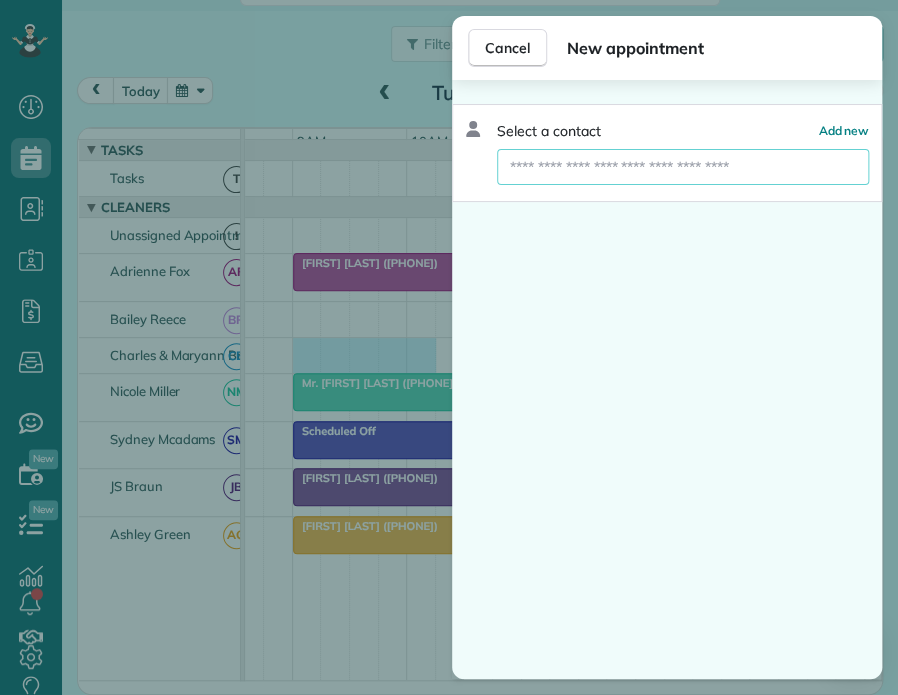 click at bounding box center [683, 167] 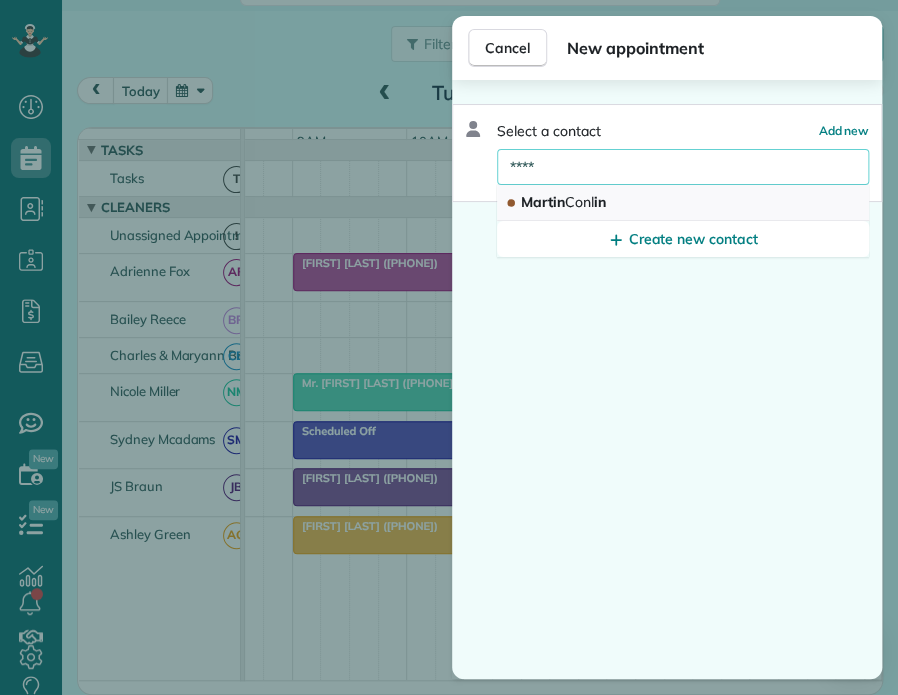 type on "****" 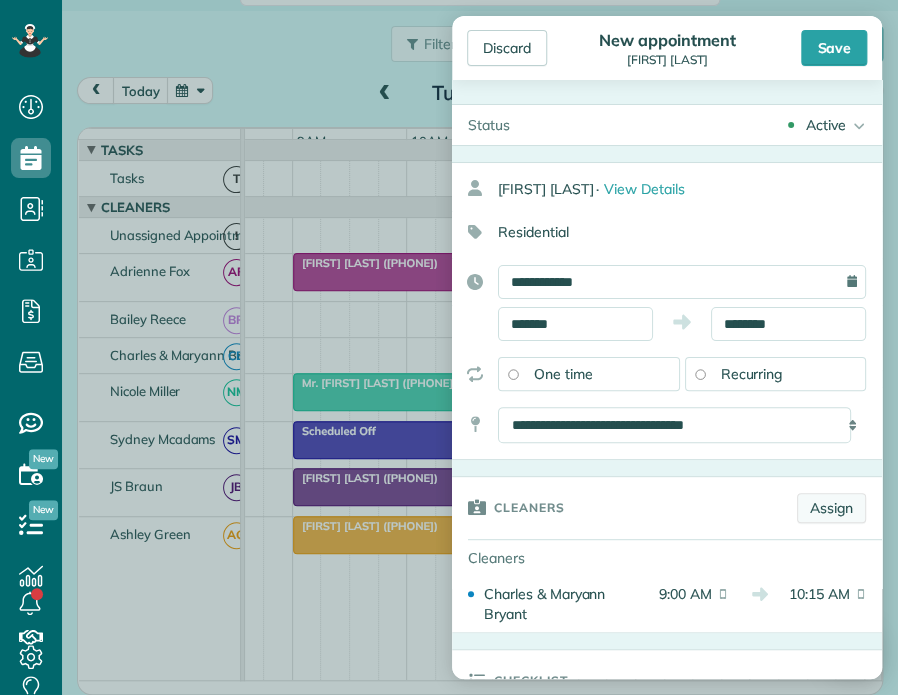 click on "Assign" at bounding box center (831, 508) 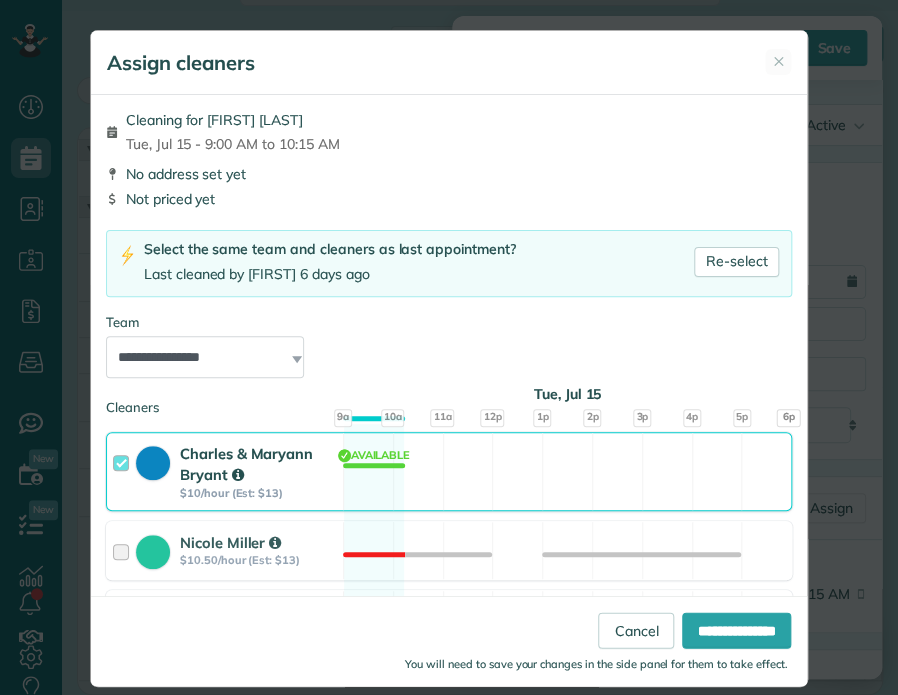 click at bounding box center (124, 471) 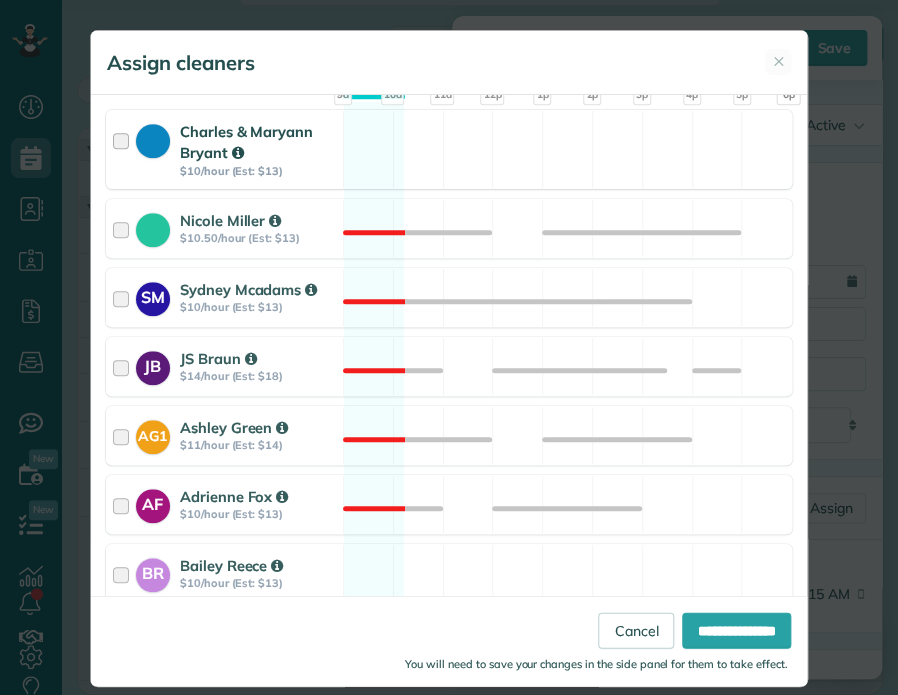 scroll, scrollTop: 330, scrollLeft: 0, axis: vertical 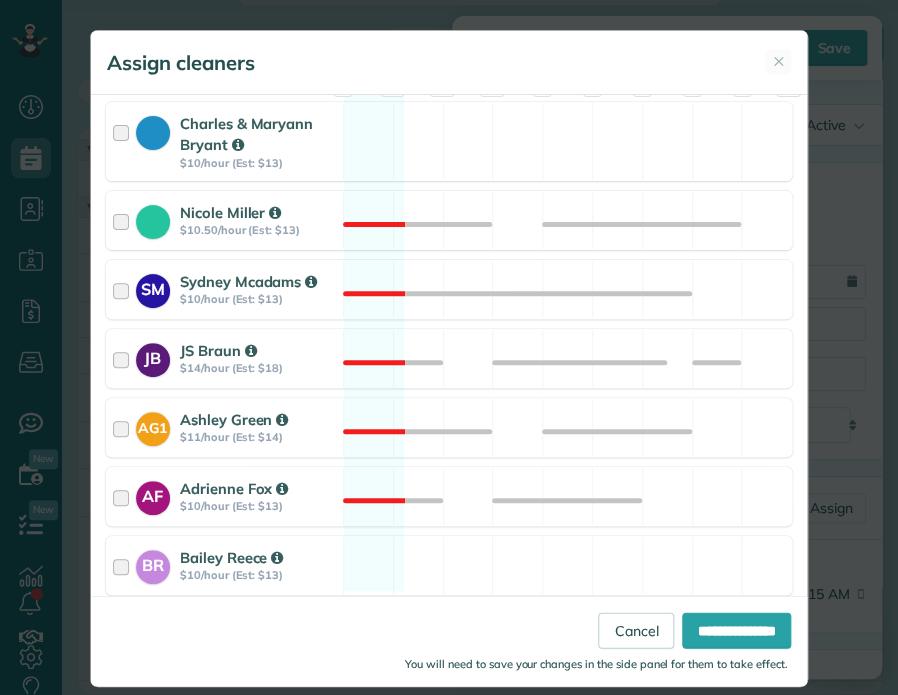 drag, startPoint x: 120, startPoint y: 560, endPoint x: 288, endPoint y: 620, distance: 178.39282 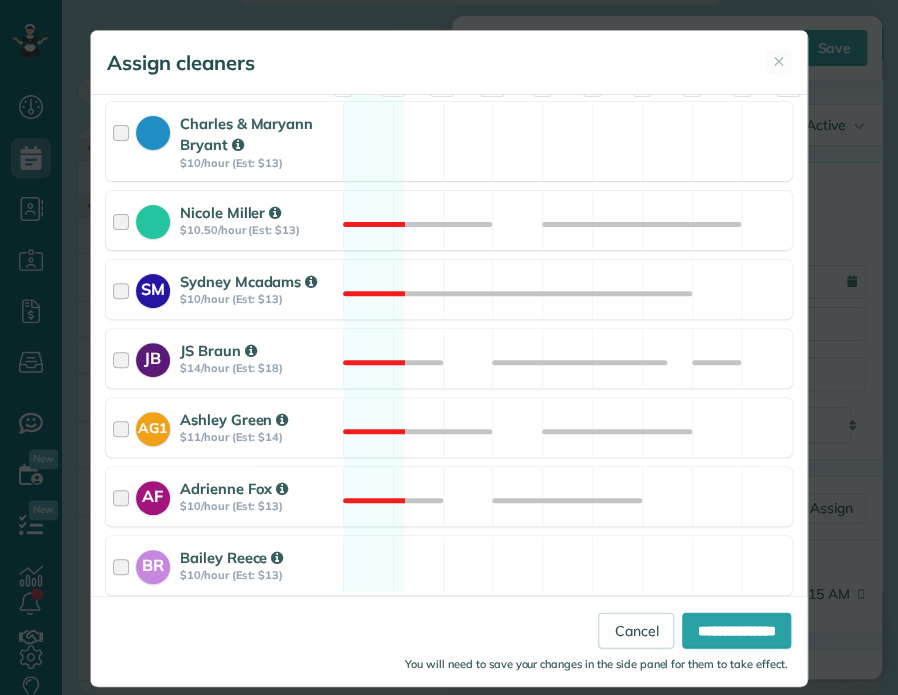 click at bounding box center [124, 565] 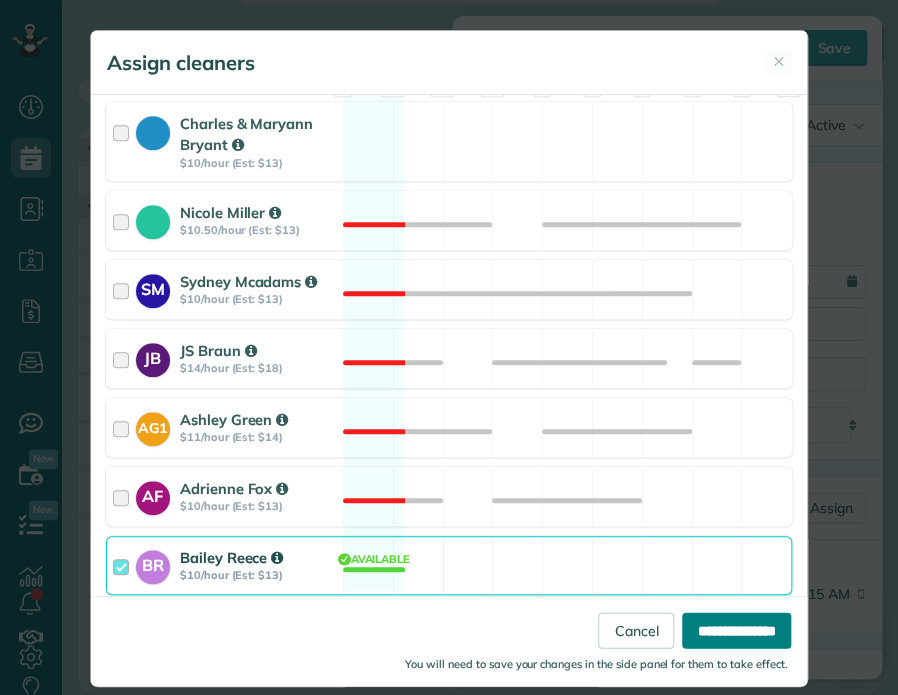 click on "**********" at bounding box center (736, 631) 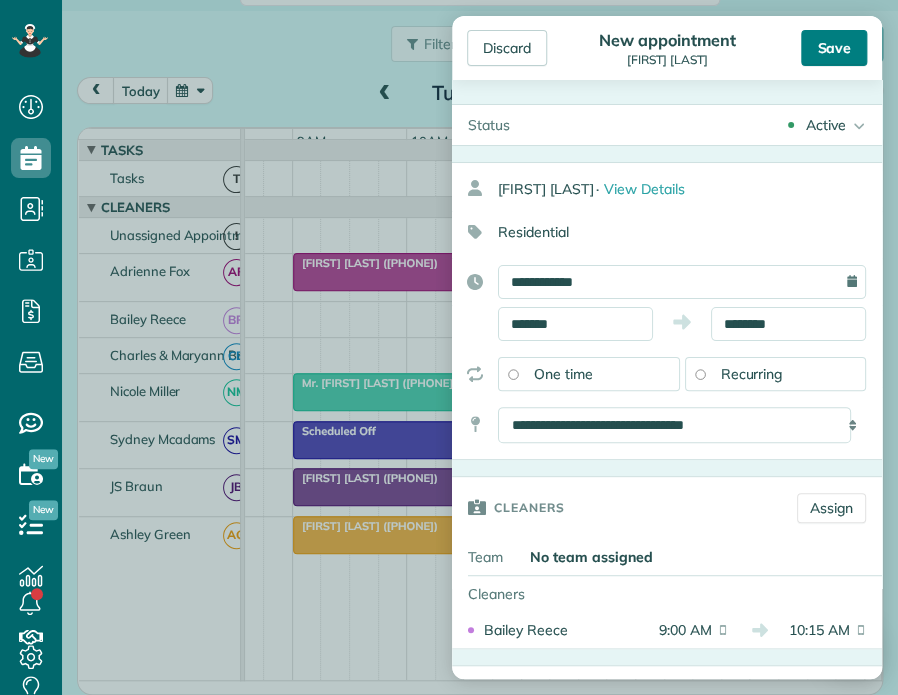 click on "Save" at bounding box center [834, 48] 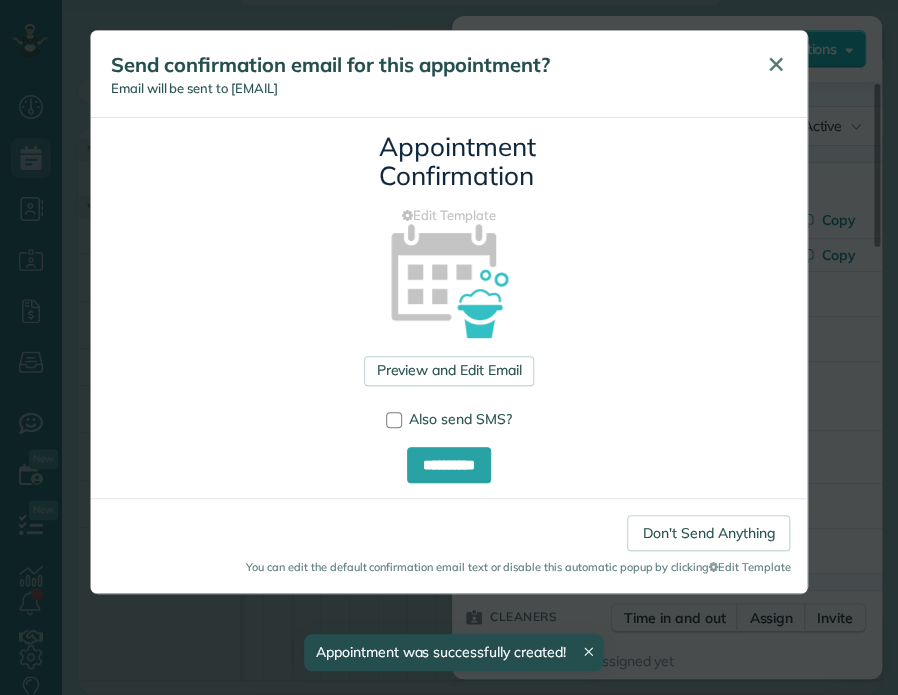 click on "✕" at bounding box center [775, 64] 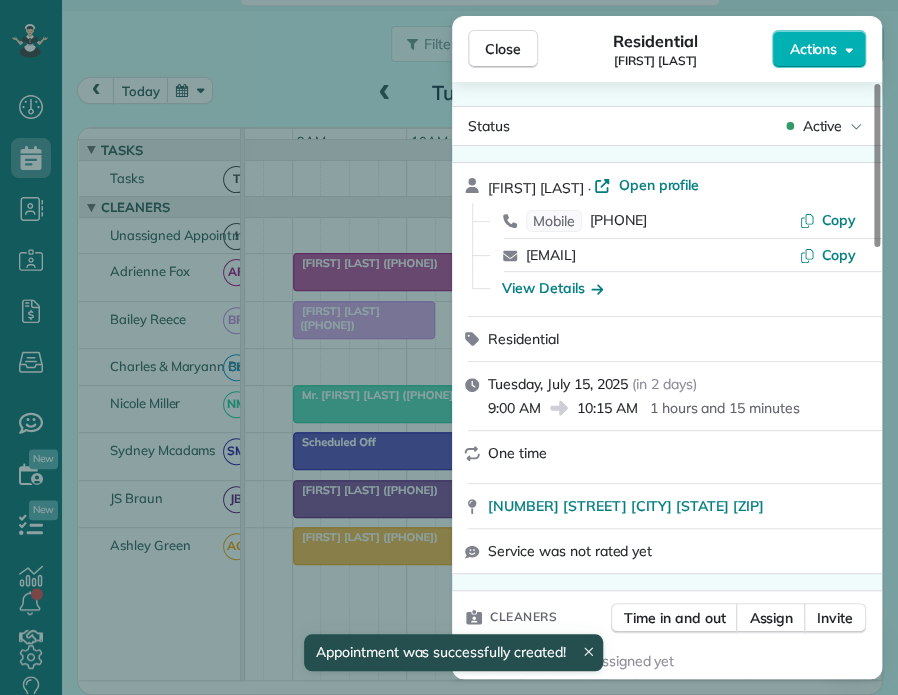 drag, startPoint x: 503, startPoint y: 40, endPoint x: 501, endPoint y: 58, distance: 18.110771 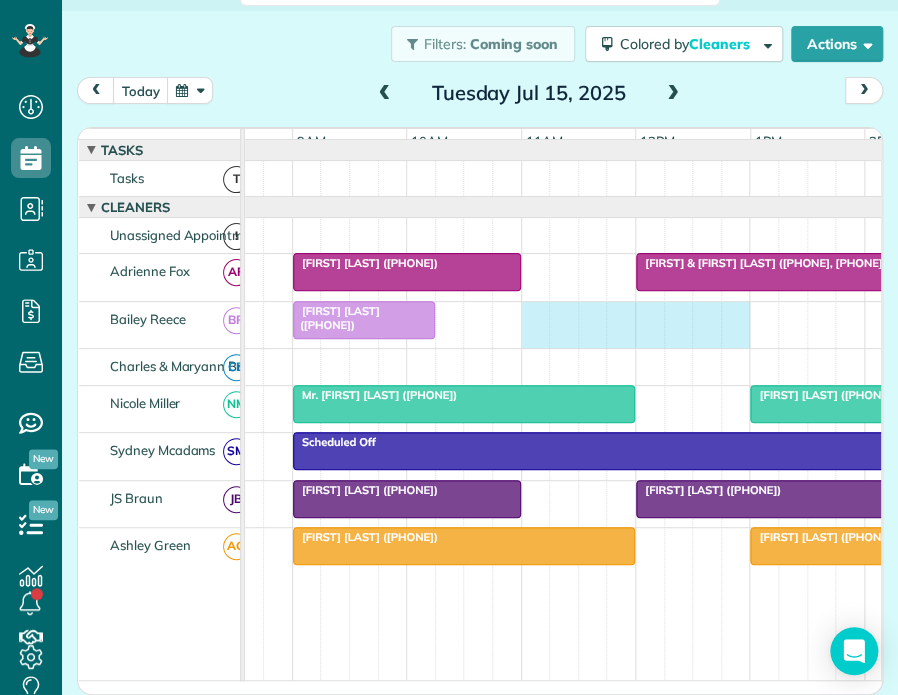 drag, startPoint x: 524, startPoint y: 322, endPoint x: 744, endPoint y: 347, distance: 221.4159 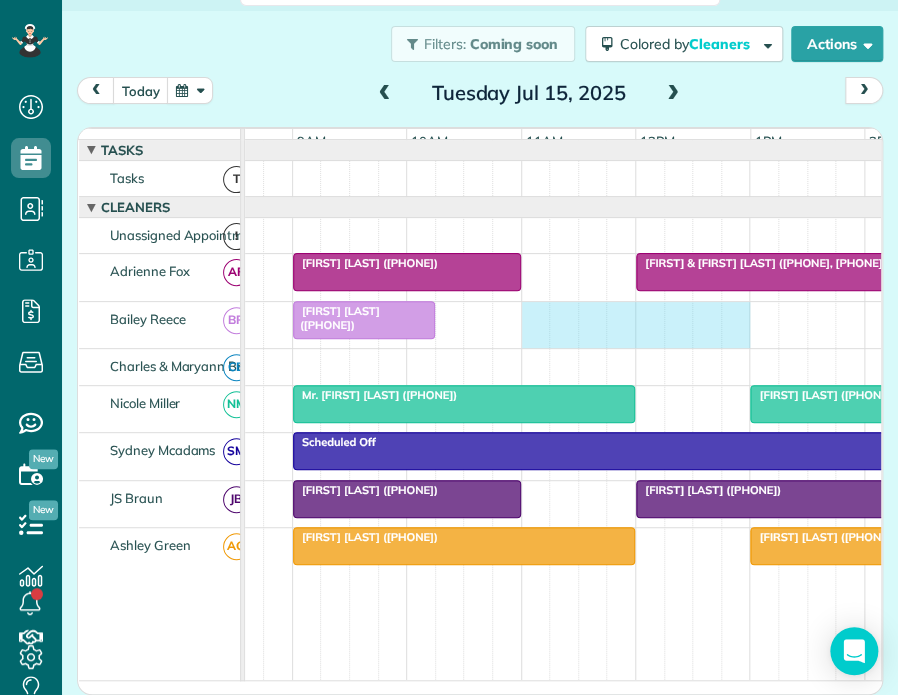 click on "[FIRST] [LAST] ([PHONE])" at bounding box center [480, 325] 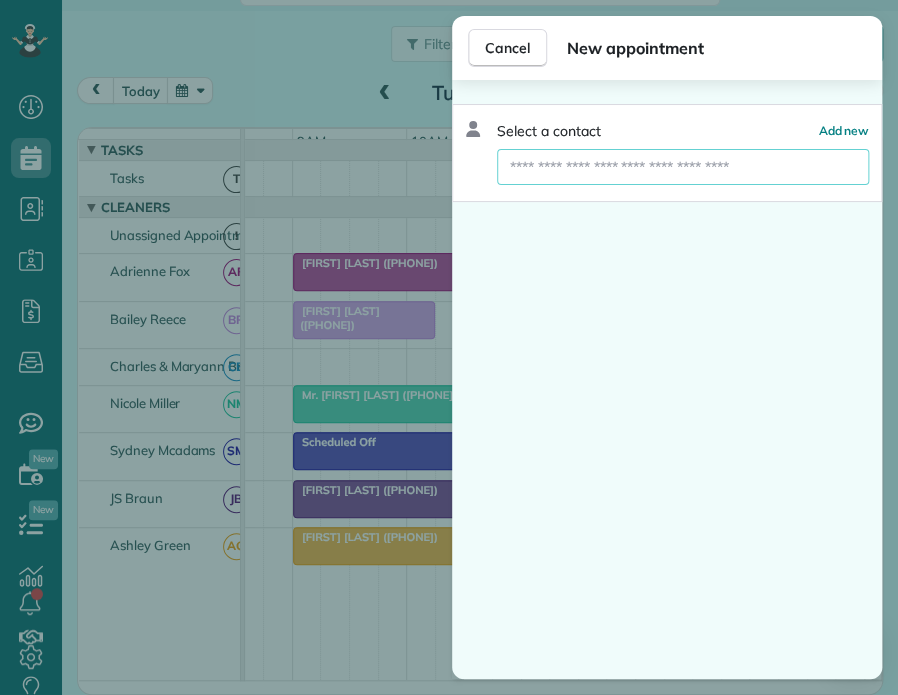 click at bounding box center (683, 167) 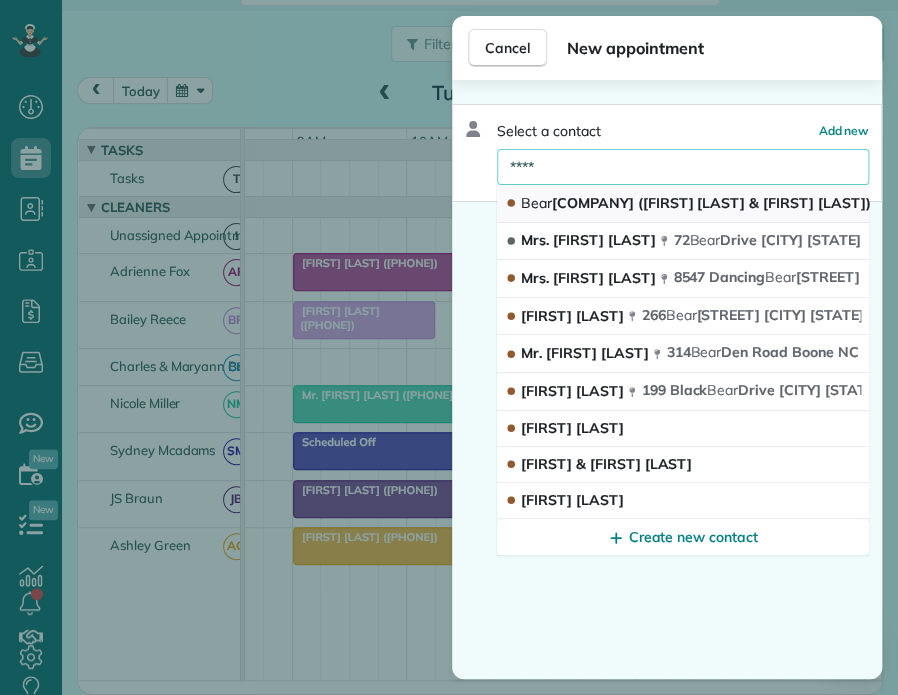 type on "****" 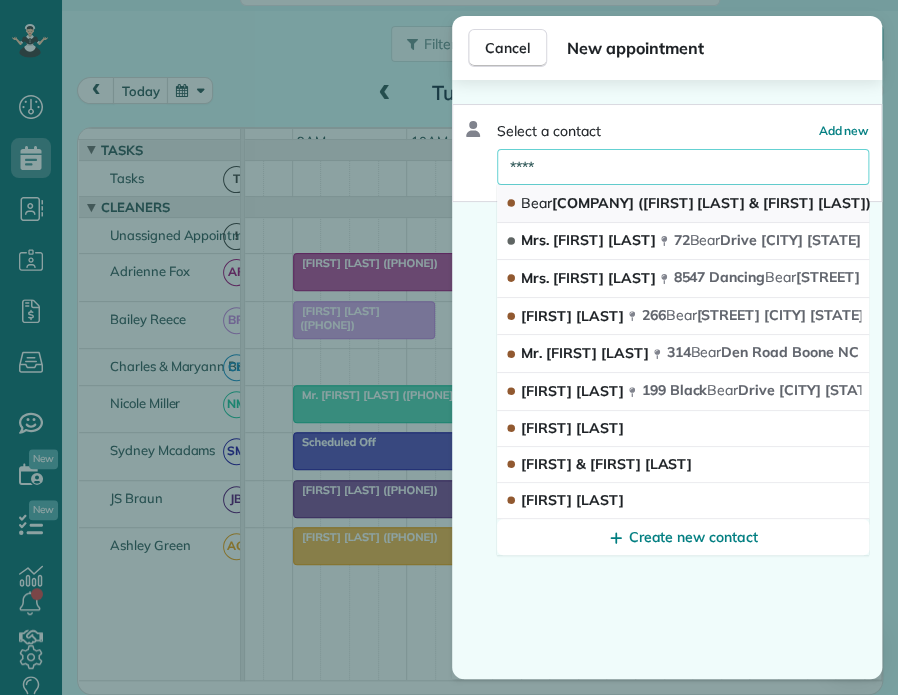 click on "[LAST] ([FIRST] [LAST] & [FIRST] [LAST])" at bounding box center [695, 203] 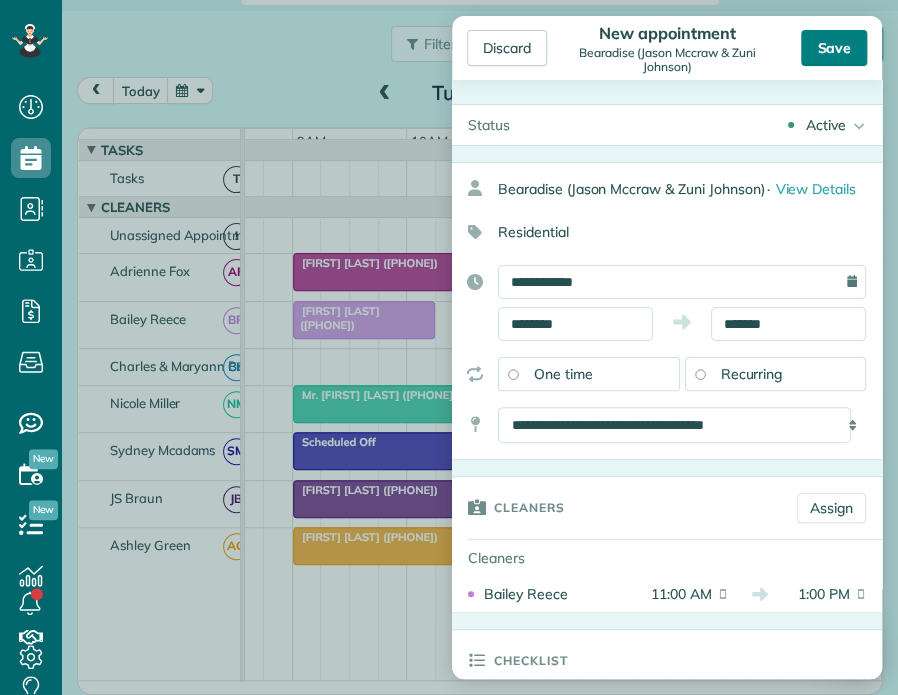 click on "Save" at bounding box center [834, 48] 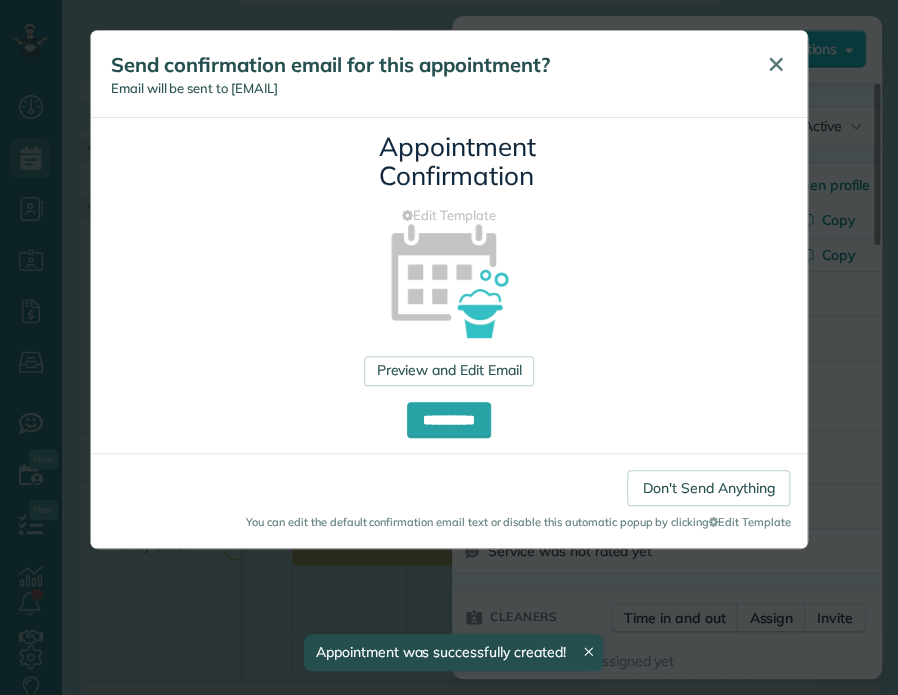 click on "✕" at bounding box center [775, 64] 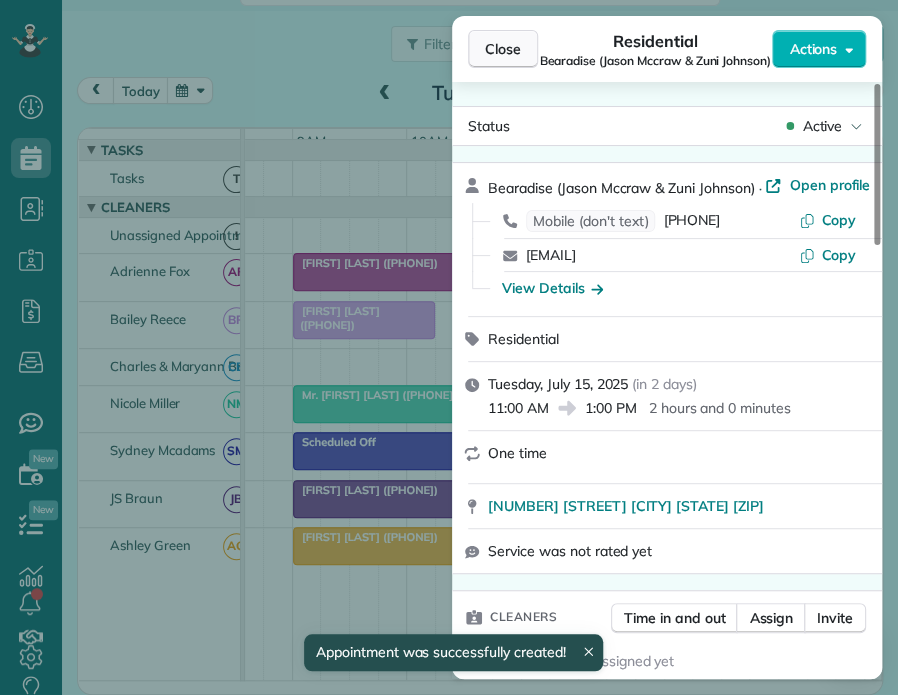 click on "Close" at bounding box center (503, 49) 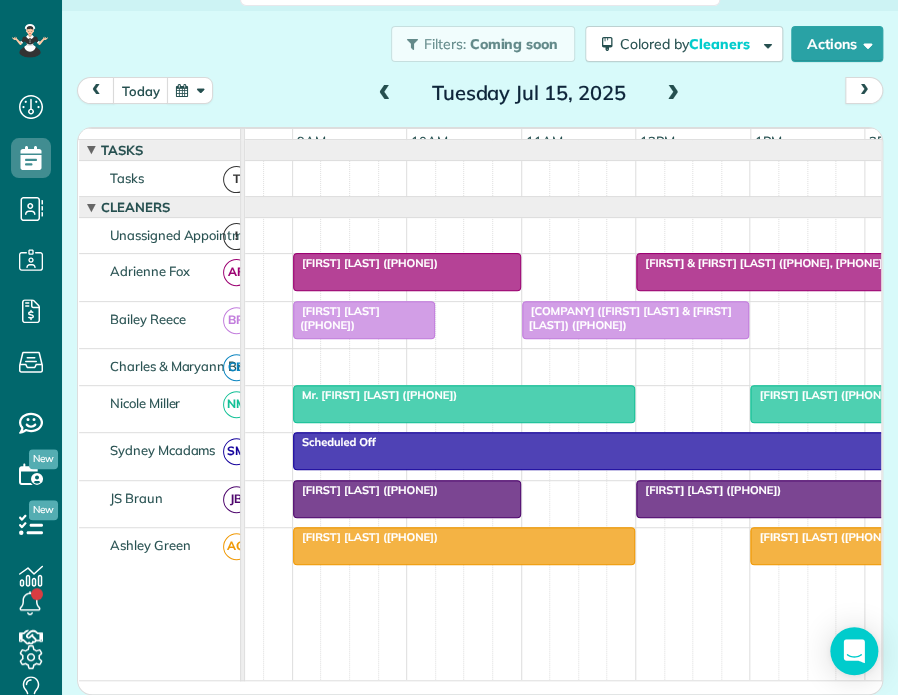 scroll, scrollTop: 0, scrollLeft: 413, axis: horizontal 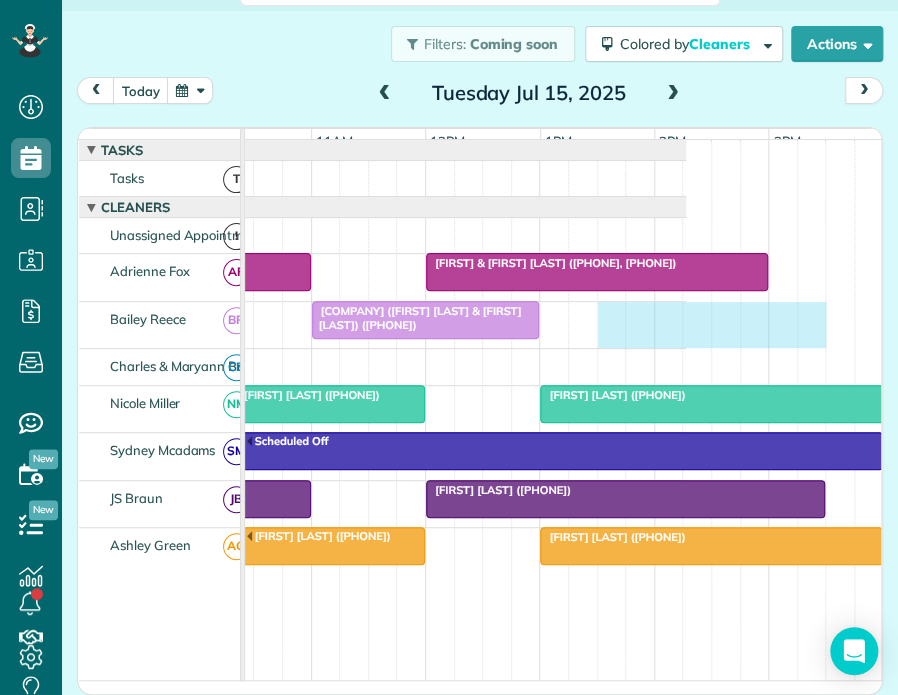 drag, startPoint x: 608, startPoint y: 323, endPoint x: 796, endPoint y: 349, distance: 189.78935 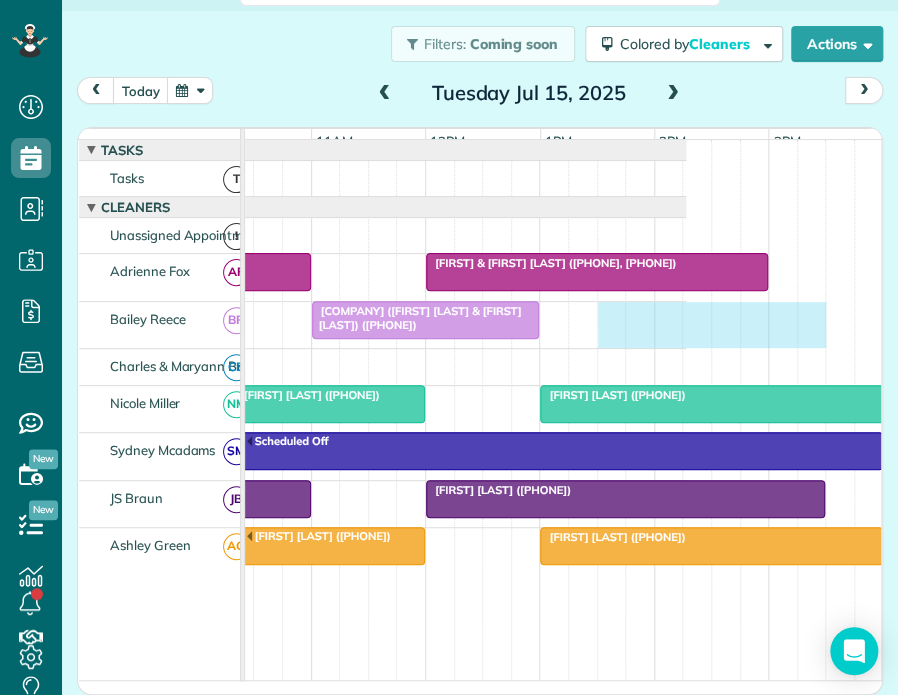 click on "[FIRST] [LAST] ([PHONE]) Bearadise ([FIRST] [LAST] & [FIRST] [LAST]) ([PHONE])" at bounding box center (270, 325) 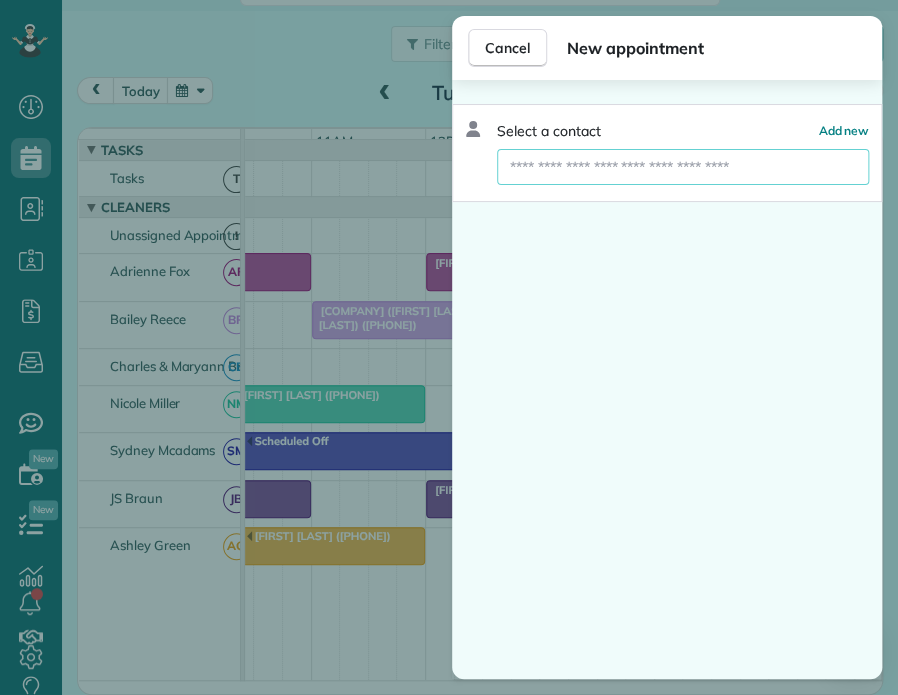 click at bounding box center [683, 167] 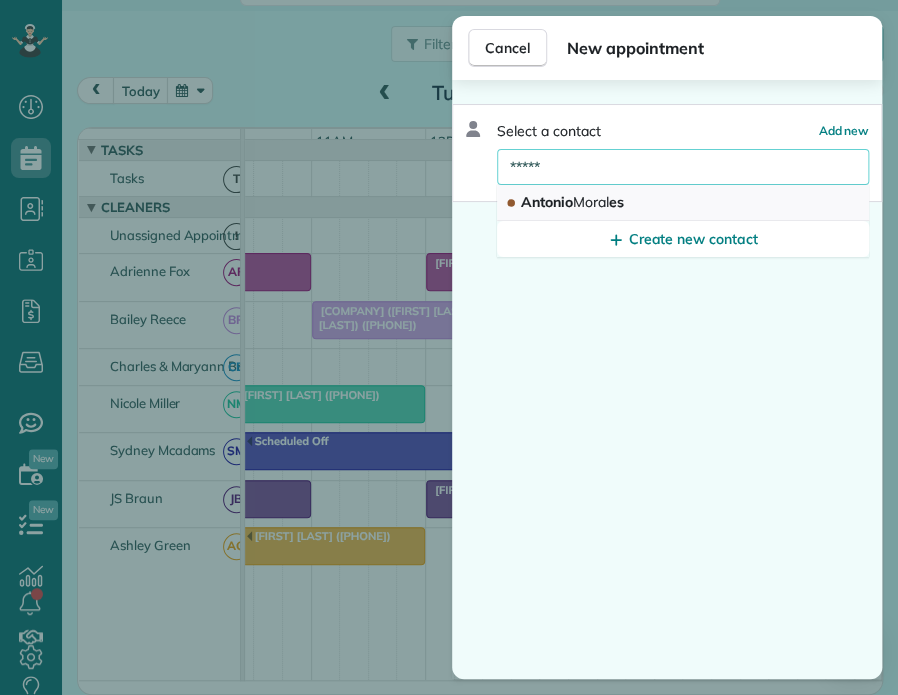 type on "*****" 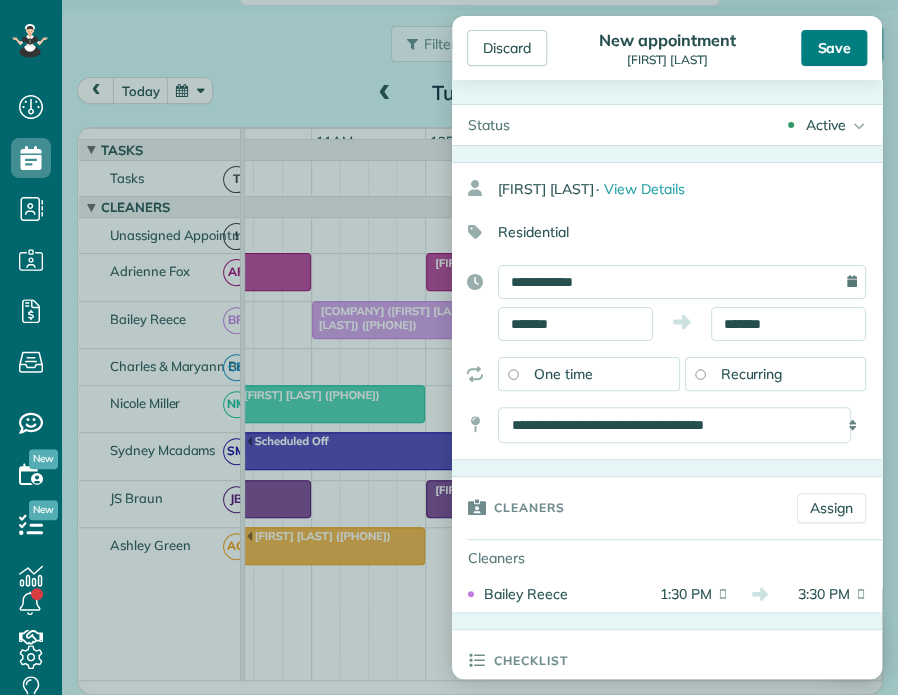 click on "Save" at bounding box center [834, 48] 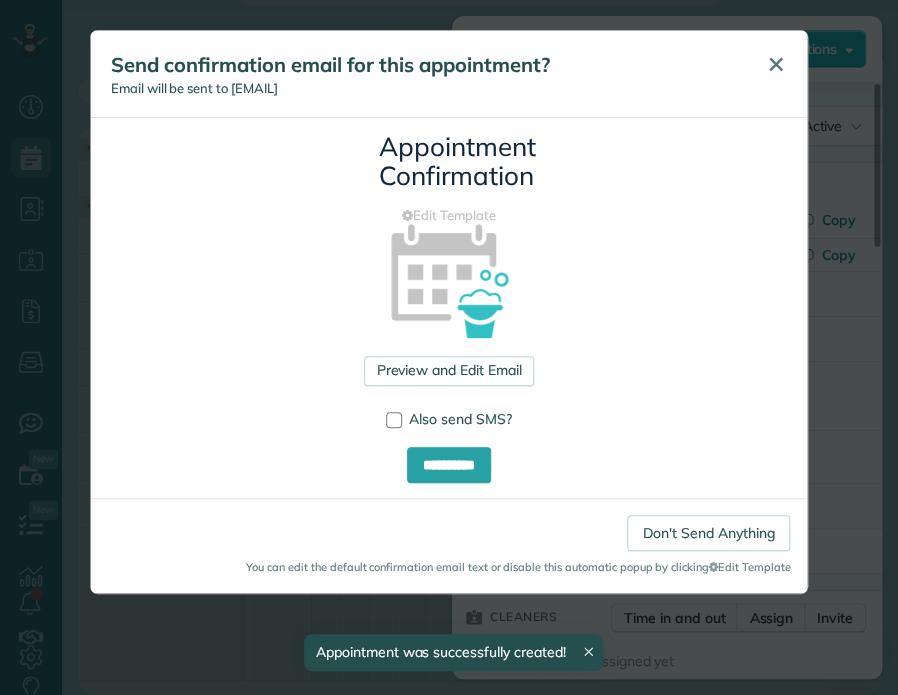 click on "✕" at bounding box center [775, 64] 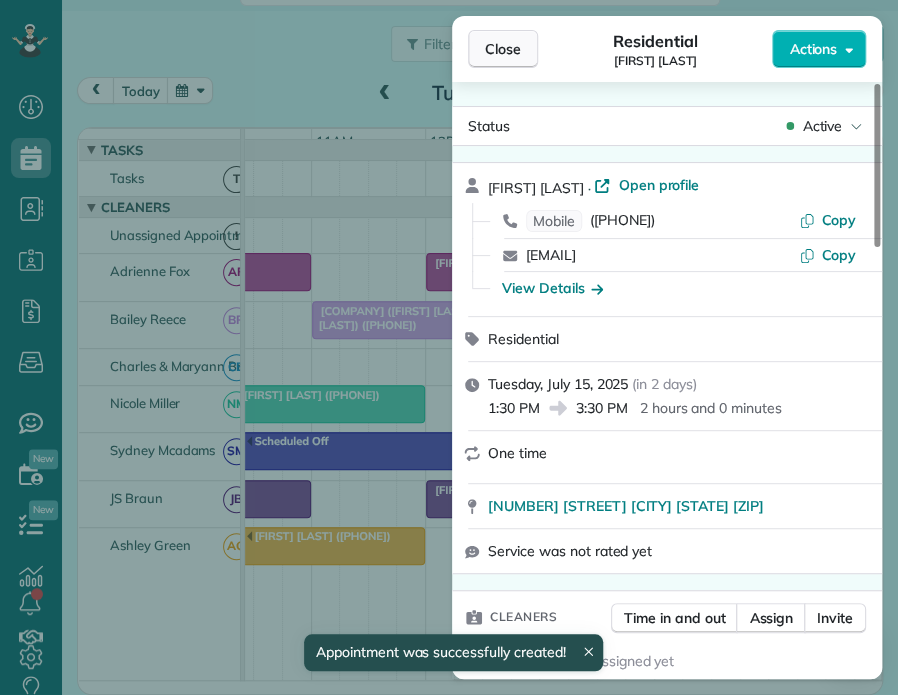 click on "Close" at bounding box center (503, 49) 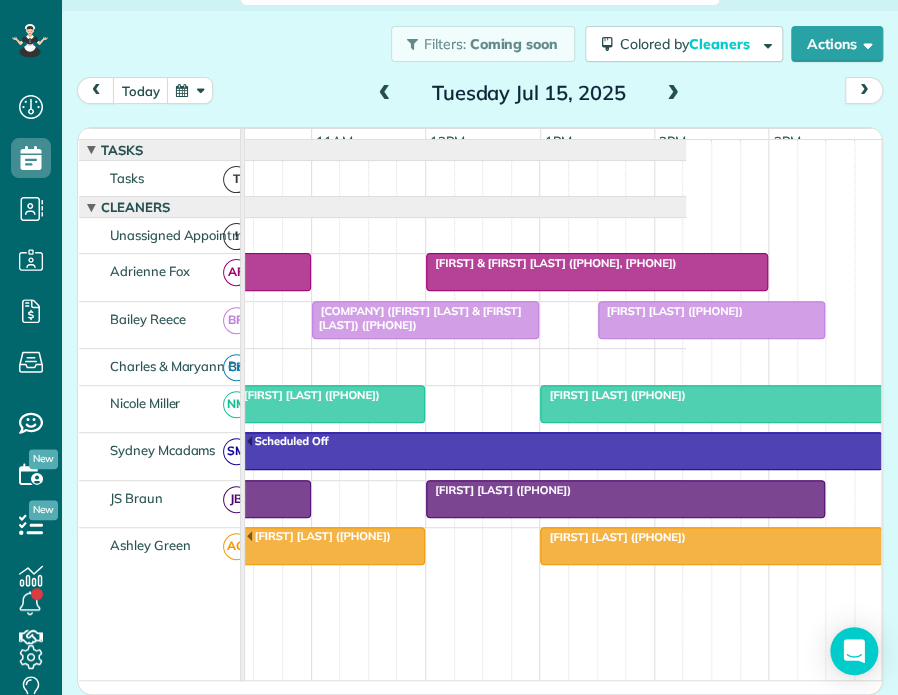 click at bounding box center [673, 94] 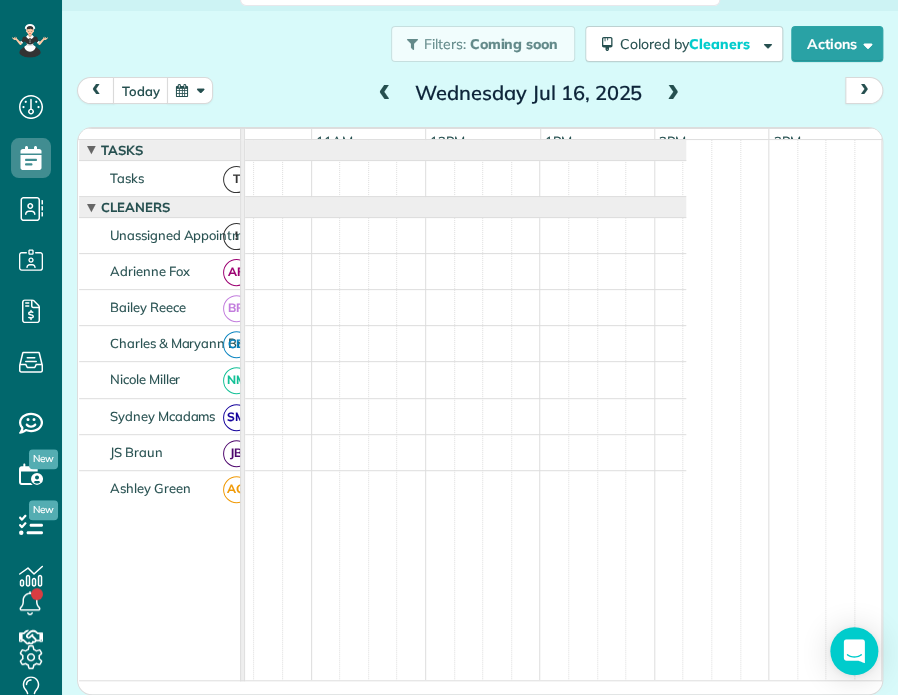 scroll, scrollTop: 0, scrollLeft: 0, axis: both 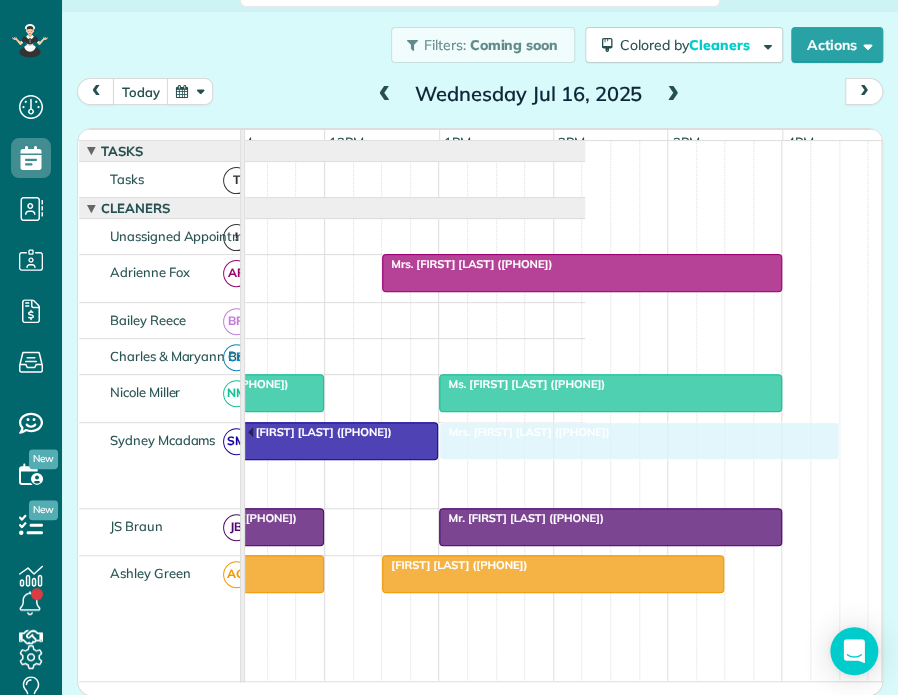 drag, startPoint x: 424, startPoint y: 490, endPoint x: 494, endPoint y: 479, distance: 70.85902 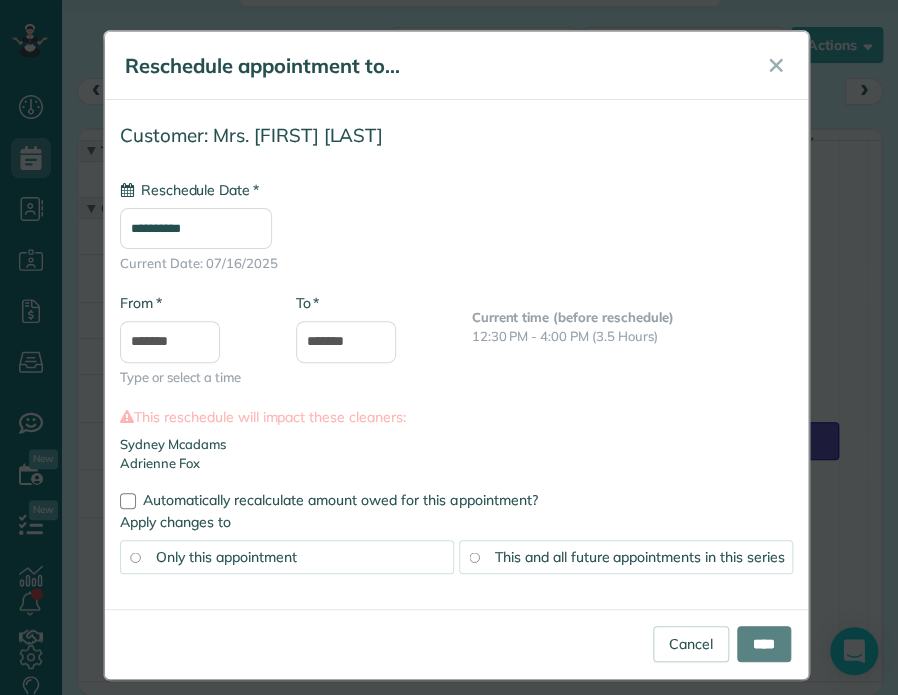 type on "**********" 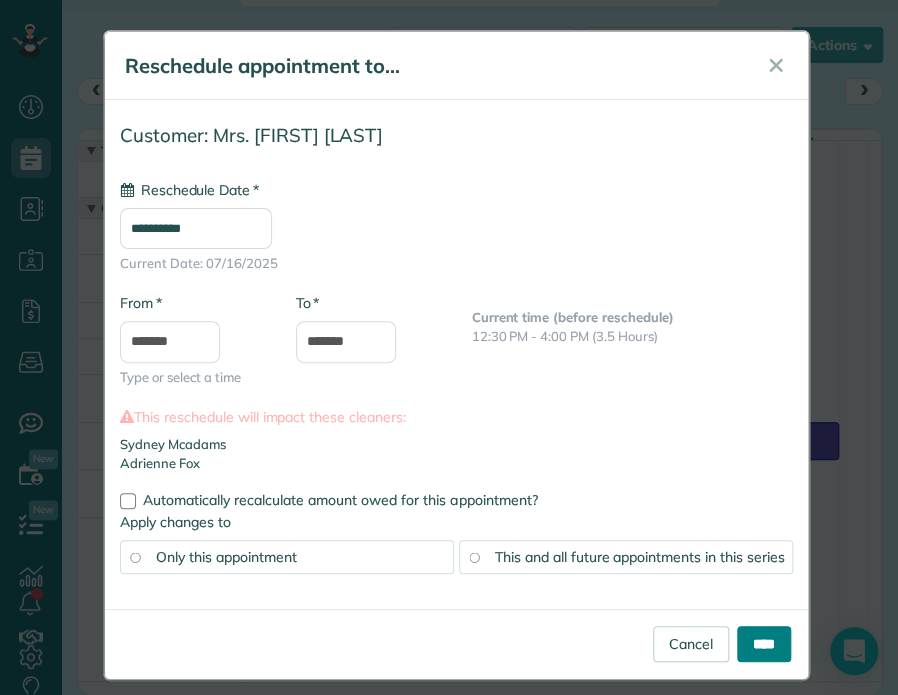 click on "****" at bounding box center (764, 644) 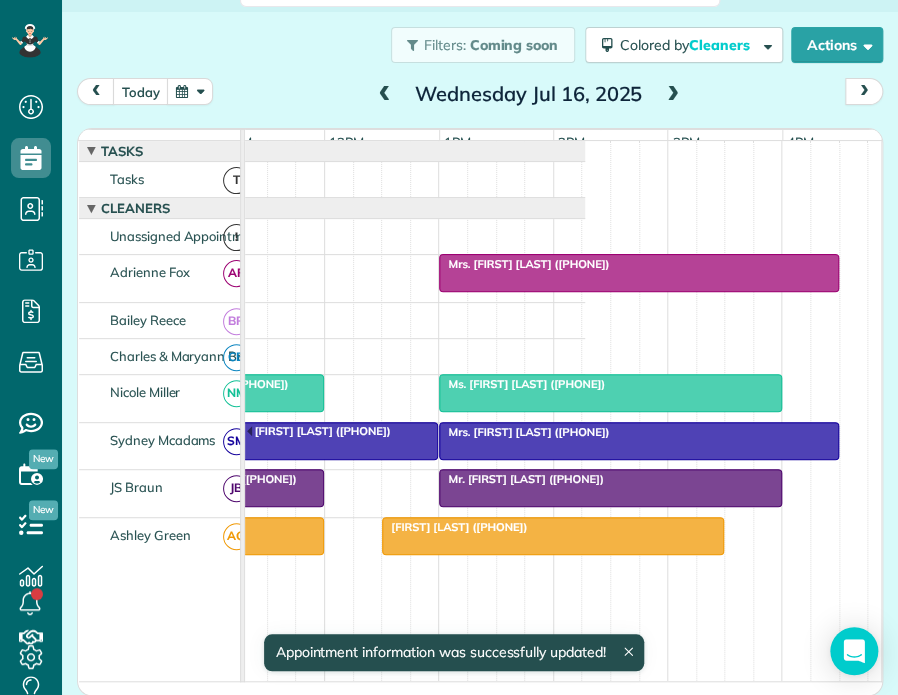 scroll, scrollTop: 0, scrollLeft: 416, axis: horizontal 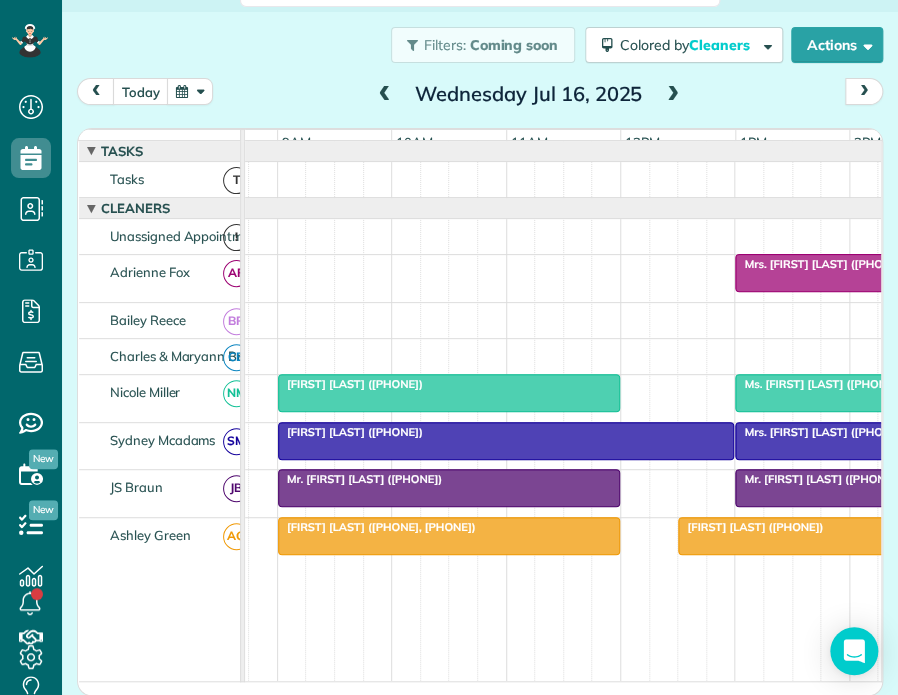 click at bounding box center [385, 95] 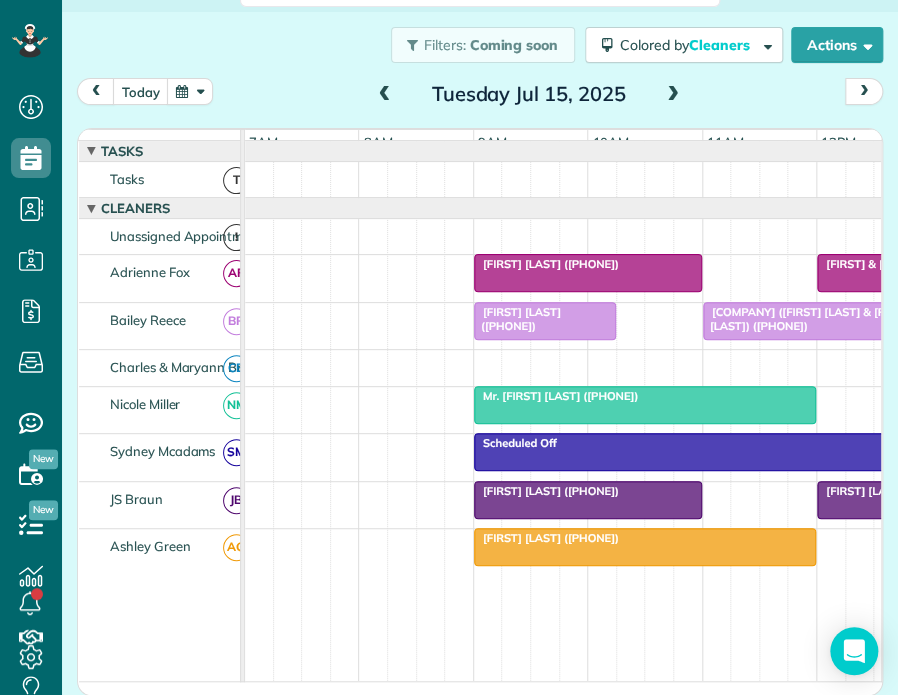 scroll, scrollTop: 0, scrollLeft: 36, axis: horizontal 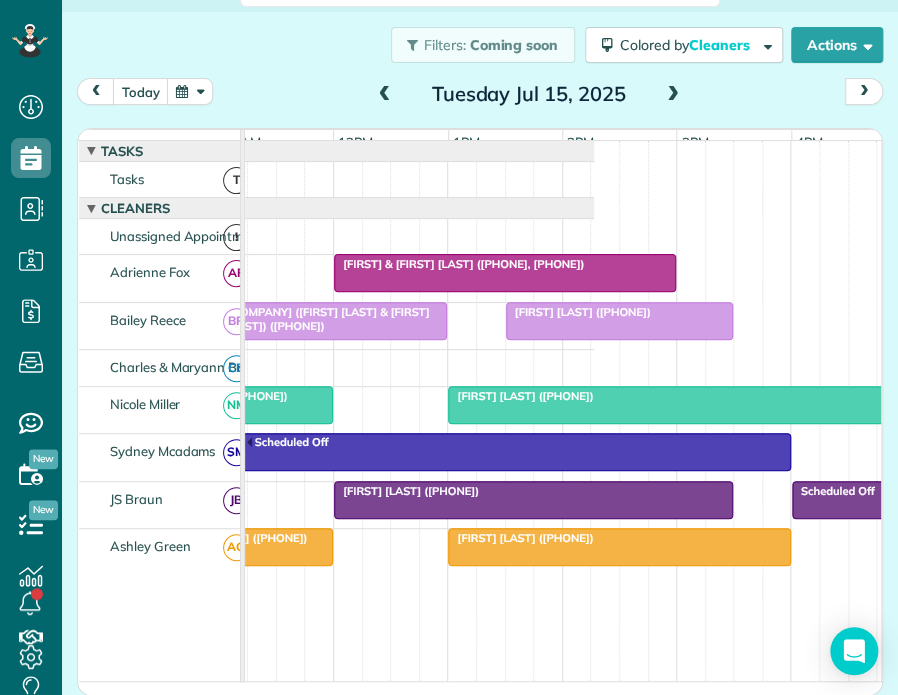 click on "[FIRST] [LAST] ([PHONE])" at bounding box center [578, 312] 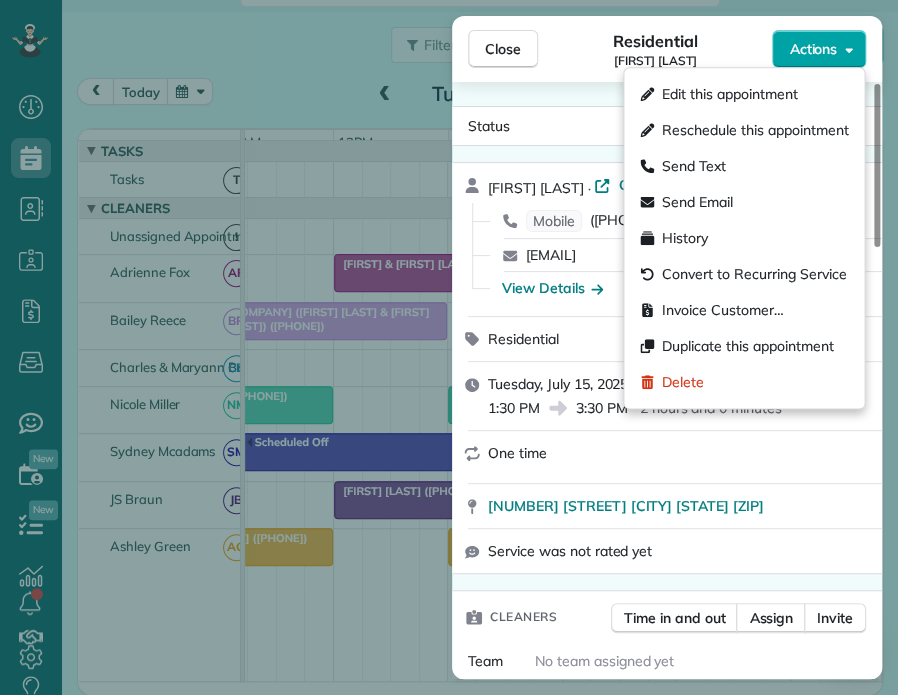 click on "Actions" at bounding box center [813, 49] 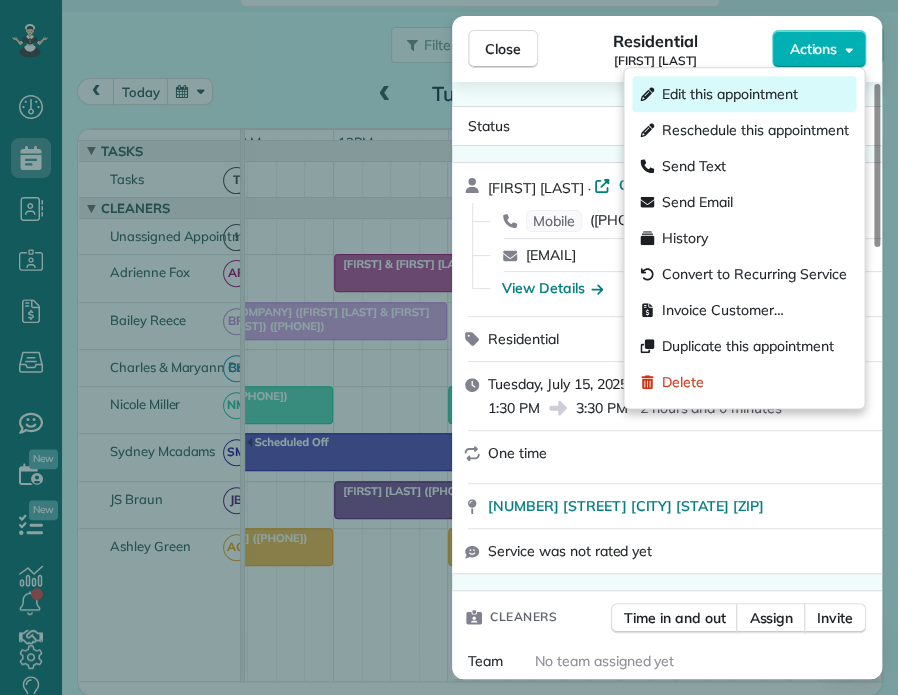 click on "Edit this appointment" at bounding box center (729, 94) 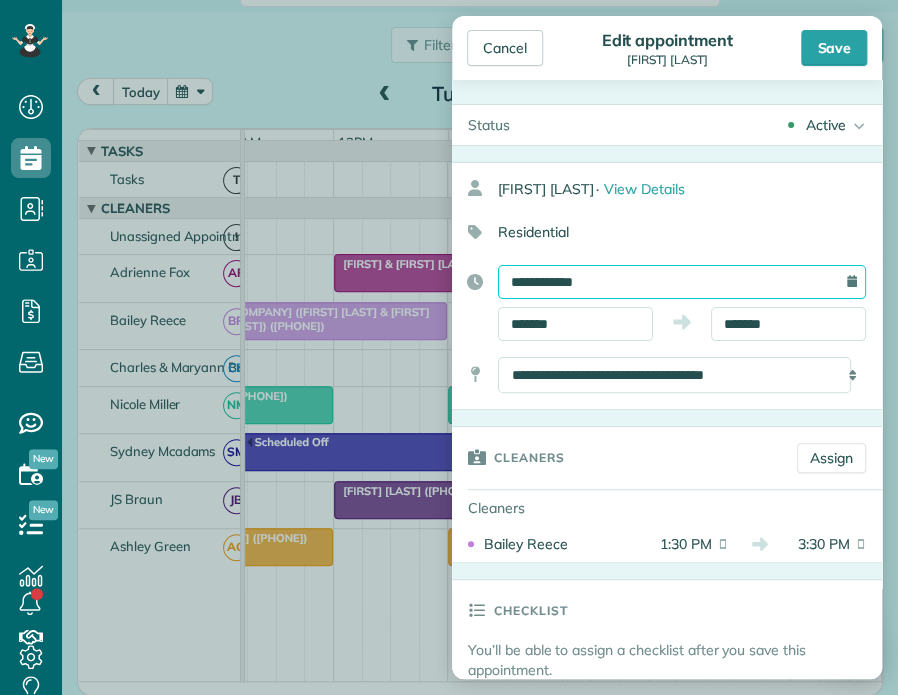 click on "**********" at bounding box center [682, 282] 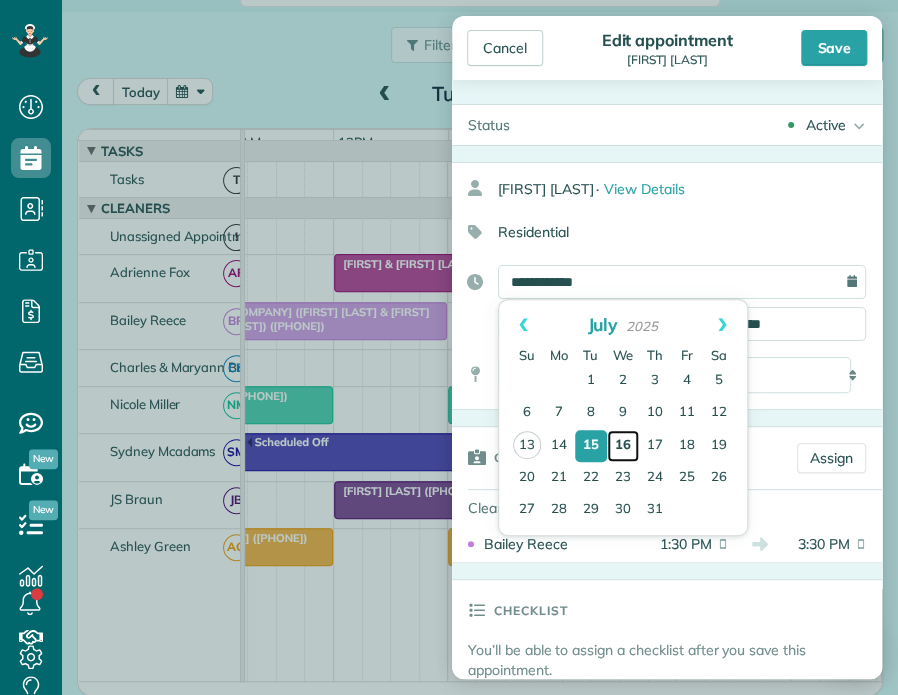 click on "16" at bounding box center [623, 446] 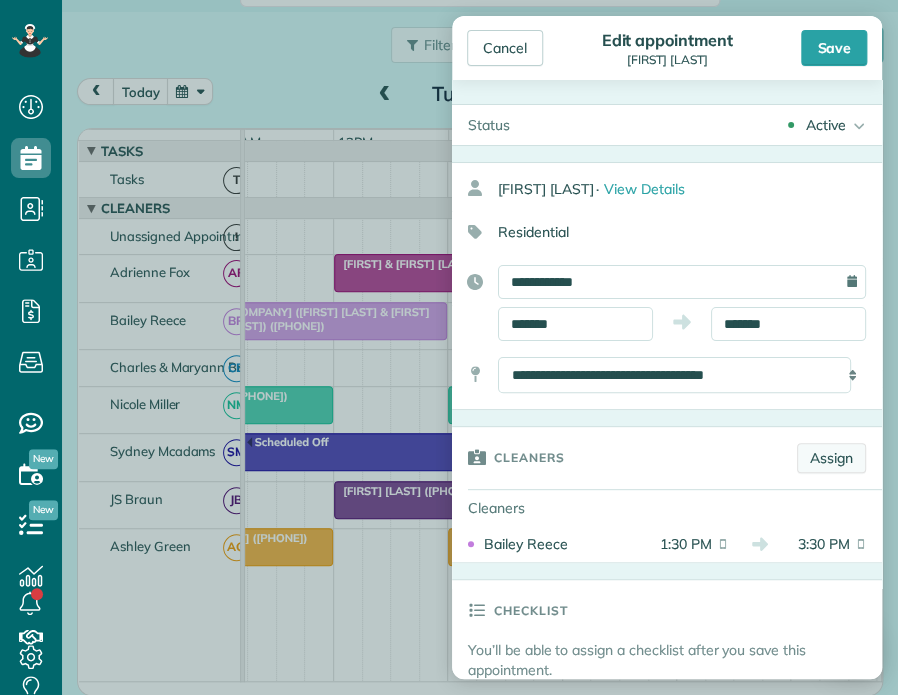 click on "Assign" at bounding box center [831, 458] 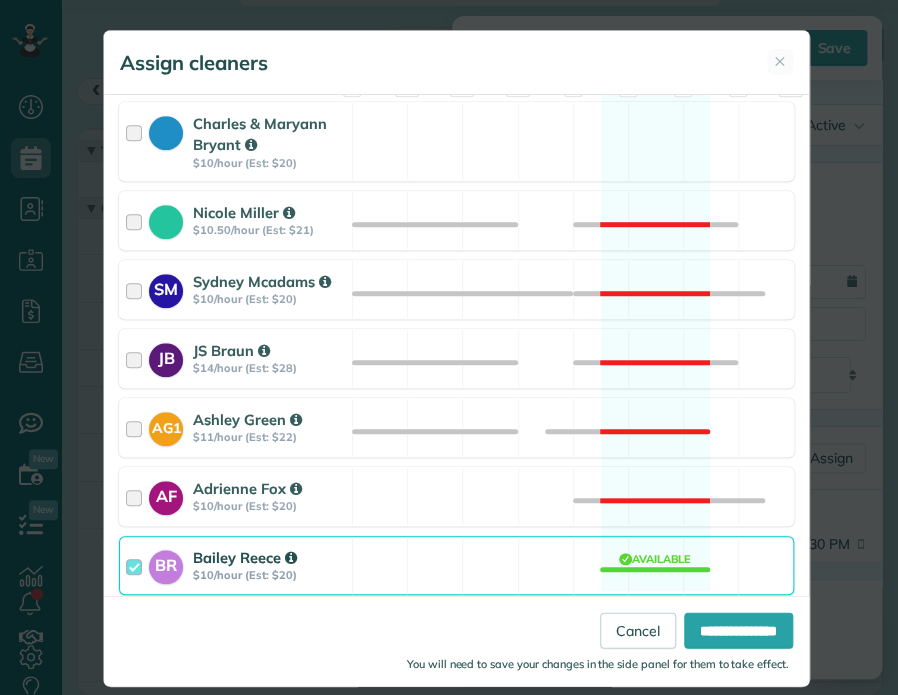 click at bounding box center [137, 565] 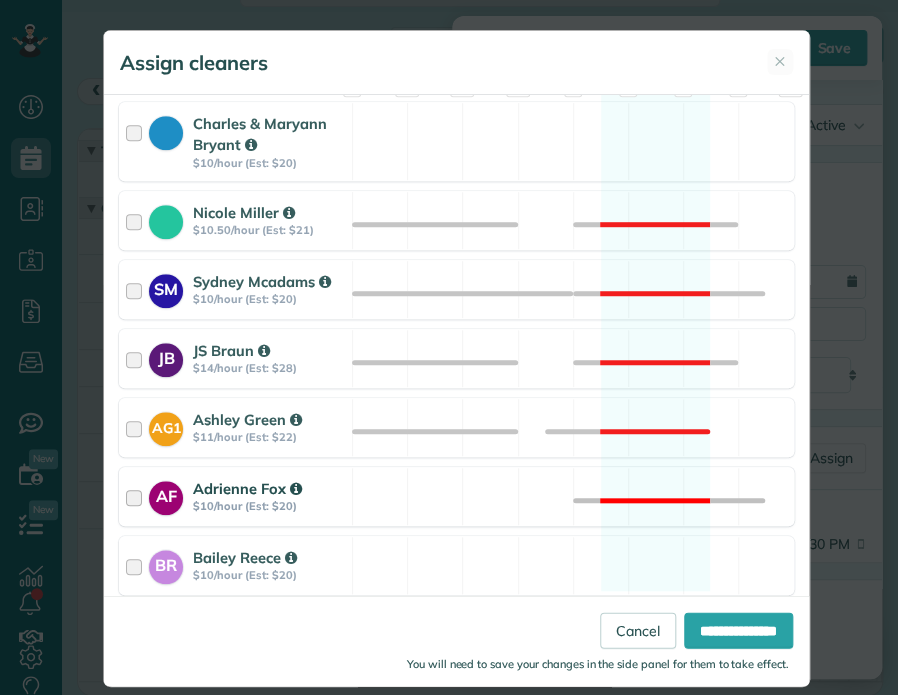 click at bounding box center [137, 496] 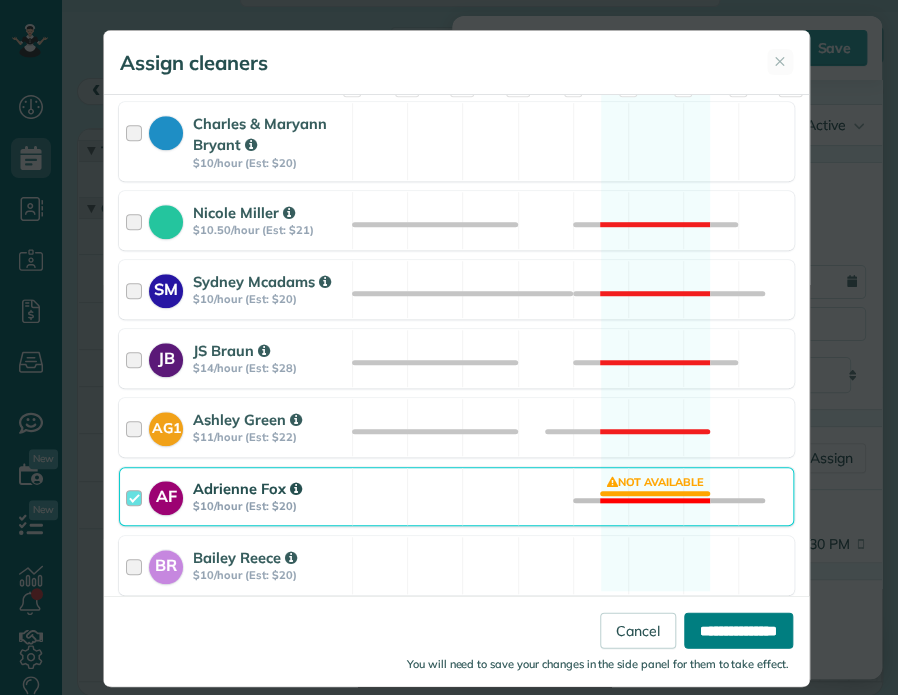 click on "**********" at bounding box center (738, 631) 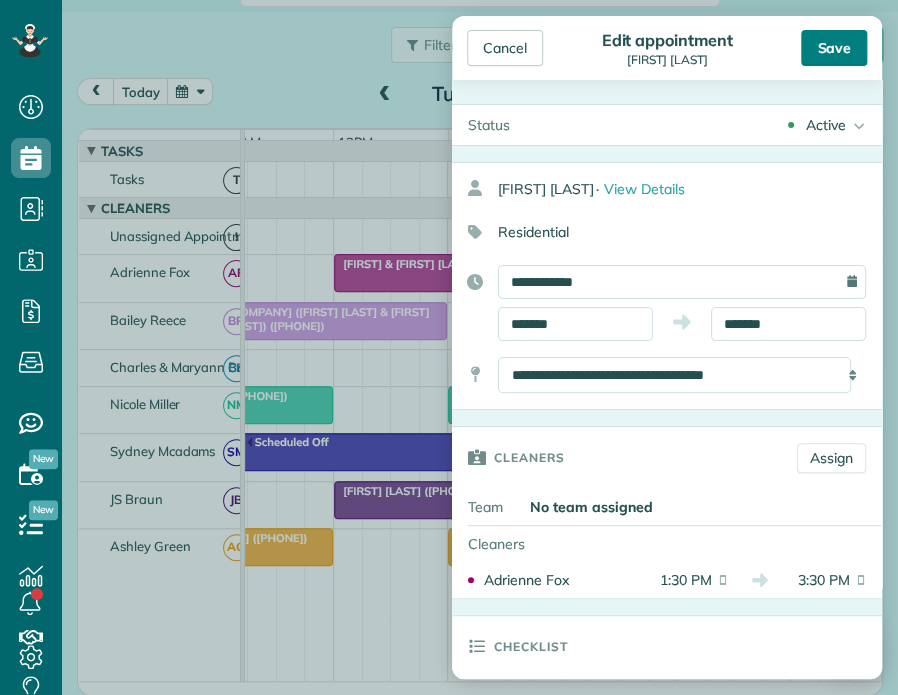 click on "Save" at bounding box center (834, 48) 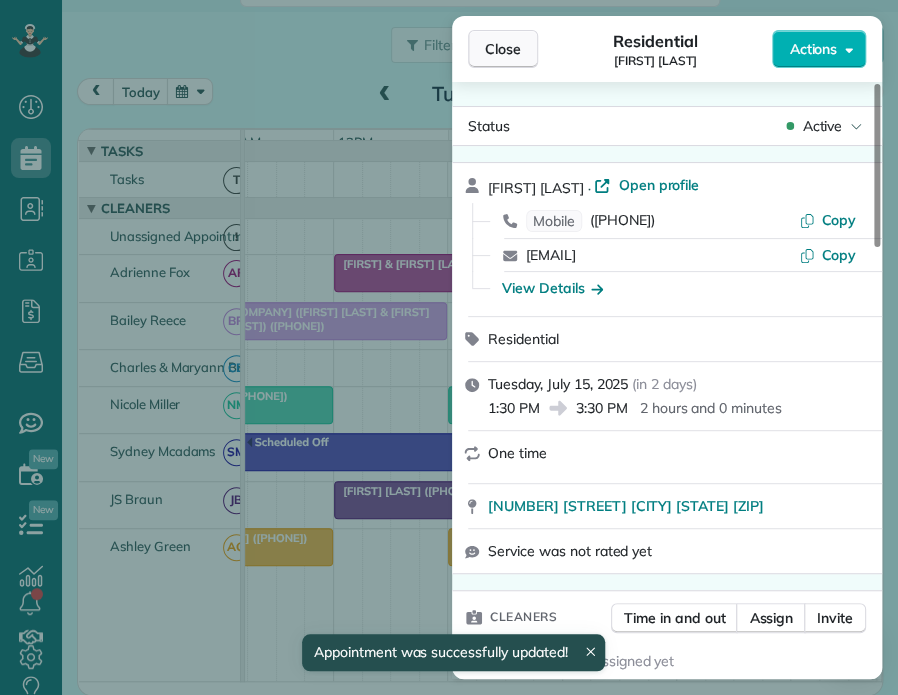 click on "Close" at bounding box center [503, 49] 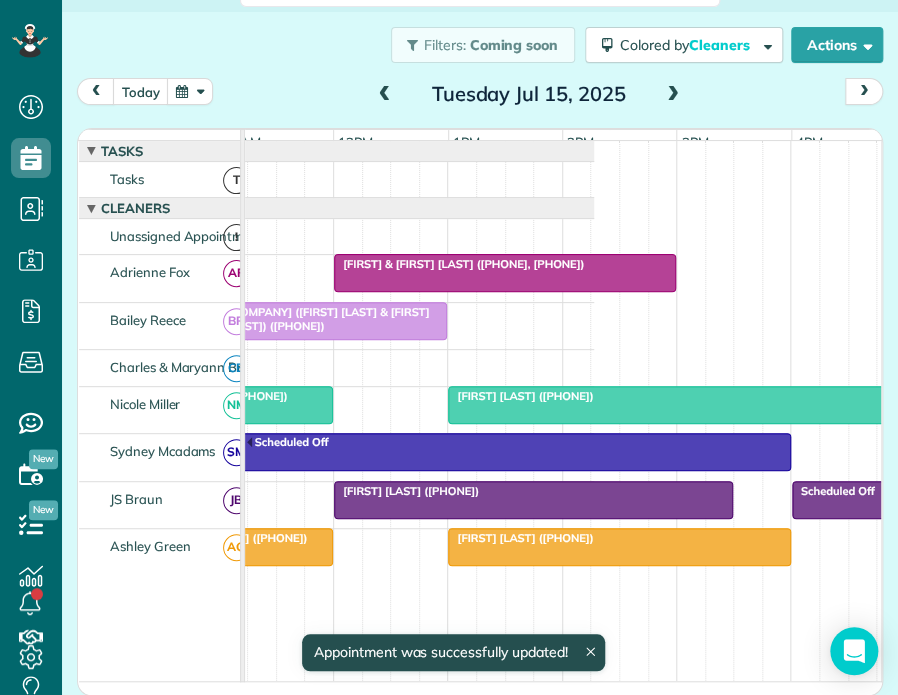 click at bounding box center [673, 95] 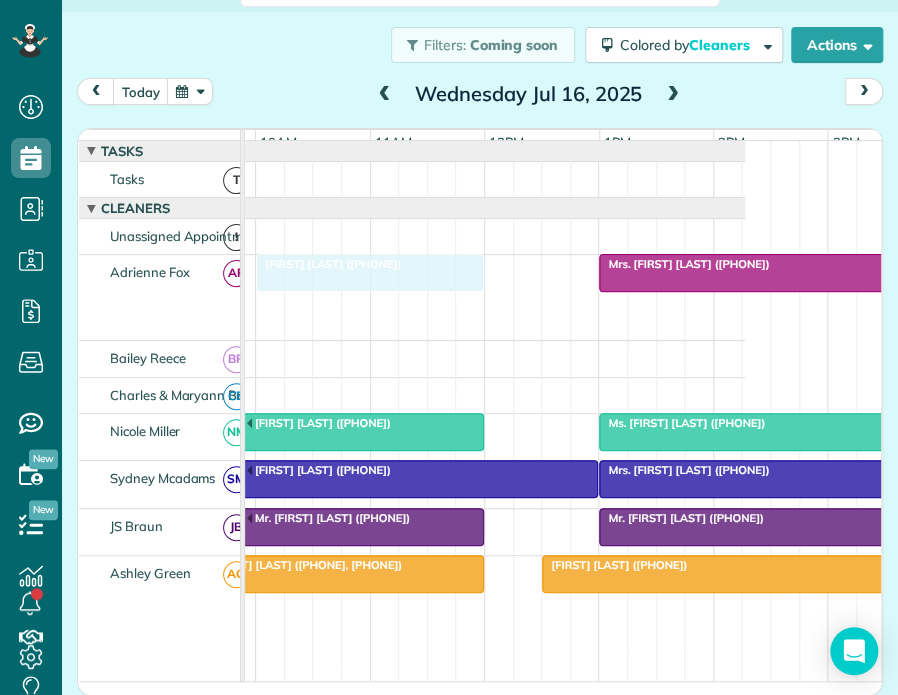 drag, startPoint x: 721, startPoint y: 319, endPoint x: 310, endPoint y: 275, distance: 413.3485 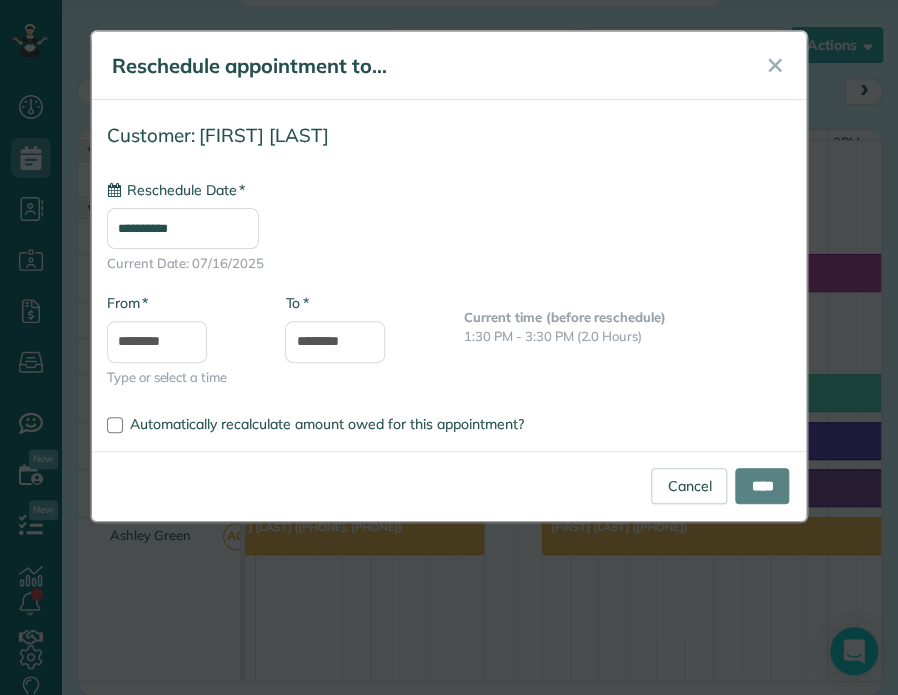 type on "**********" 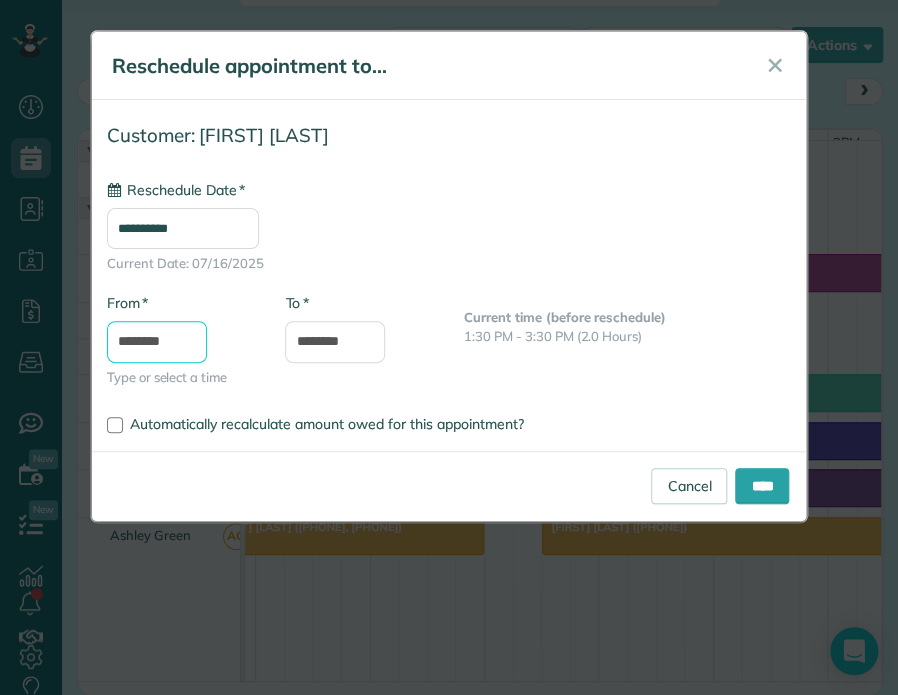 click on "********" at bounding box center (157, 342) 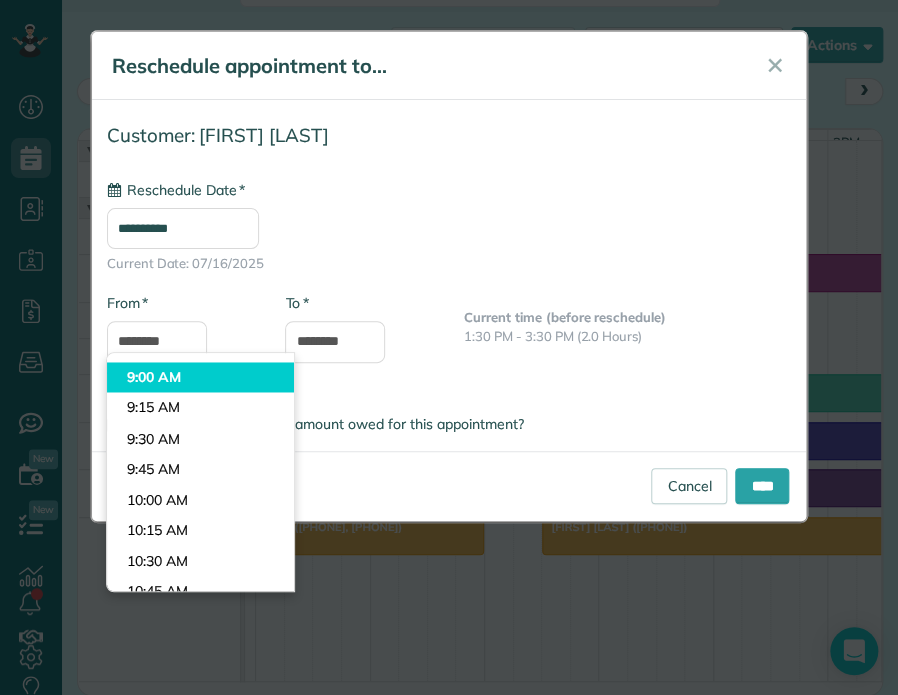 type on "*******" 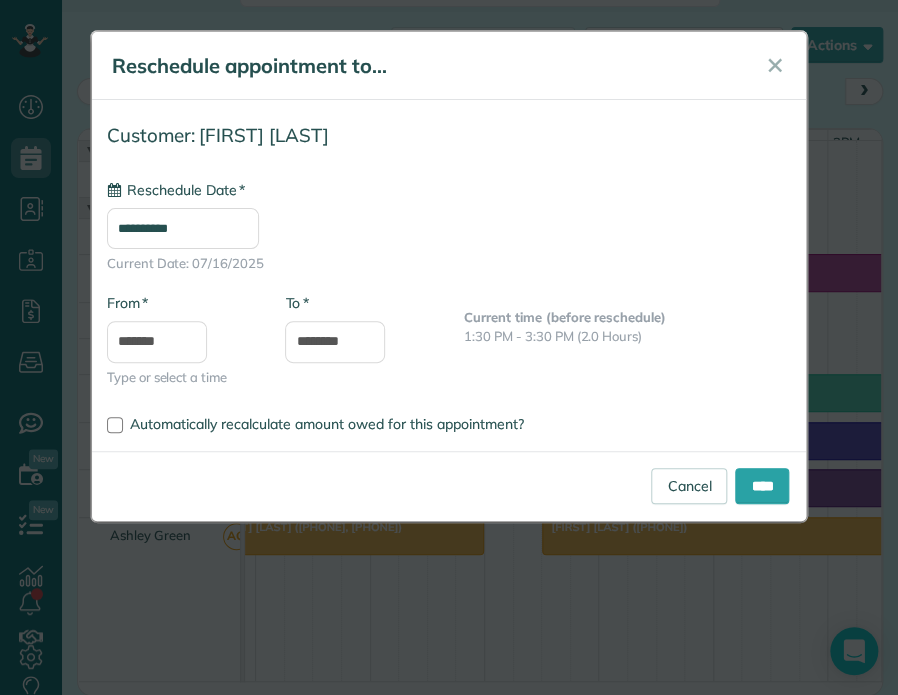 click on "Dashboard
Scheduling
Calendar View
List View
Dispatch View - Weekly scheduling (Beta)" at bounding box center (449, 347) 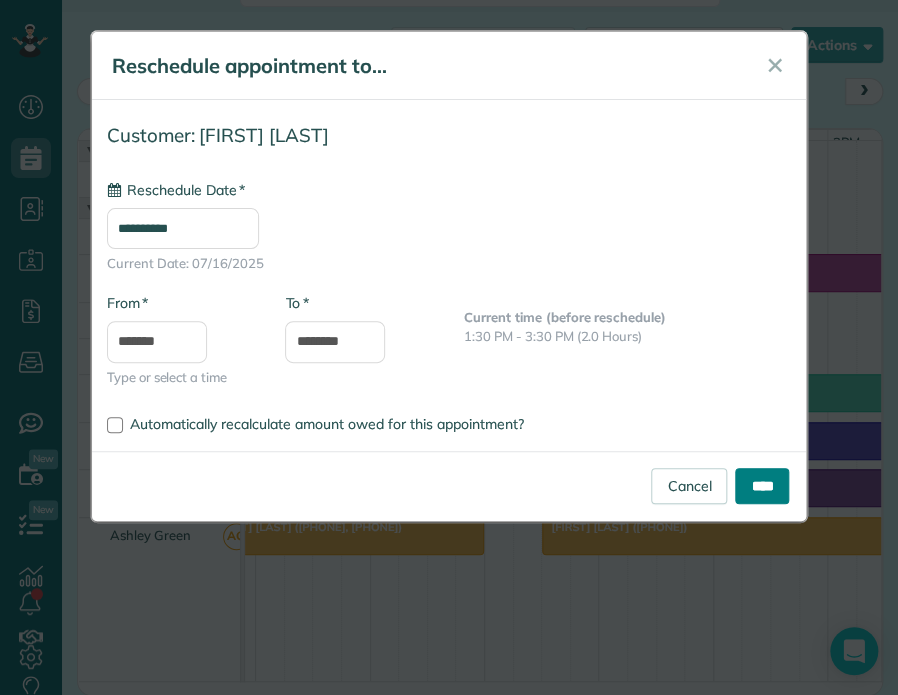 click on "****" at bounding box center [762, 486] 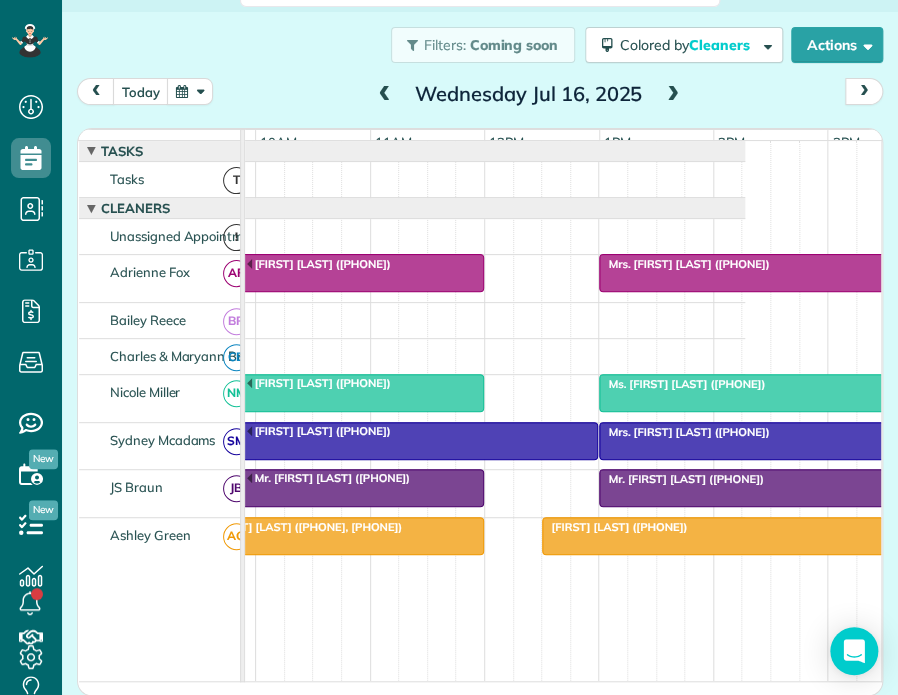 click at bounding box center (385, 95) 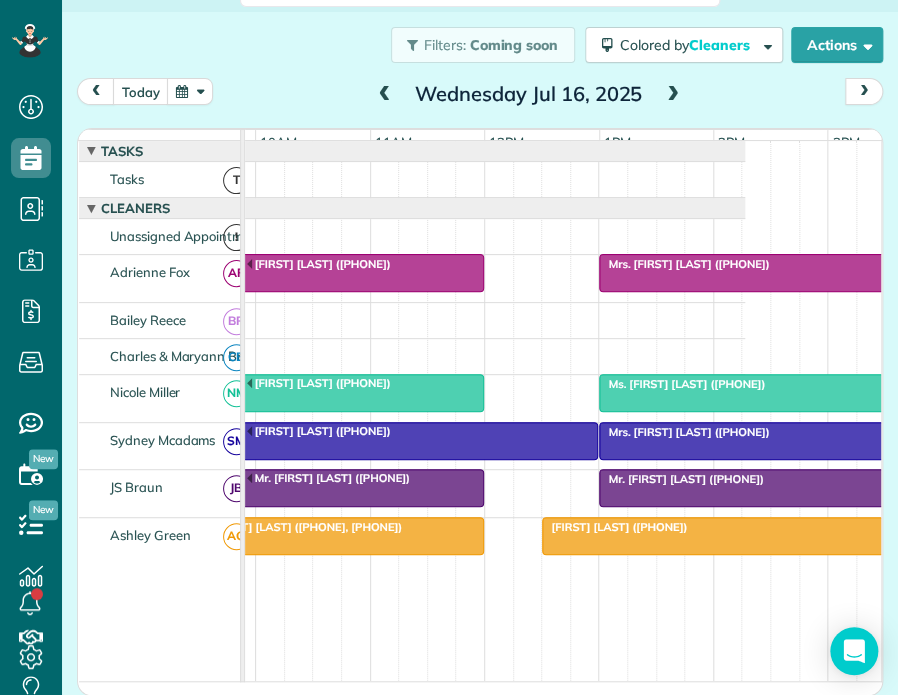 scroll, scrollTop: 0, scrollLeft: 0, axis: both 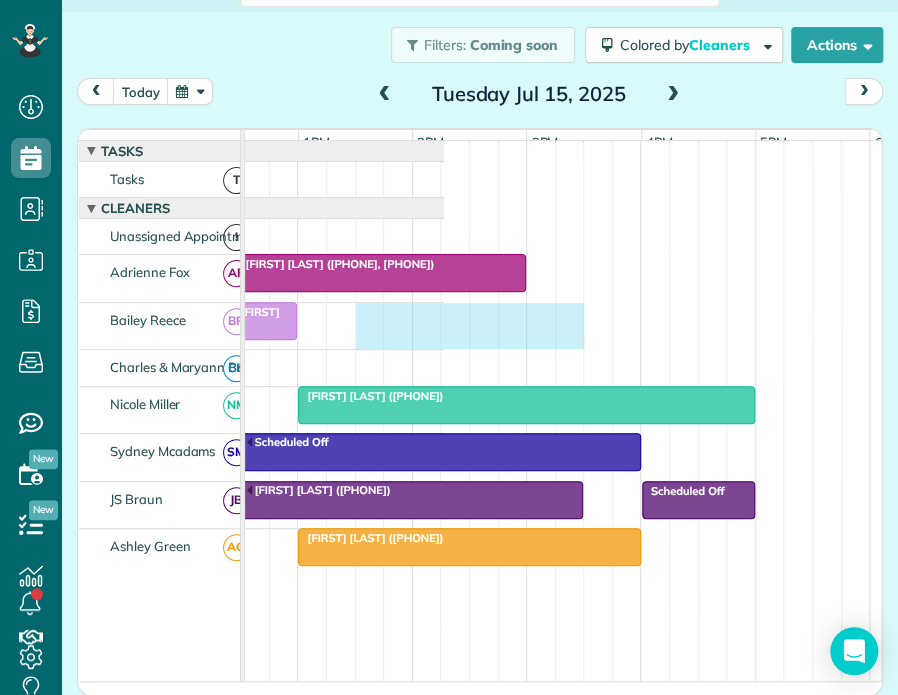 drag, startPoint x: 357, startPoint y: 321, endPoint x: 557, endPoint y: 359, distance: 203.57799 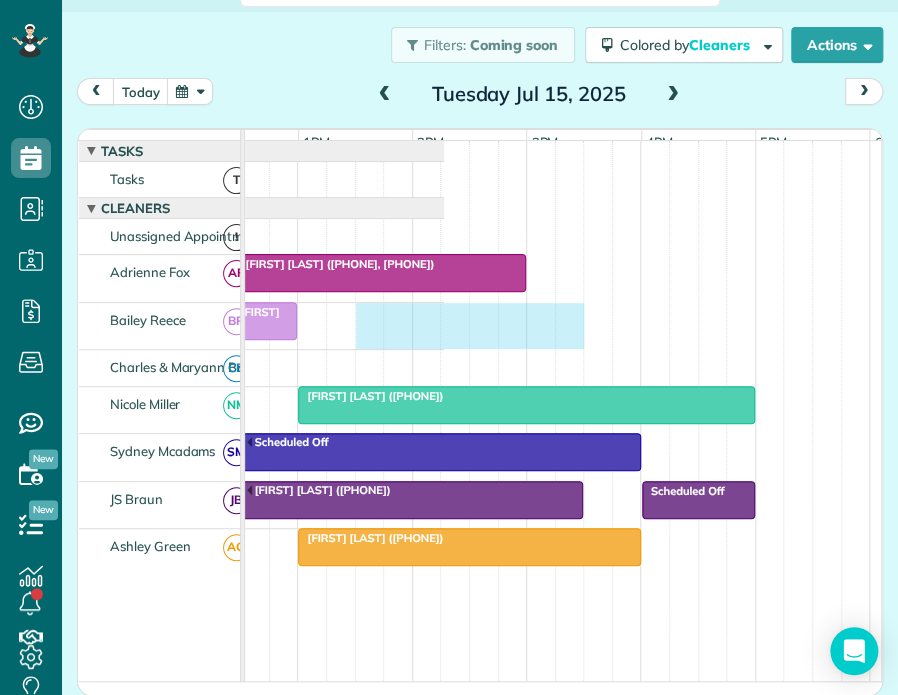 click on "[FIRST] [LAST] ([PHONE]) Bearadise ([FIRST] [LAST] & [FIRST] [LAST]) ([PHONE])" at bounding box center [28, 326] 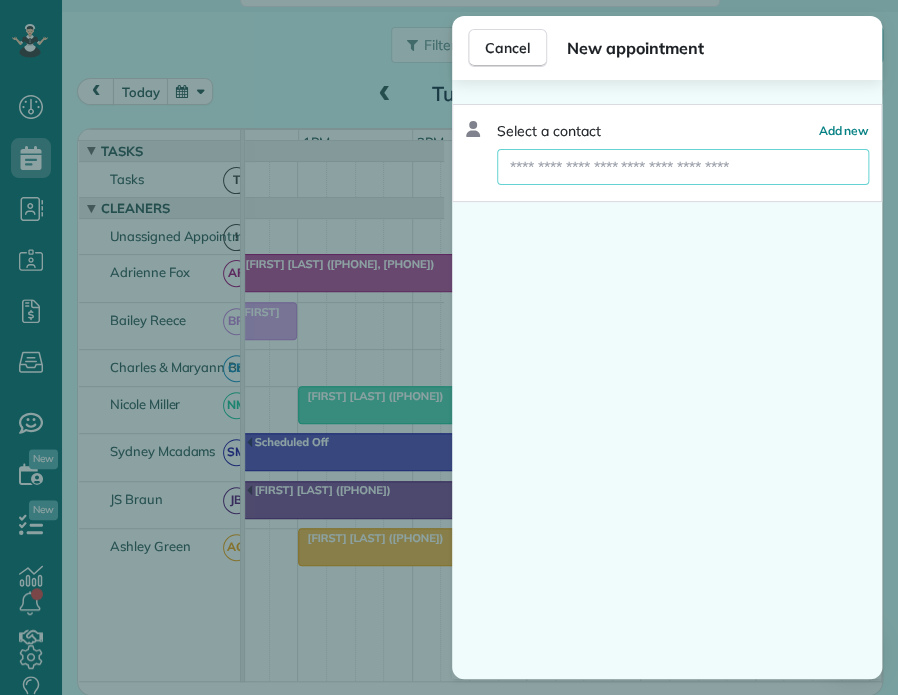 click at bounding box center (683, 167) 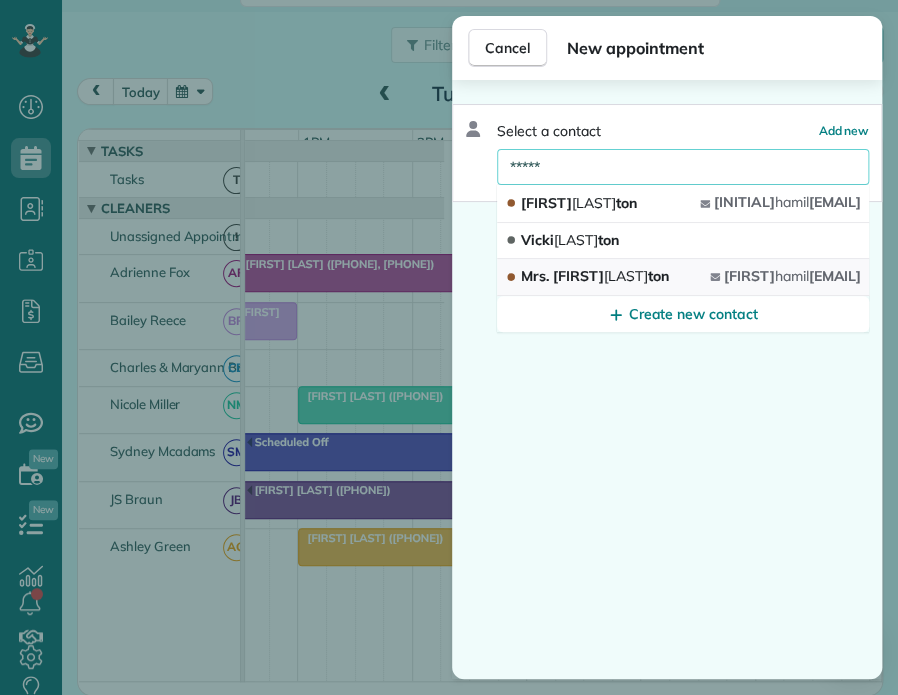 type on "*****" 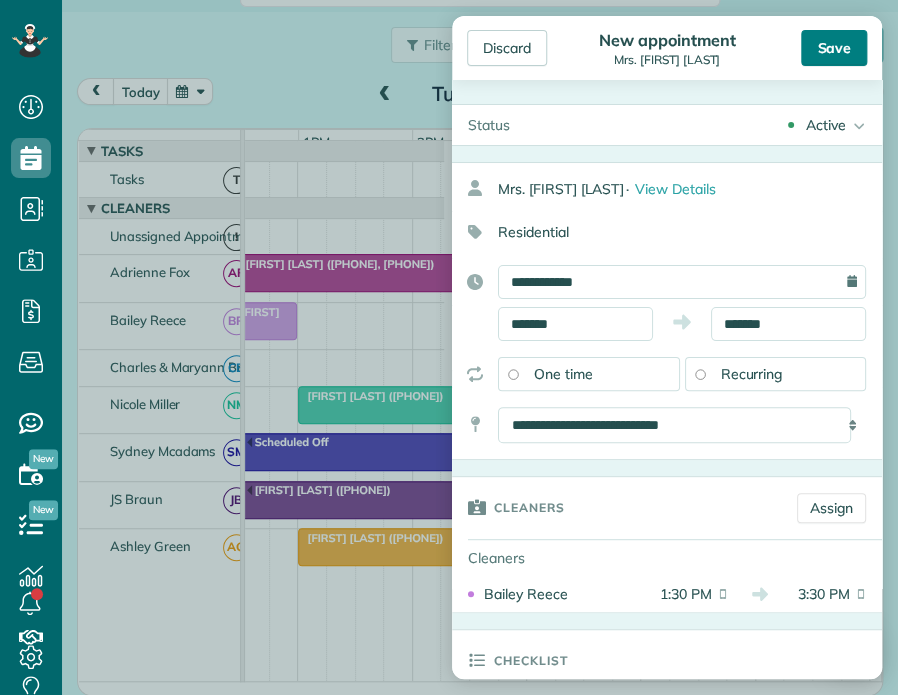 click on "Save" at bounding box center [834, 48] 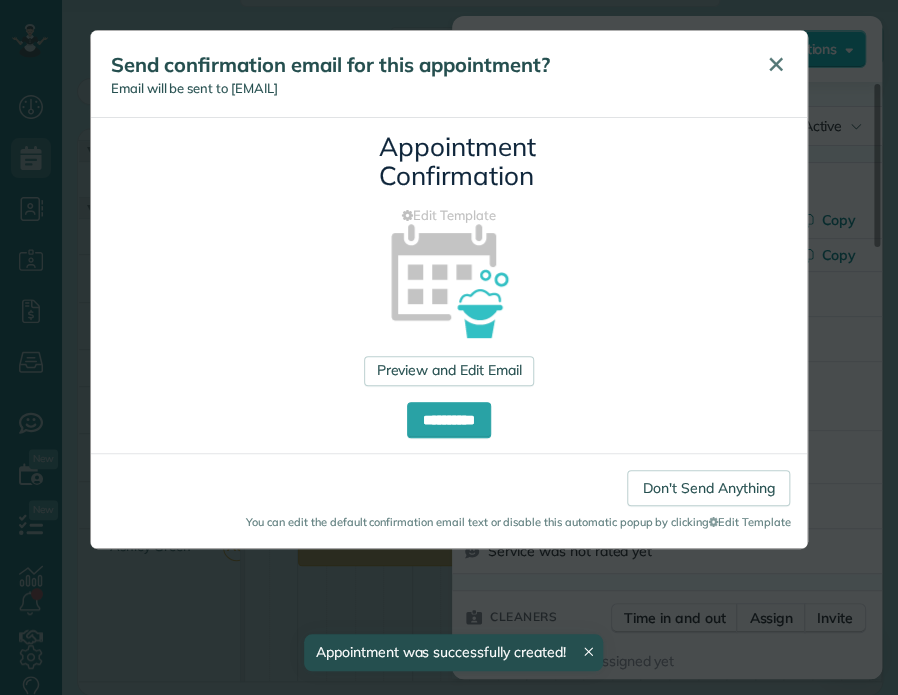click on "✕" at bounding box center (775, 64) 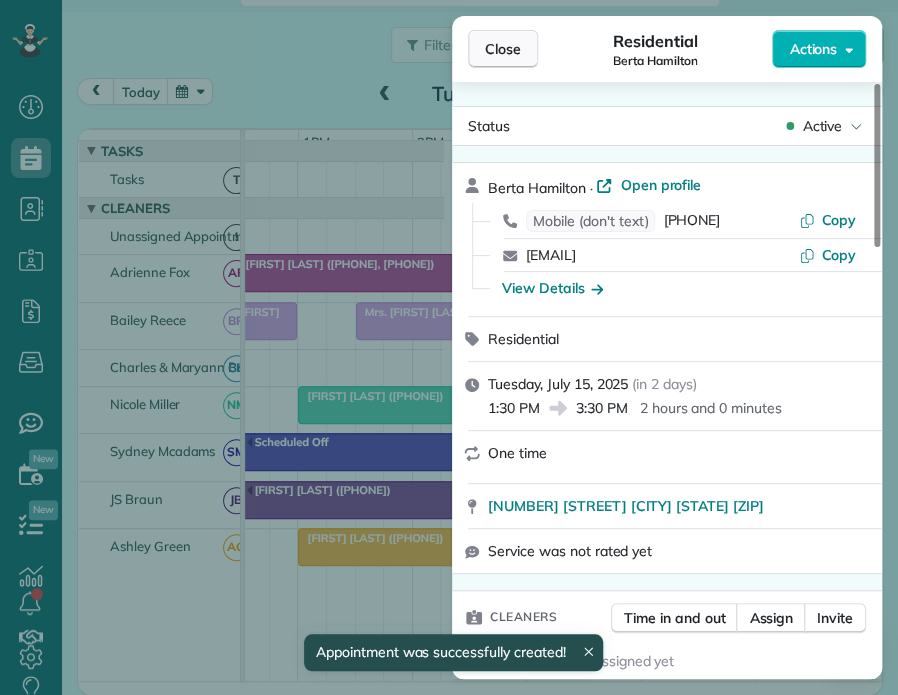 click on "Close" at bounding box center [503, 49] 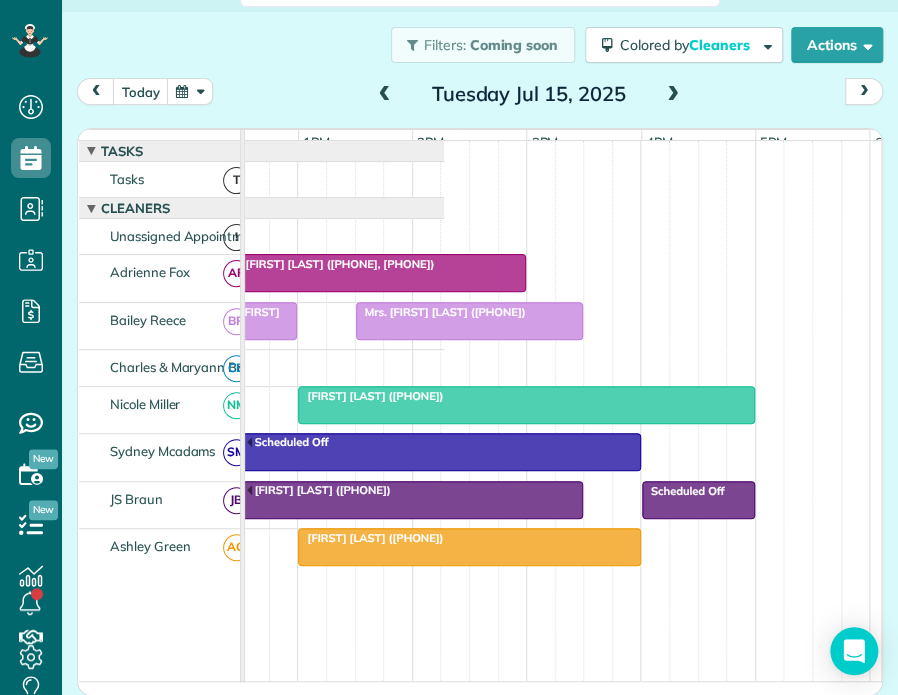click at bounding box center (673, 95) 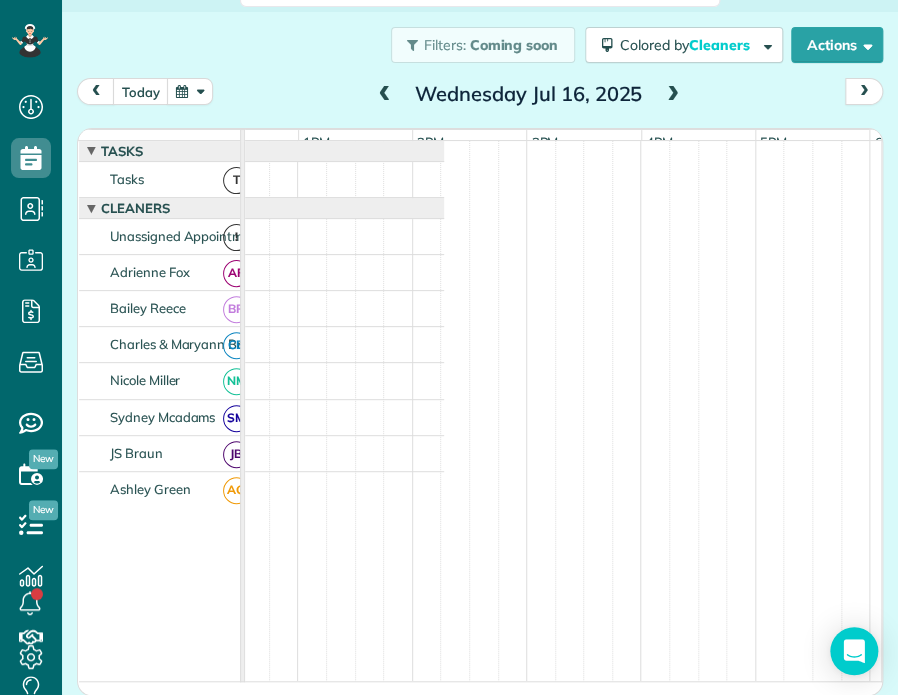 scroll, scrollTop: 0, scrollLeft: 0, axis: both 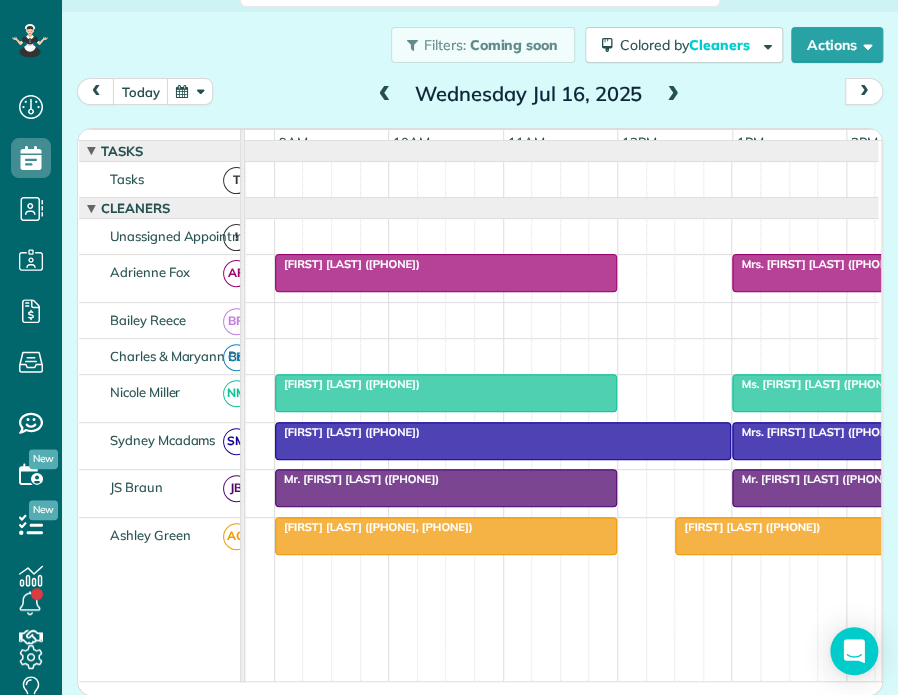 click at bounding box center [673, 95] 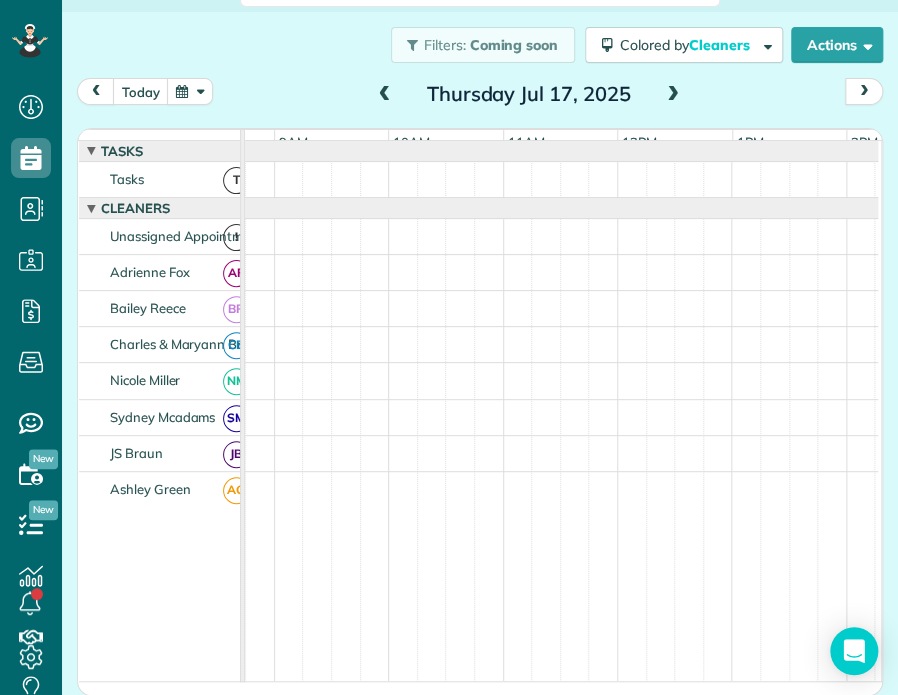 scroll, scrollTop: 0, scrollLeft: 0, axis: both 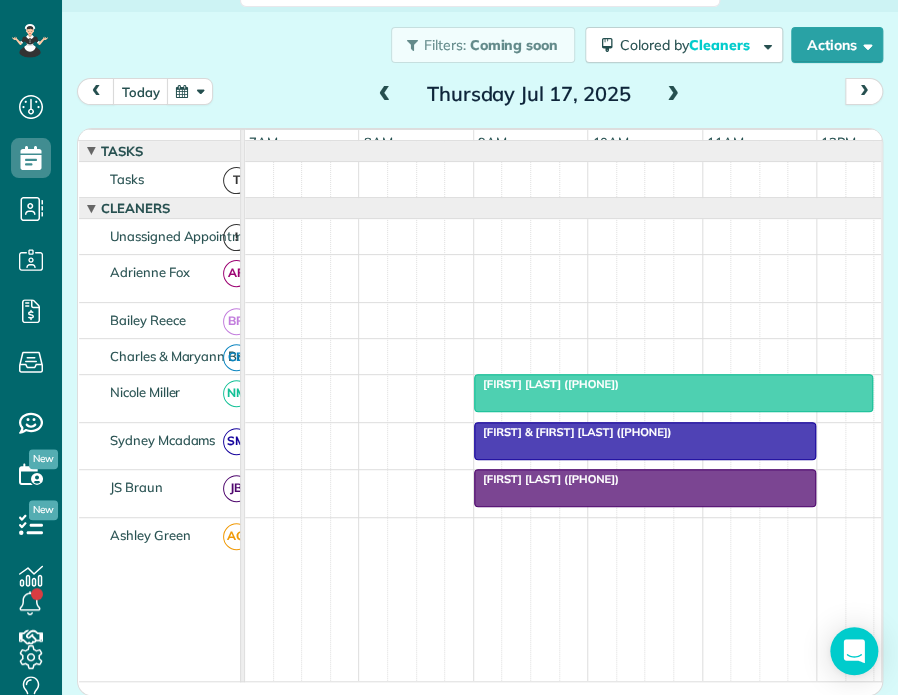 click at bounding box center (385, 95) 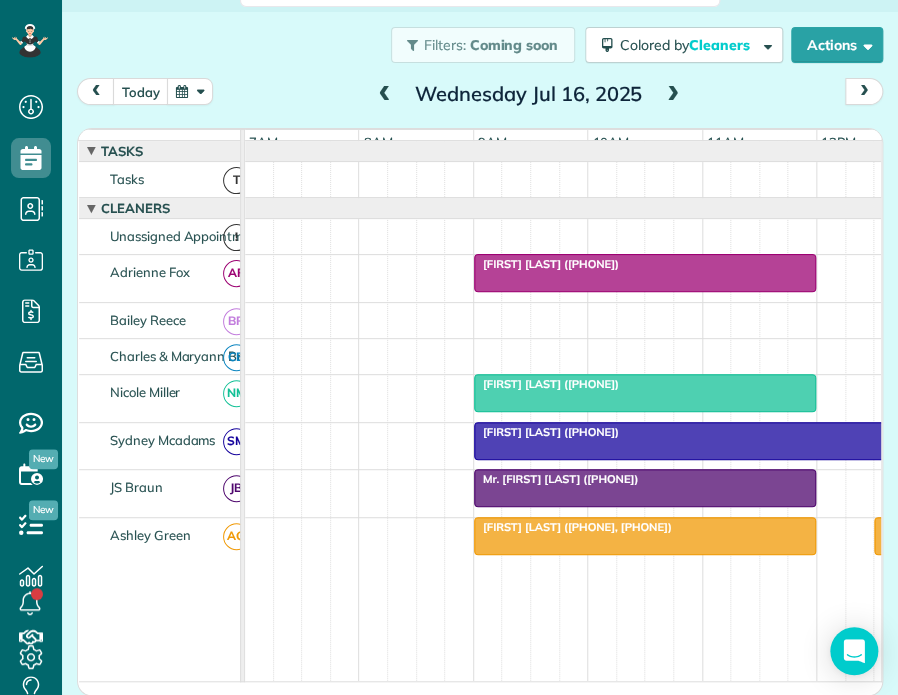 click at bounding box center (385, 95) 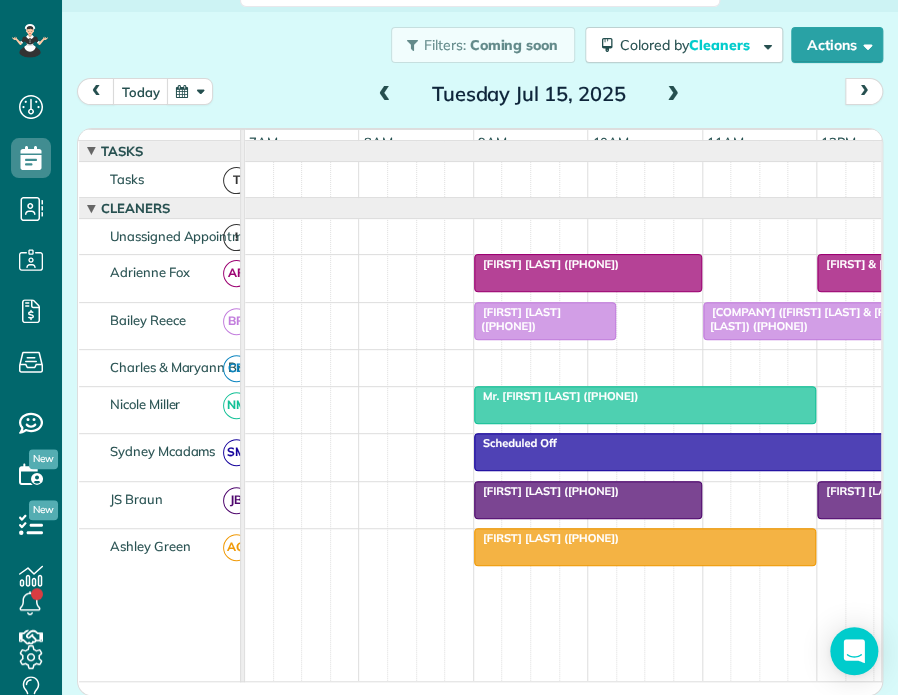 click at bounding box center [673, 95] 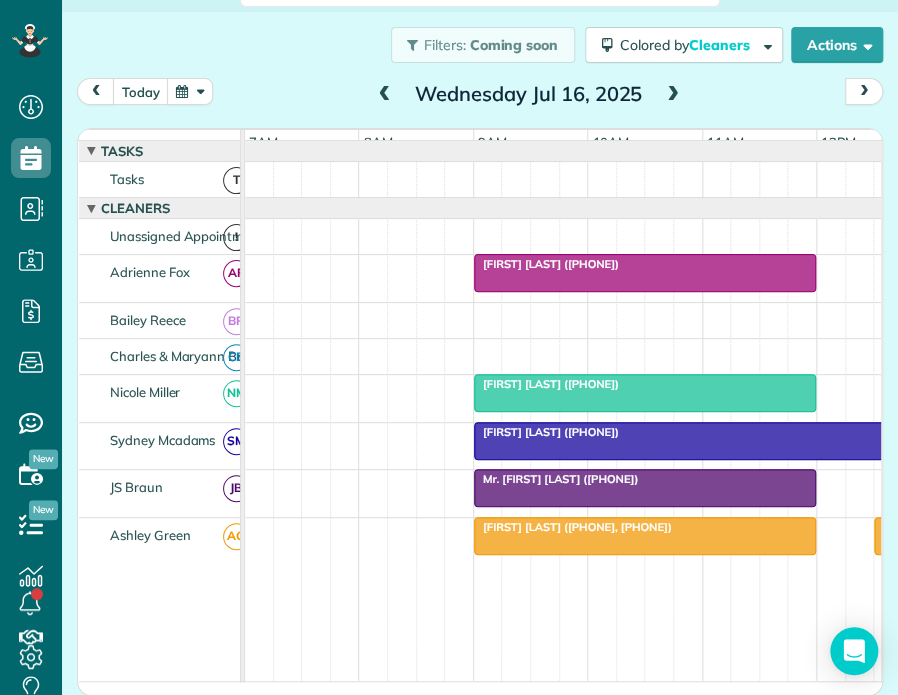 click at bounding box center [673, 95] 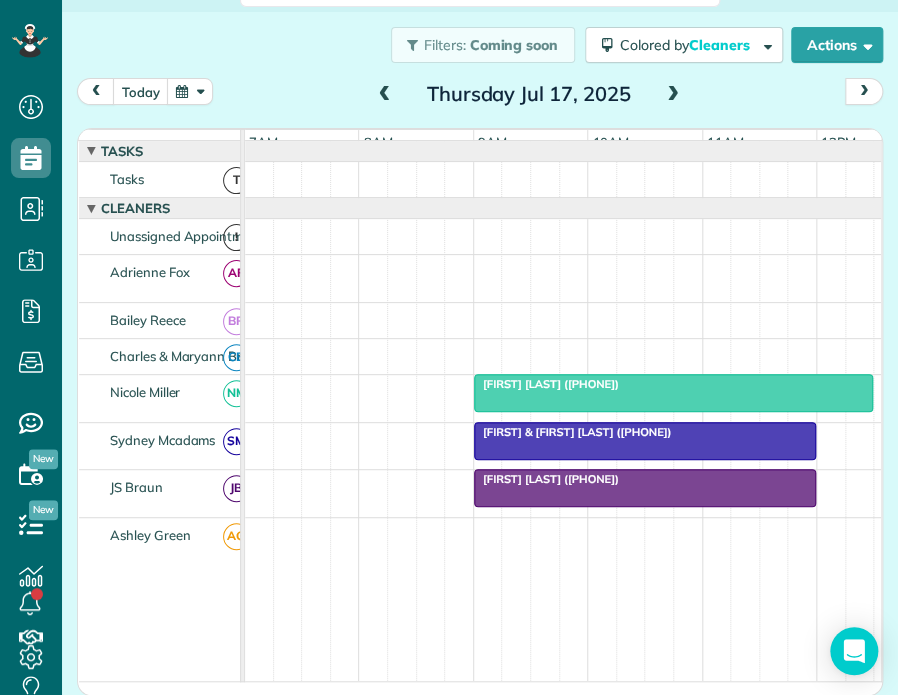scroll, scrollTop: 0, scrollLeft: 135, axis: horizontal 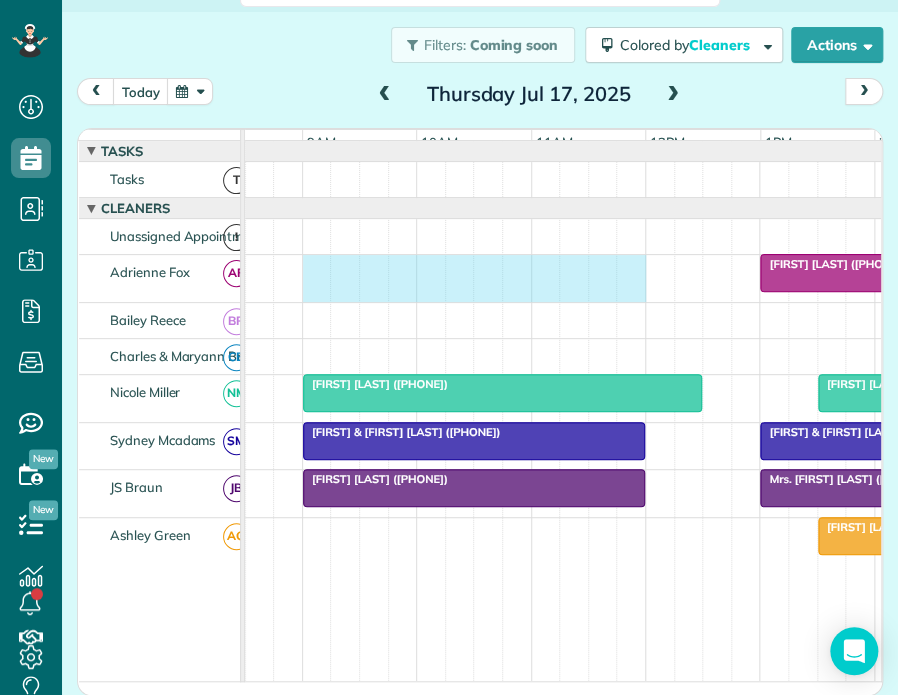 drag, startPoint x: 310, startPoint y: 283, endPoint x: 624, endPoint y: 324, distance: 316.66544 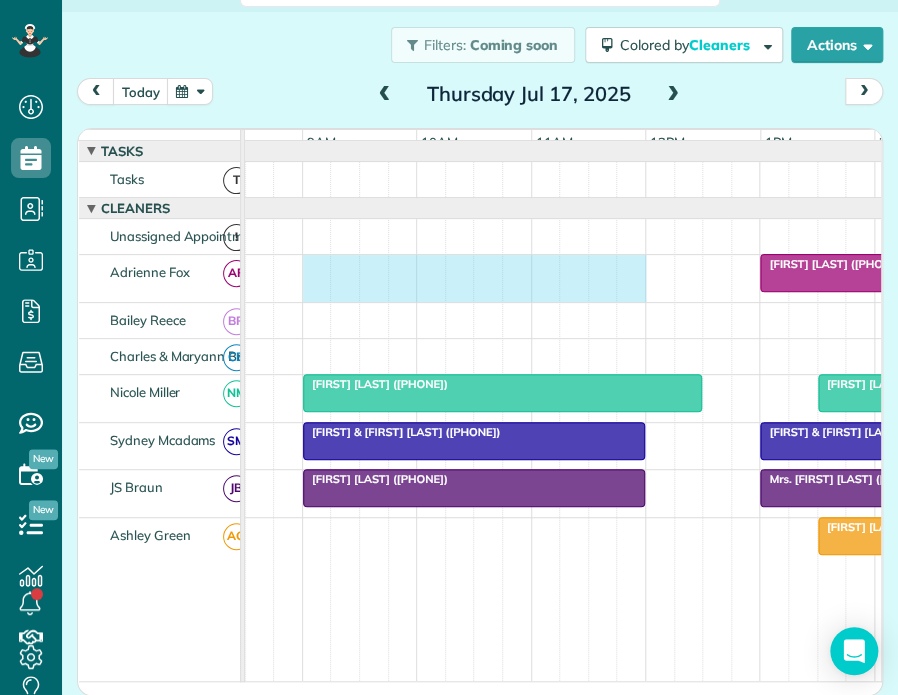 click on "[FIRST] [LAST] ([PHONE]) [FIRST] [LAST] ([PHONE]) [FIRST] [LAST] ([PHONE]) [FIRST] & [FIRST] [LAST] ([PHONE]) [FIRST] [LAST] ([PHONE]) [FIRST] [LAST] ([PHONE]) [FIRST] [LAST] ([PHONE])" at bounding box center (490, 499) 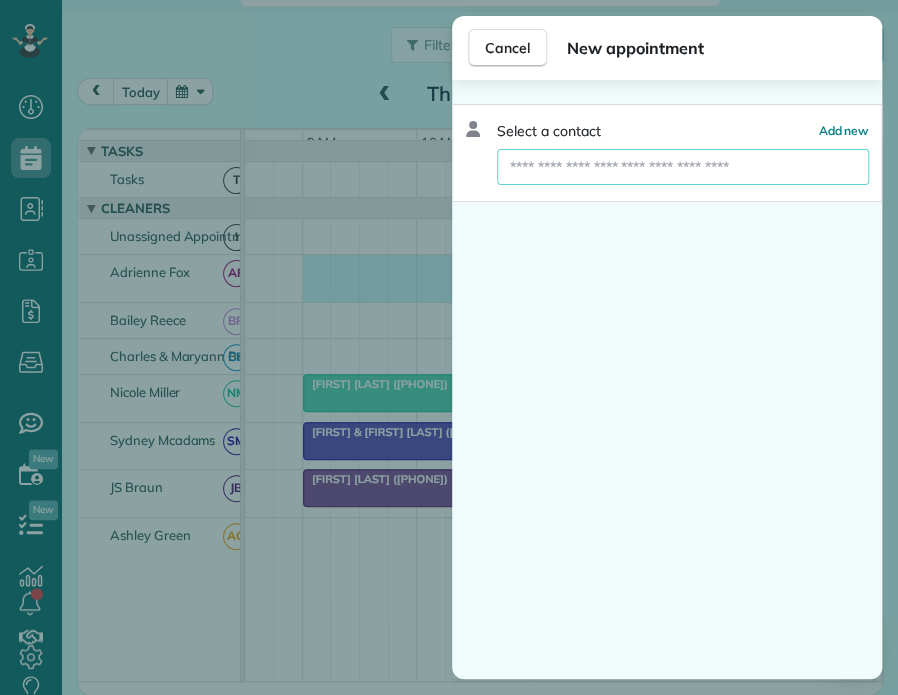 click at bounding box center (683, 167) 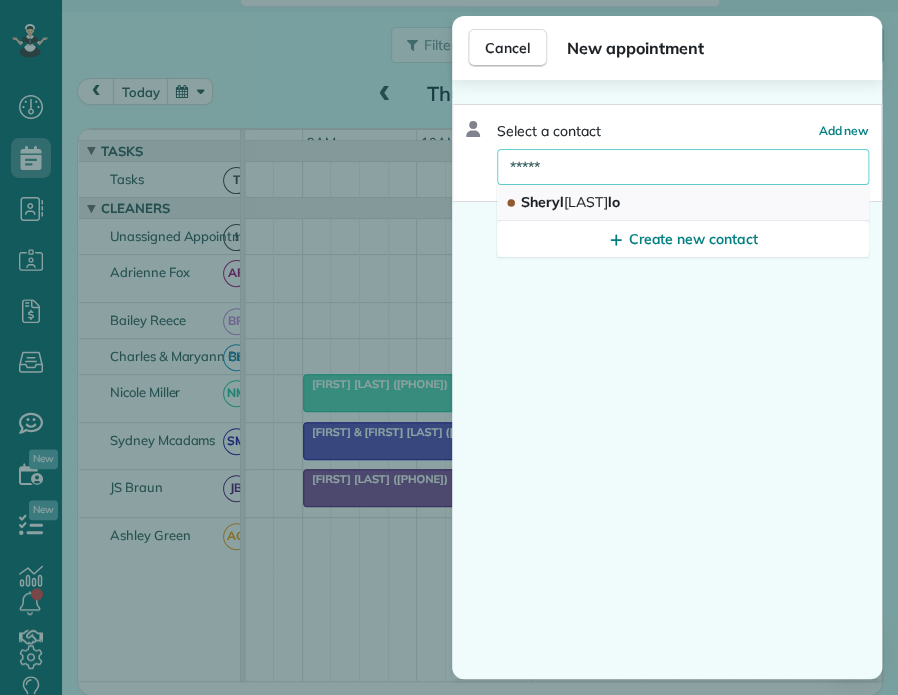 type on "*****" 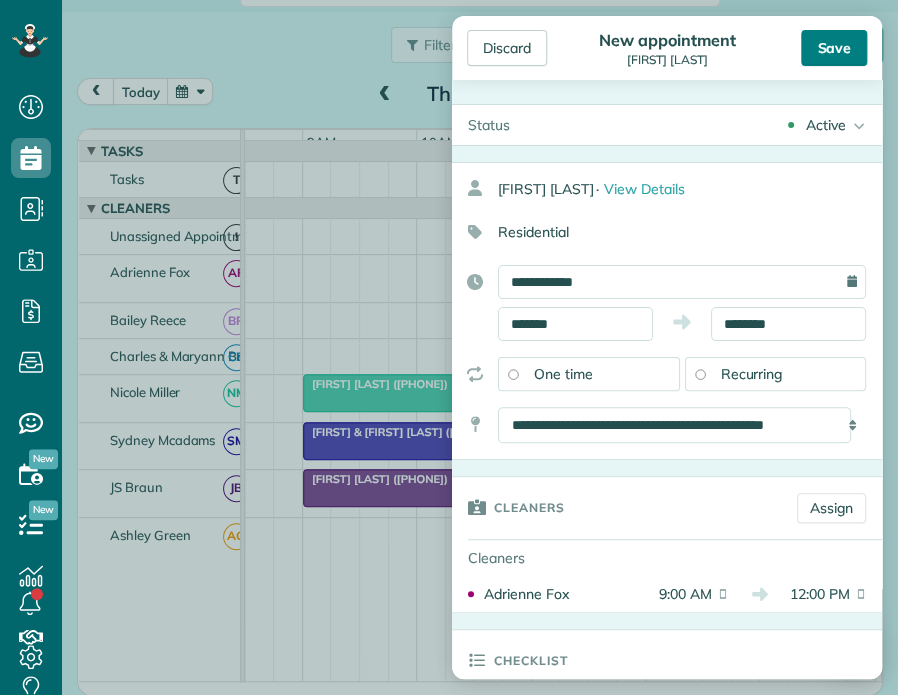 click on "Save" at bounding box center [834, 48] 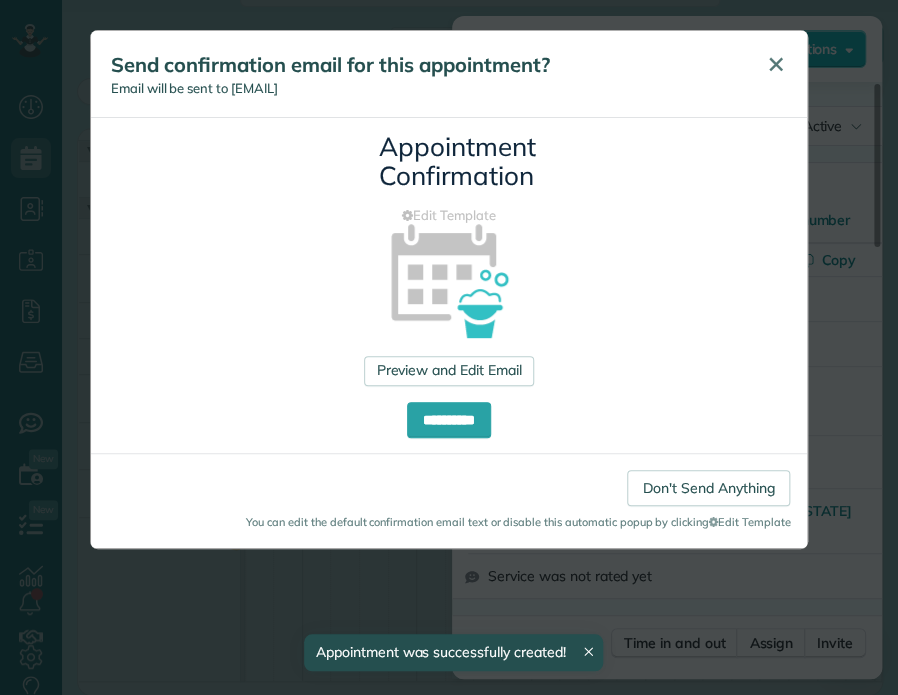 click on "✕" at bounding box center [775, 64] 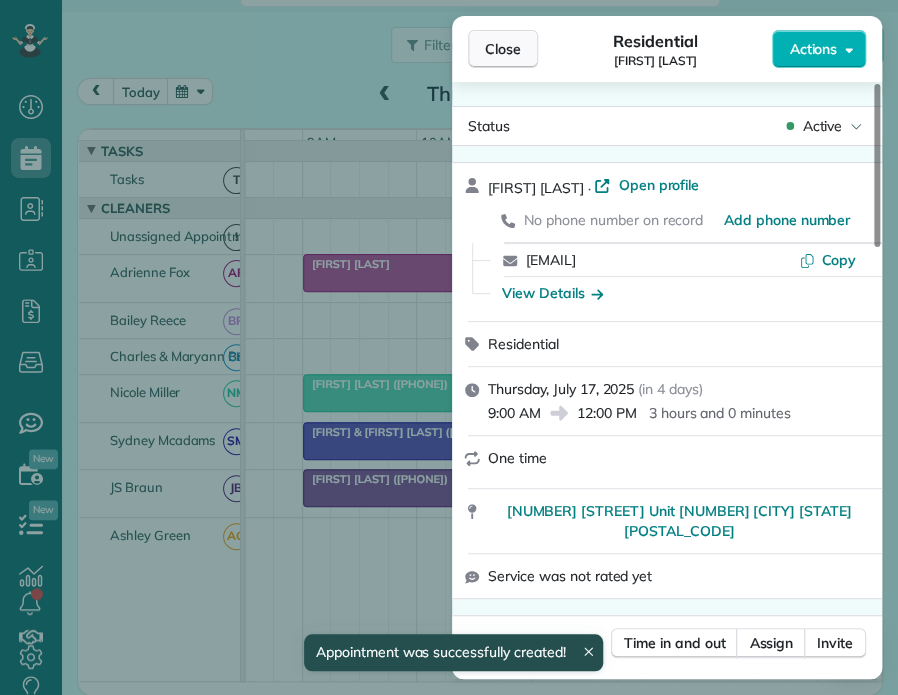 click on "Close" at bounding box center [503, 49] 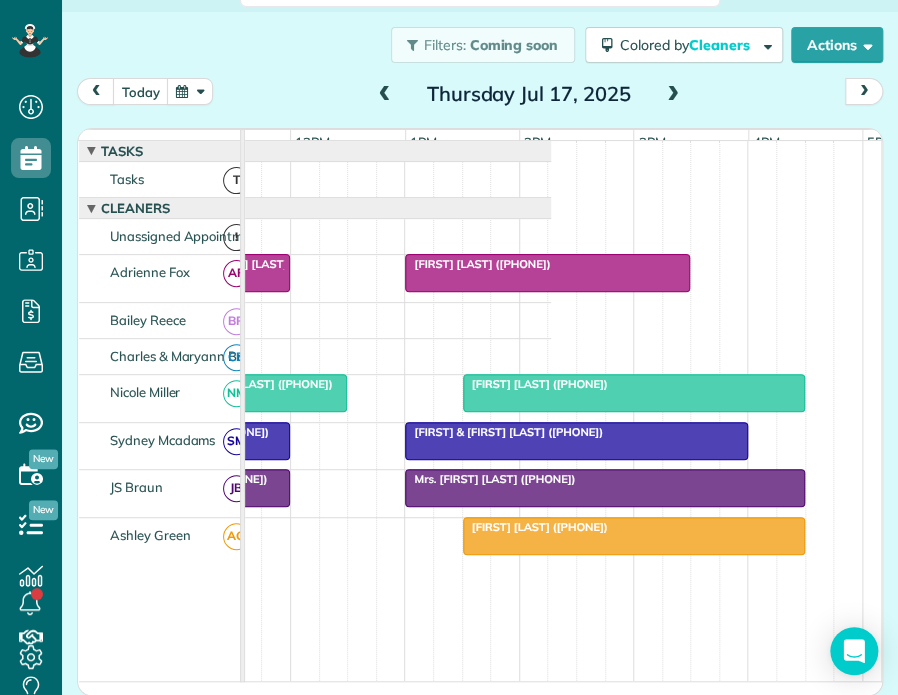 click on "[FIRST] [LAST] ([PHONE])" at bounding box center [535, 527] 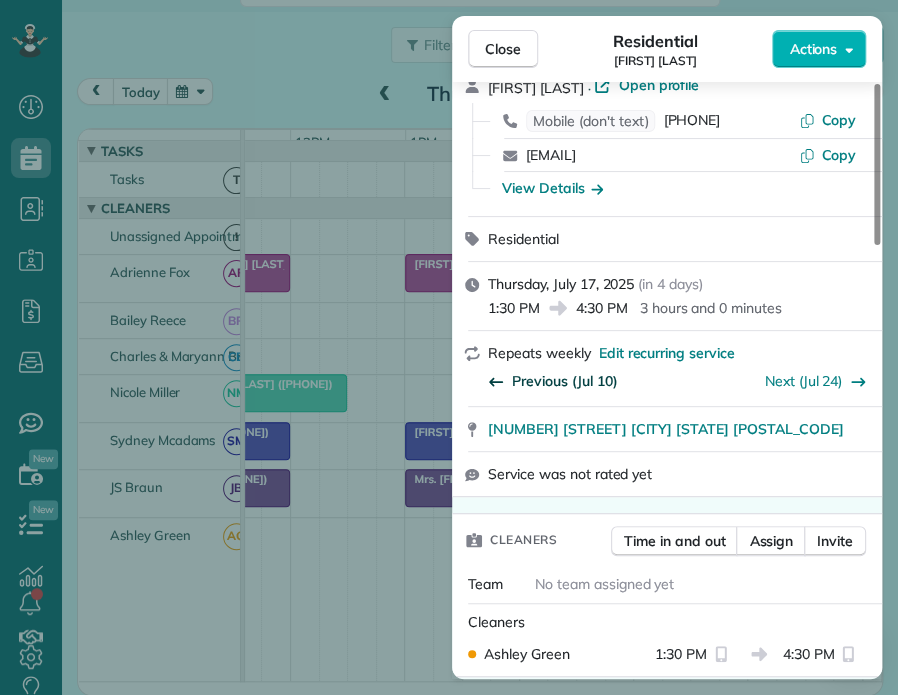 click on "Previous (Jul 10)" at bounding box center [564, 381] 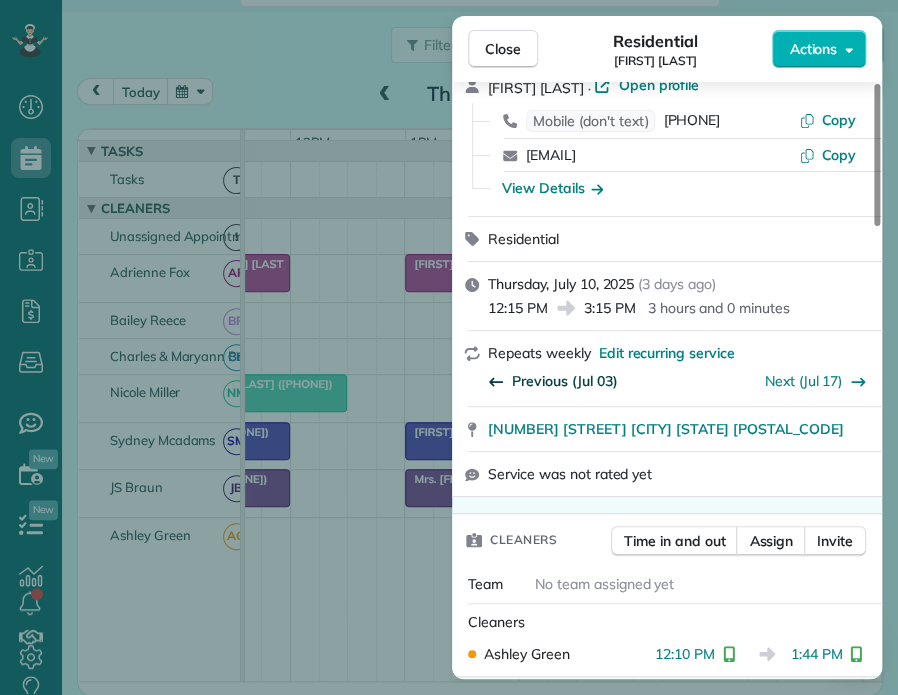 click on "Previous (Jul 03)" at bounding box center [564, 381] 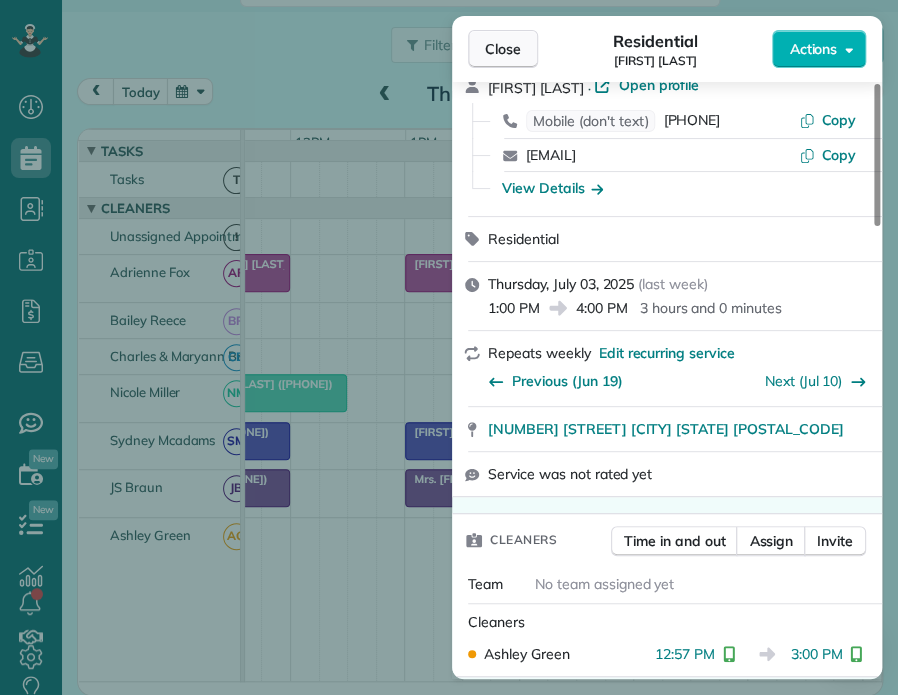 click on "Close" at bounding box center [503, 49] 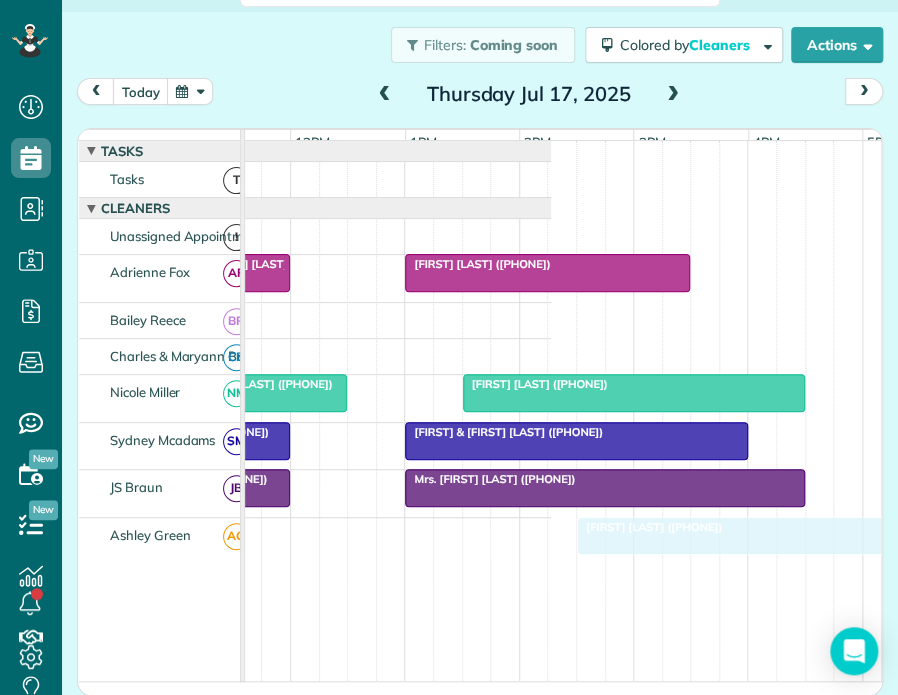 drag, startPoint x: 509, startPoint y: 545, endPoint x: 630, endPoint y: 555, distance: 121.41252 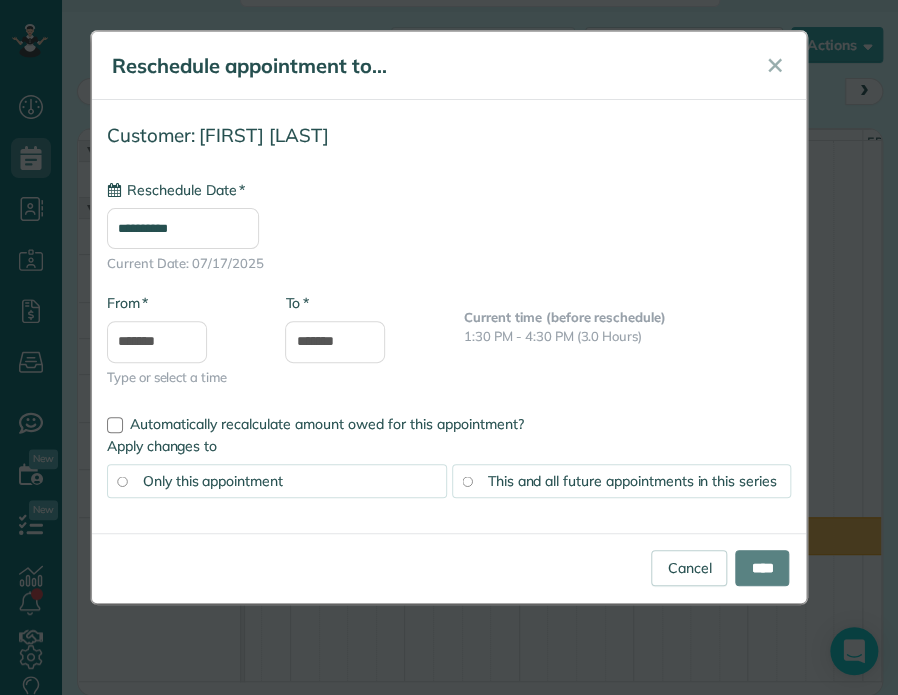 type on "**********" 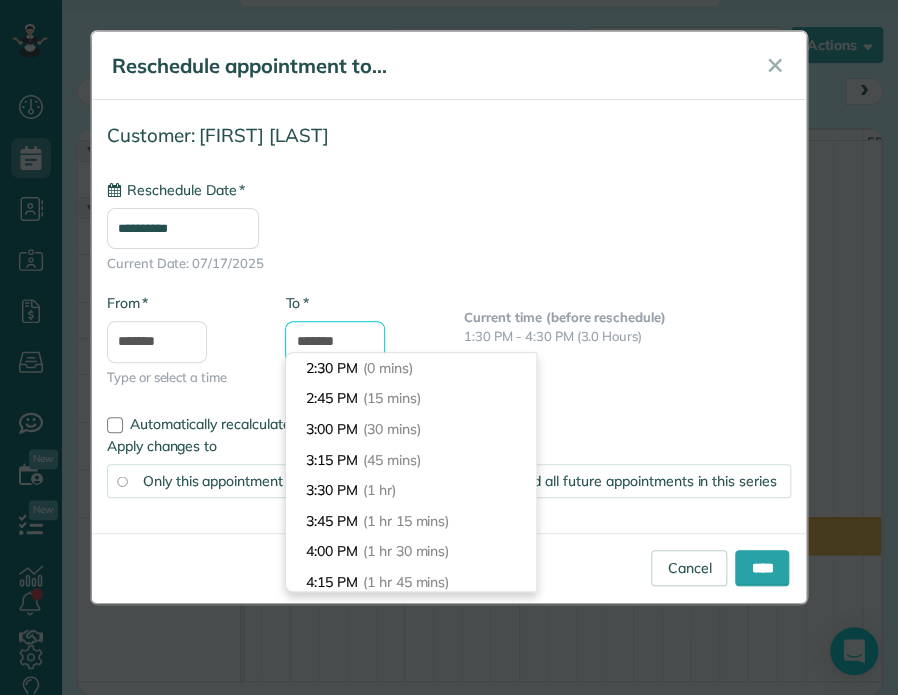 click on "*******" at bounding box center [335, 342] 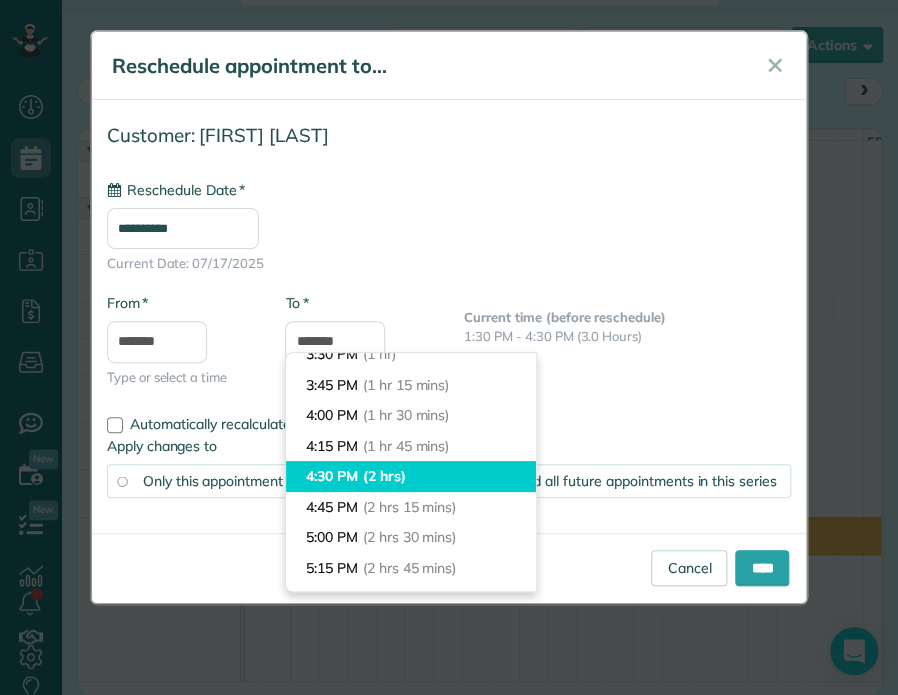 type on "*******" 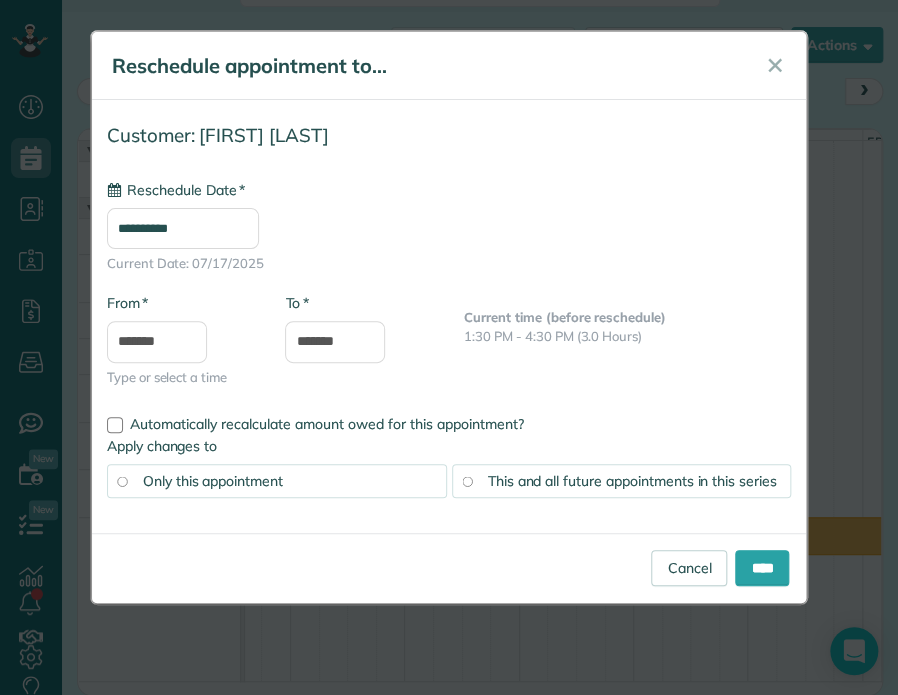 click on "This and all future appointments in this series" at bounding box center (632, 481) 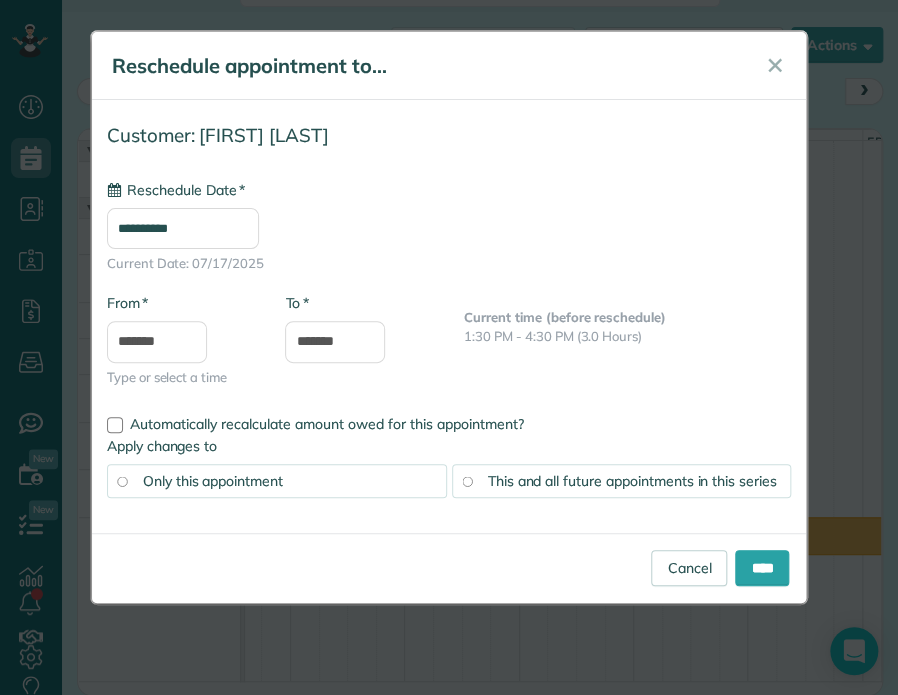 click on "Only this appointment" at bounding box center [277, 481] 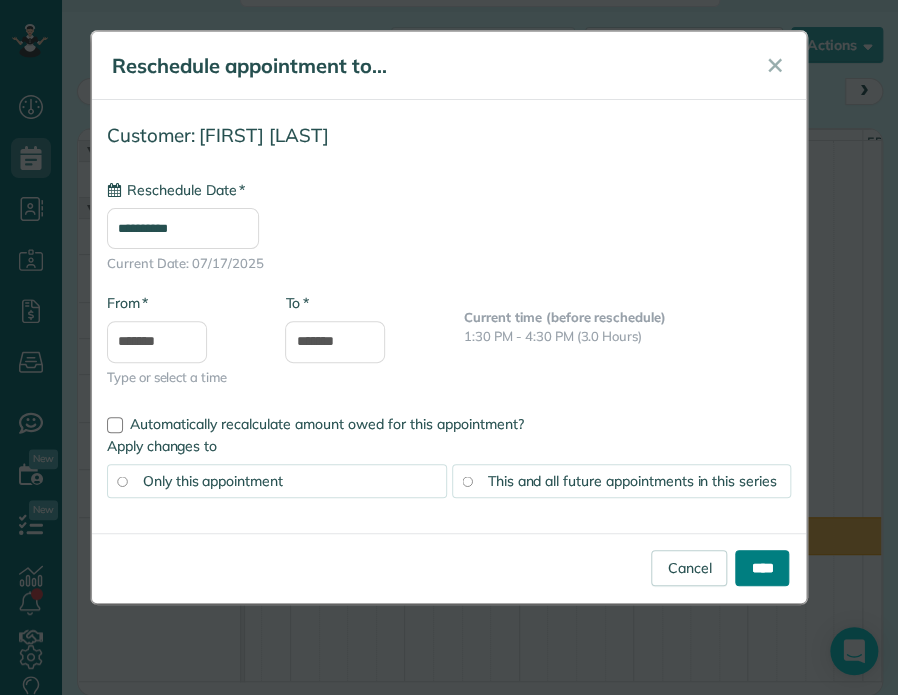drag, startPoint x: 760, startPoint y: 559, endPoint x: 749, endPoint y: 559, distance: 11 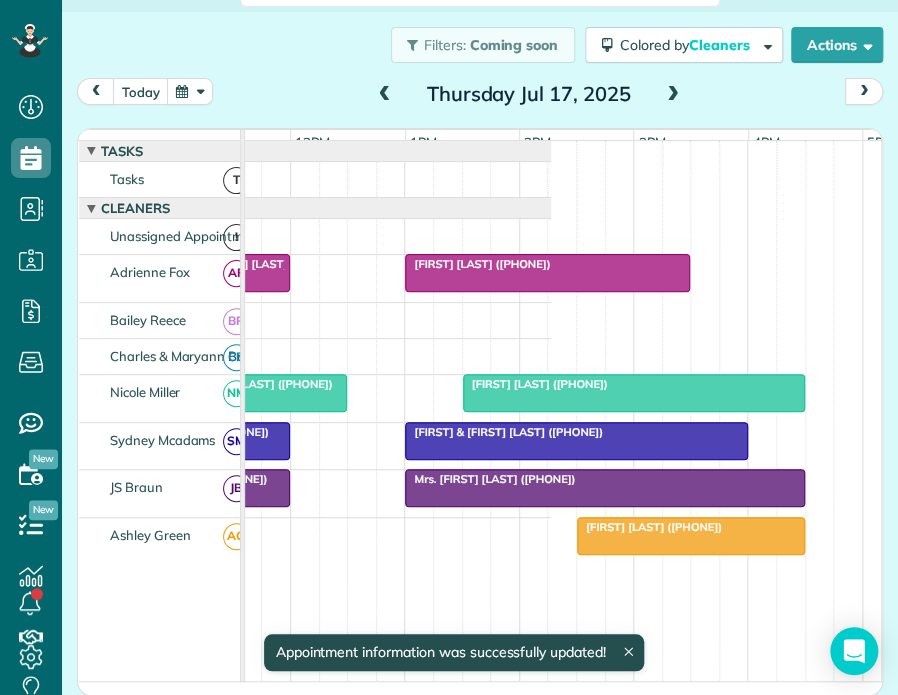 scroll, scrollTop: 0, scrollLeft: 349, axis: horizontal 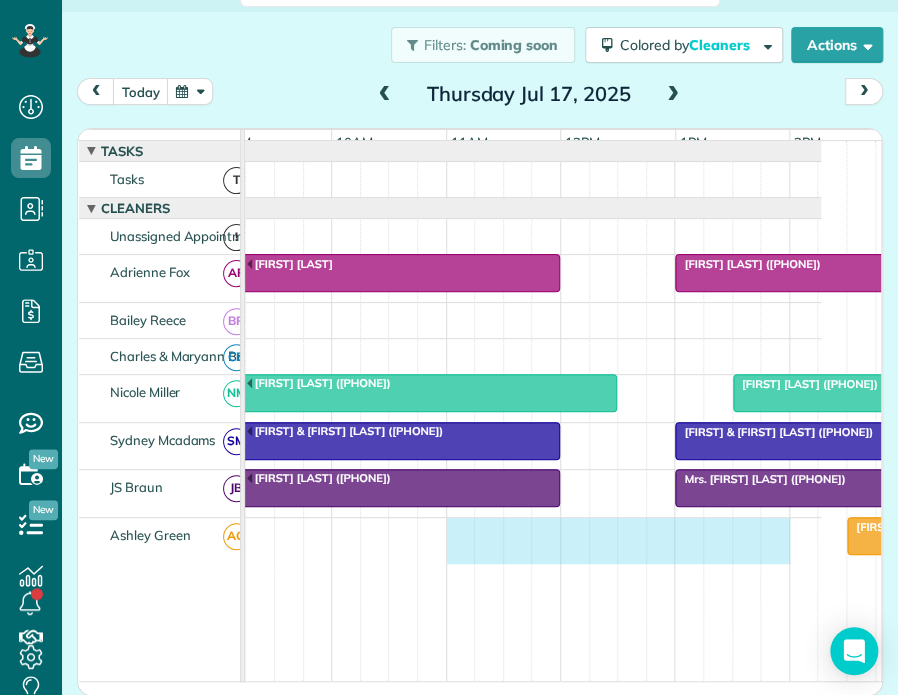 drag, startPoint x: 444, startPoint y: 536, endPoint x: 773, endPoint y: 584, distance: 332.4831 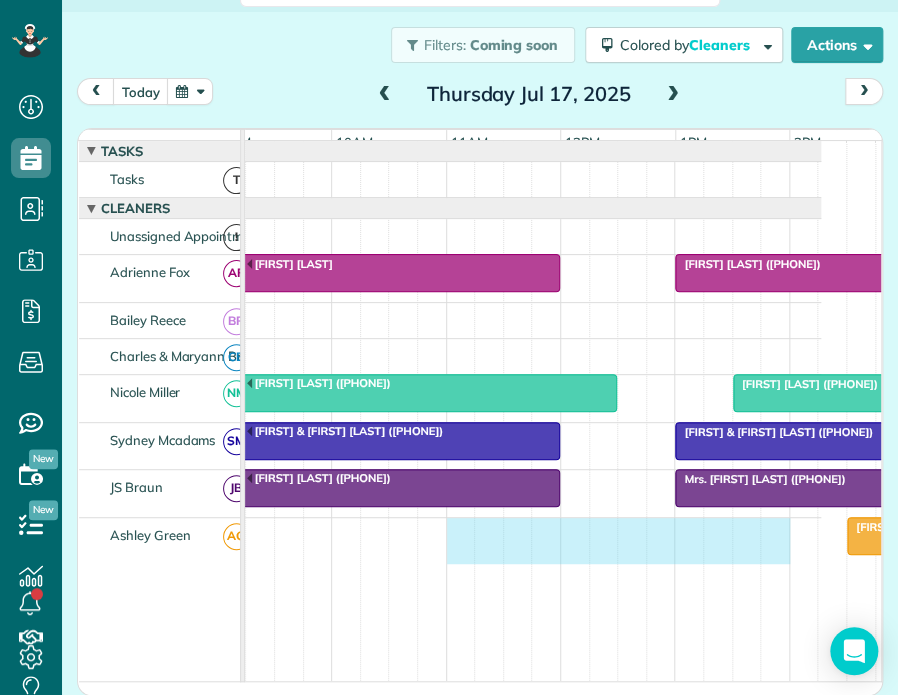 click on "[FIRST] [LAST] ([PHONE])" at bounding box center (405, 687) 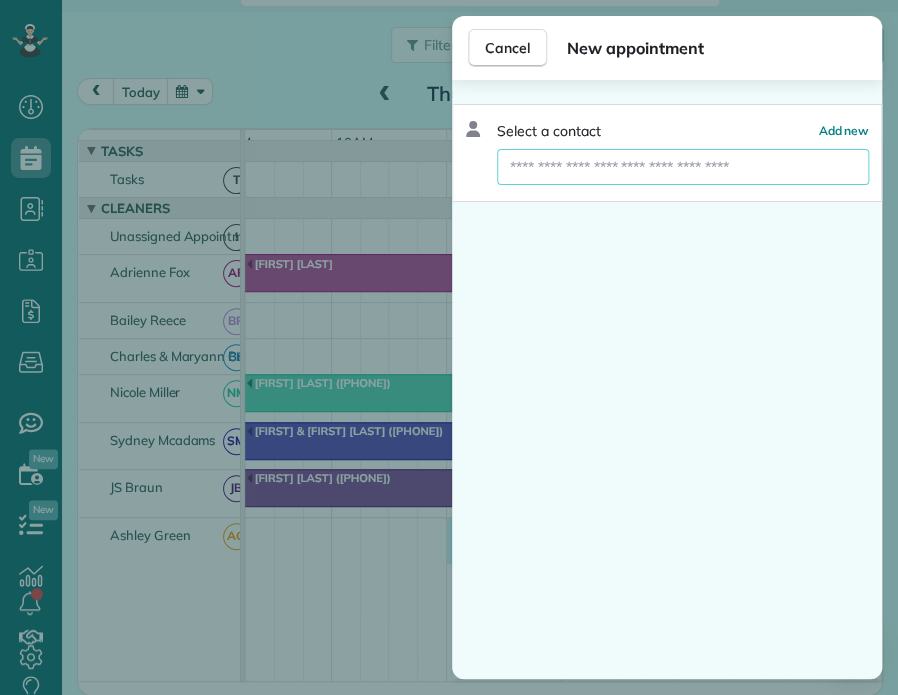 click at bounding box center (683, 167) 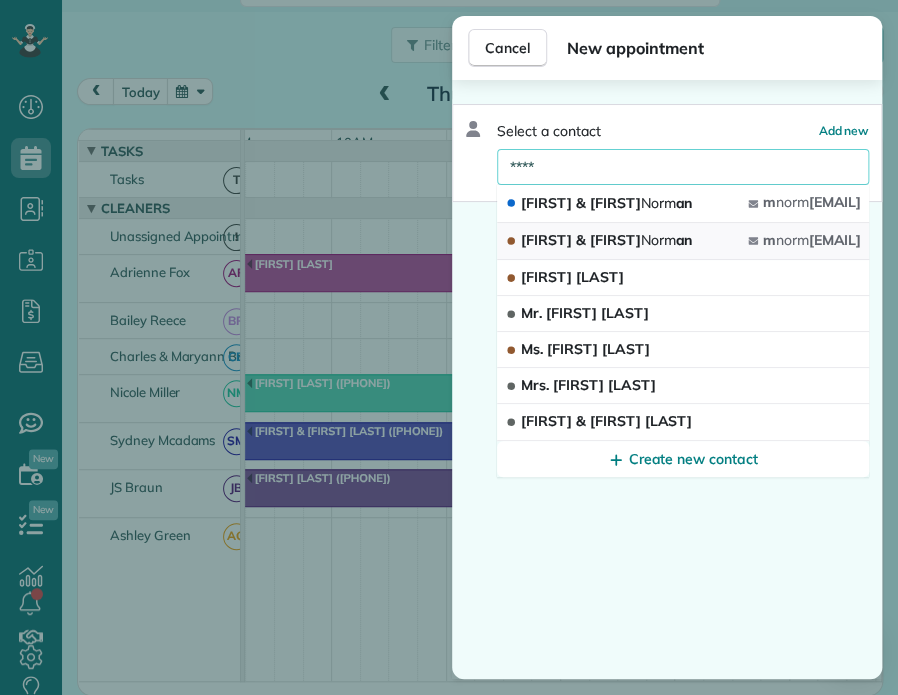 type on "****" 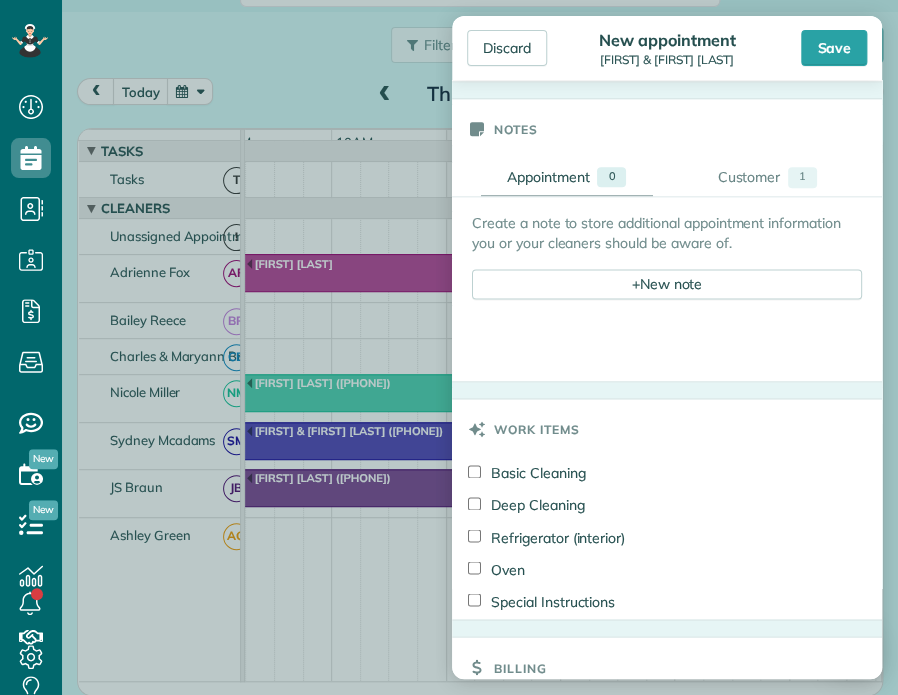 scroll, scrollTop: 700, scrollLeft: 0, axis: vertical 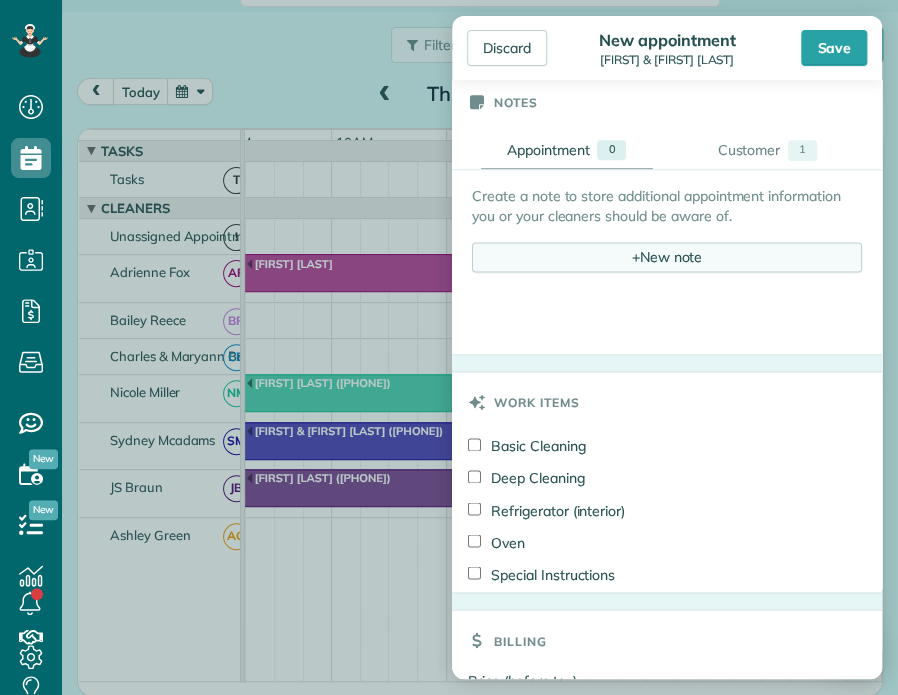 click on "+ New note" at bounding box center [667, 257] 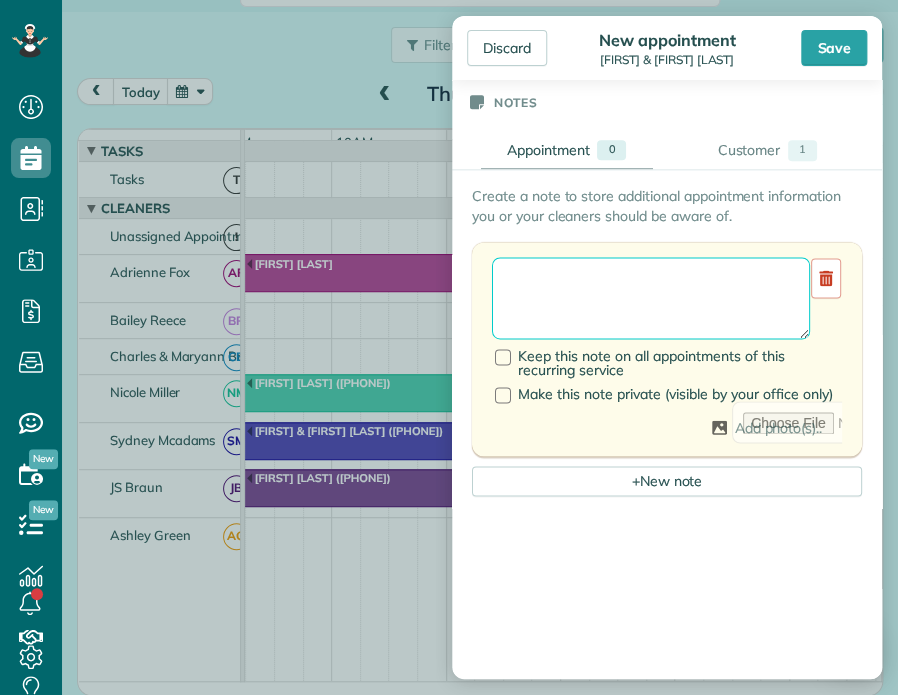 click at bounding box center (651, 298) 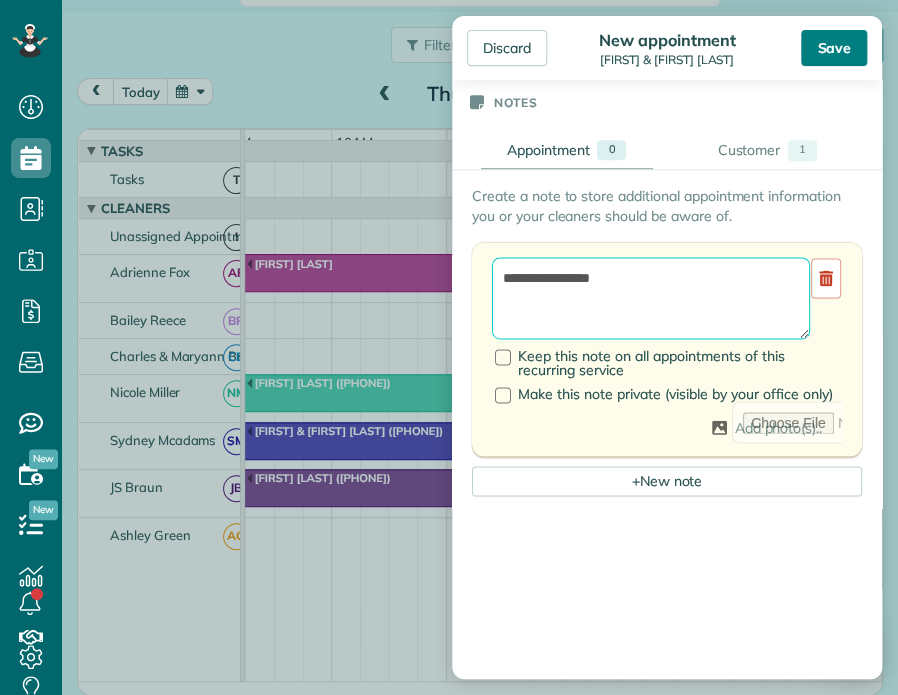 type on "**********" 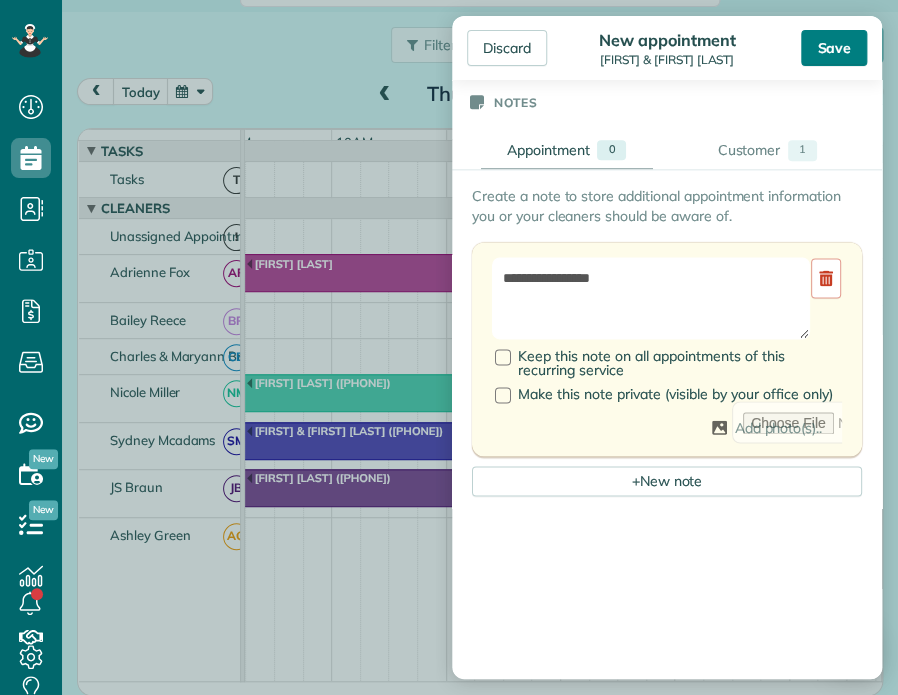 click on "Save" at bounding box center [834, 48] 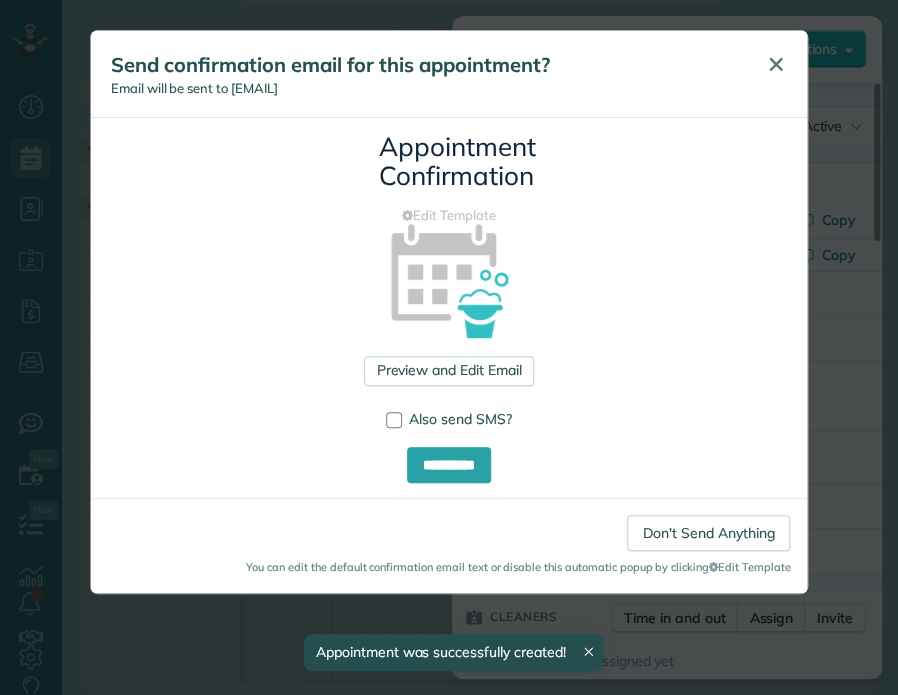 click on "✕" at bounding box center (775, 64) 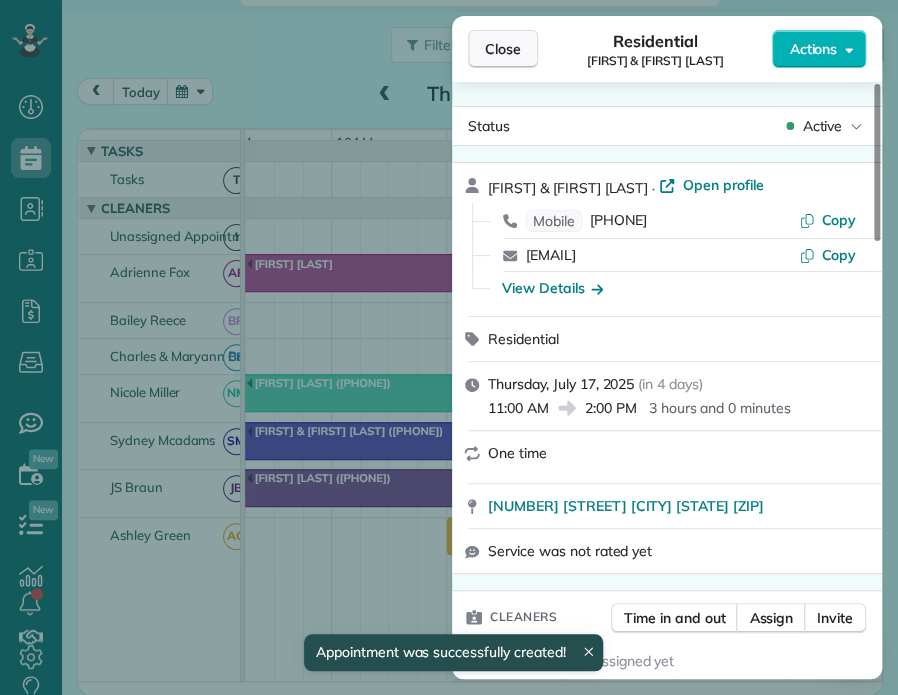 click on "Close" at bounding box center (503, 49) 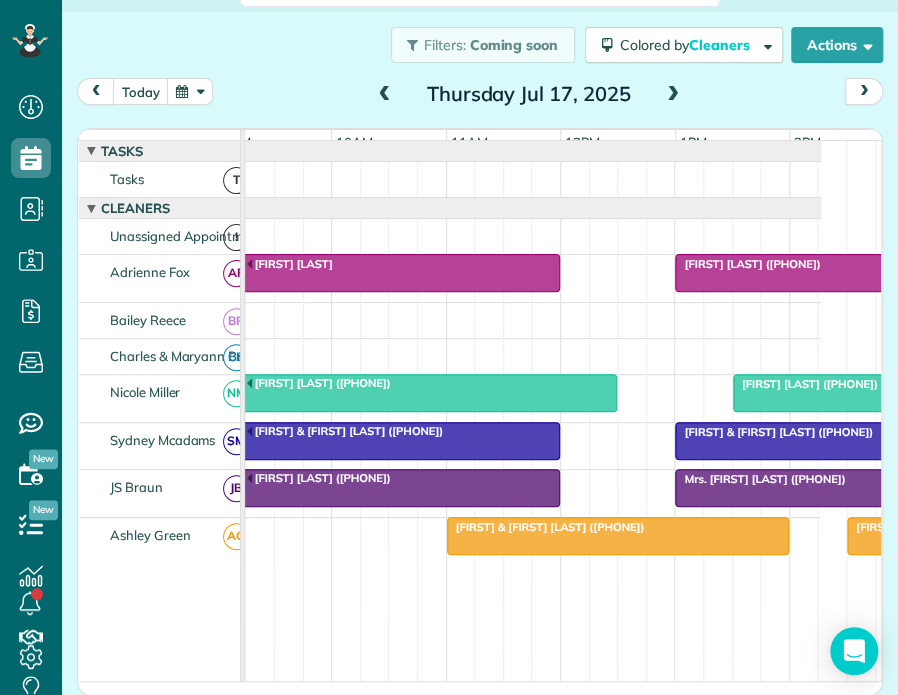 click at bounding box center (673, 95) 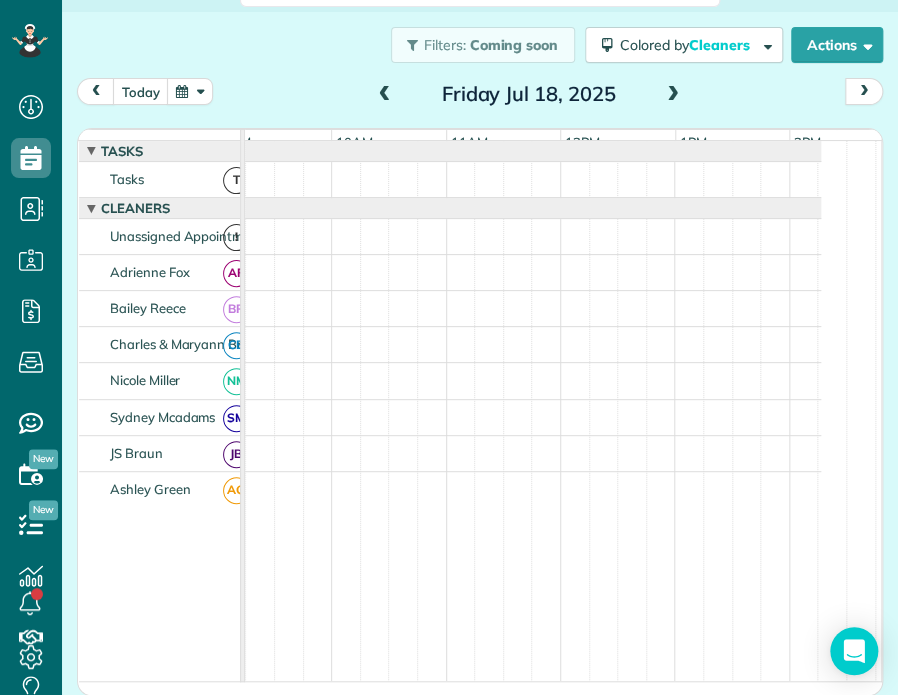 scroll, scrollTop: 0, scrollLeft: 0, axis: both 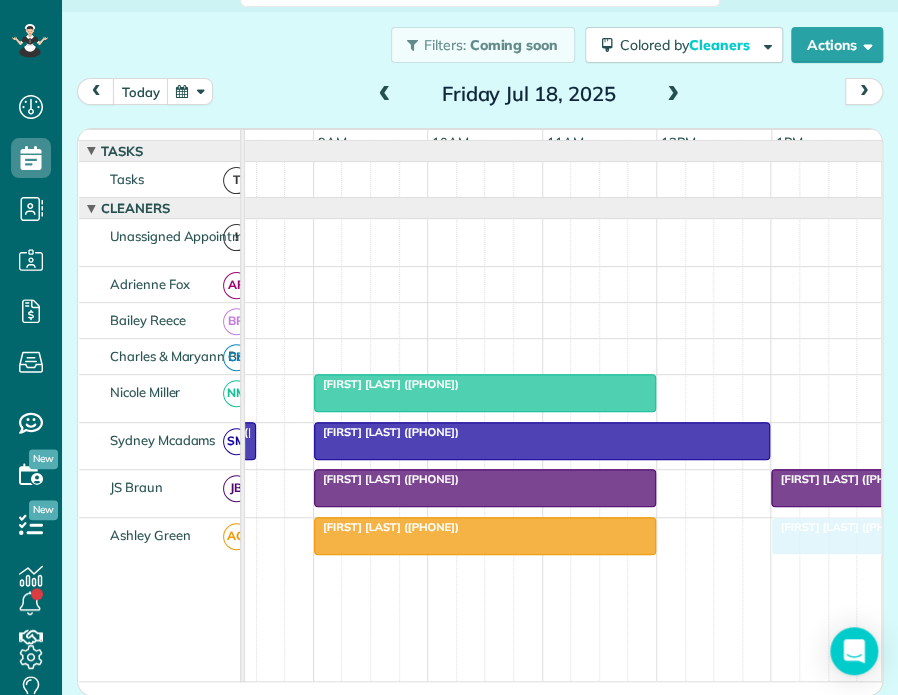 drag, startPoint x: 360, startPoint y: 251, endPoint x: 831, endPoint y: 551, distance: 558.42725 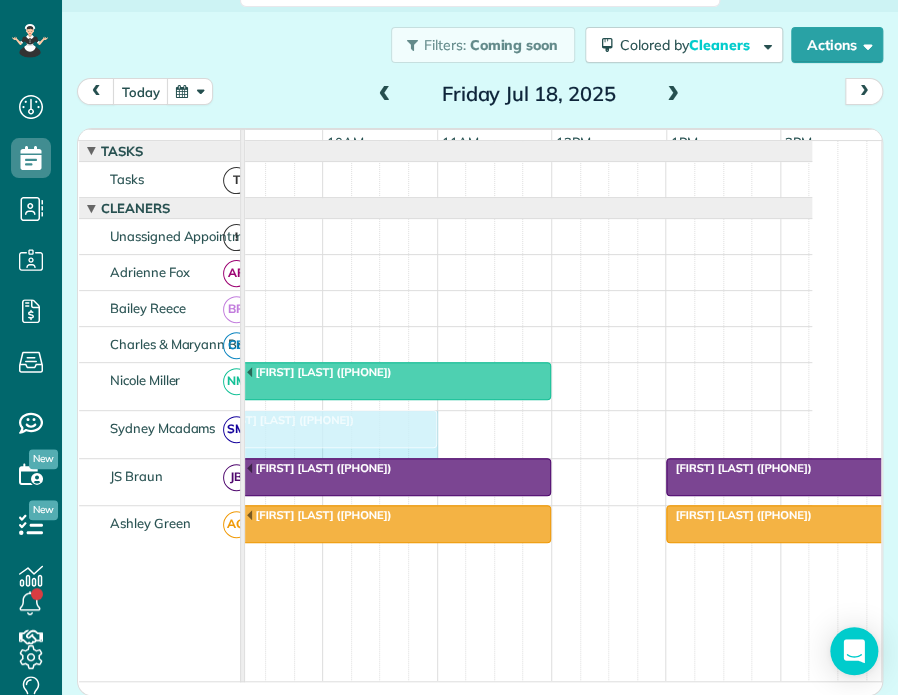 drag, startPoint x: 637, startPoint y: 425, endPoint x: 422, endPoint y: 421, distance: 215.0372 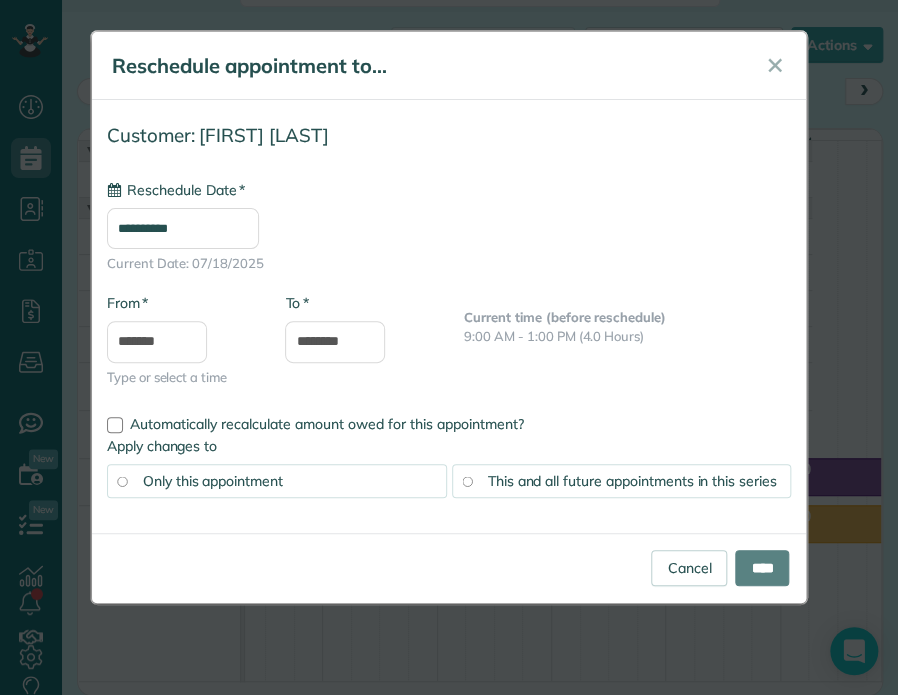 type on "**********" 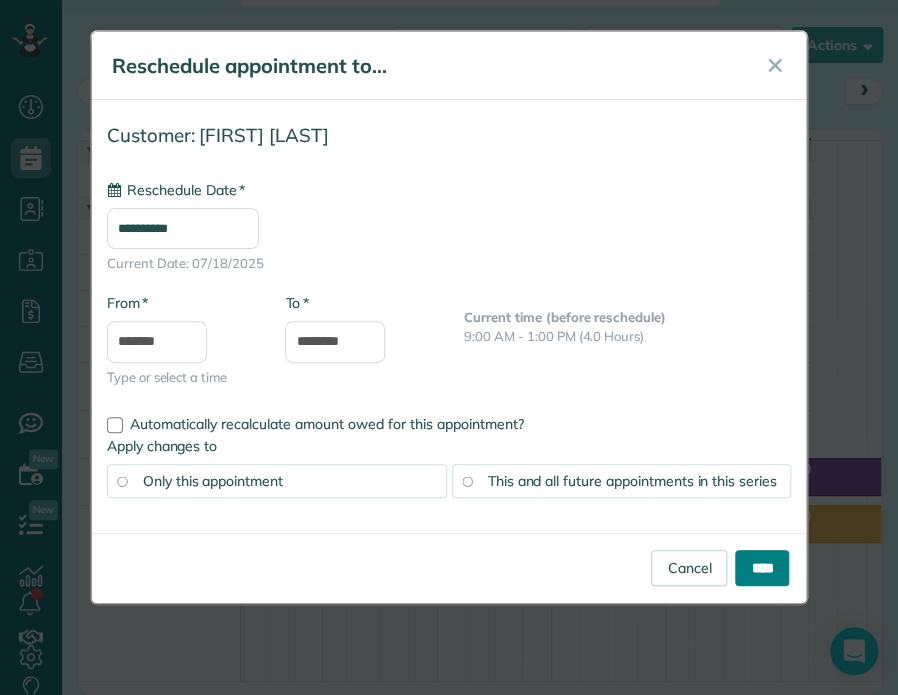 click on "****" at bounding box center (762, 568) 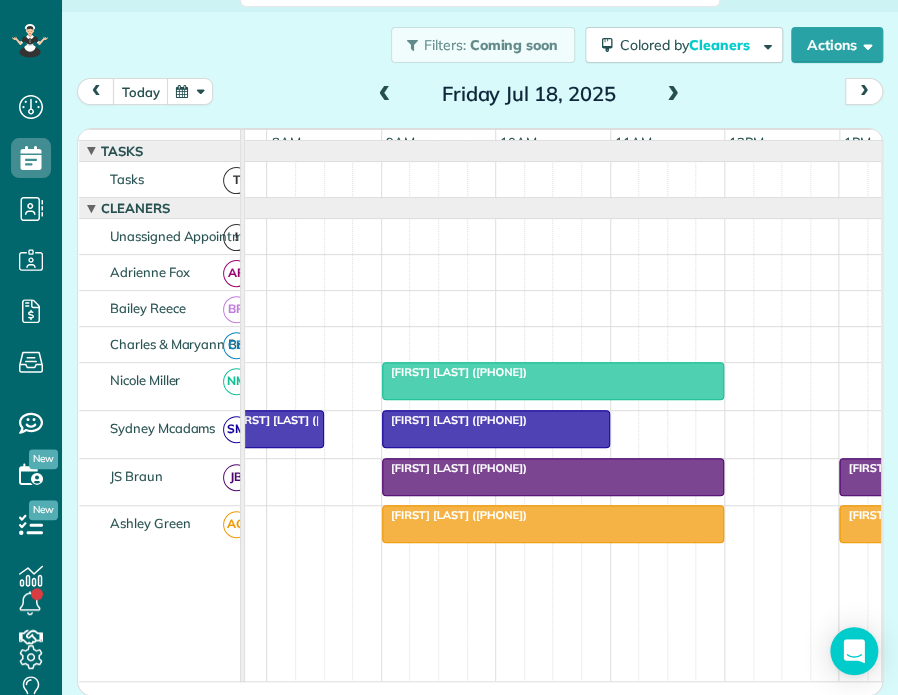 click at bounding box center (496, 429) 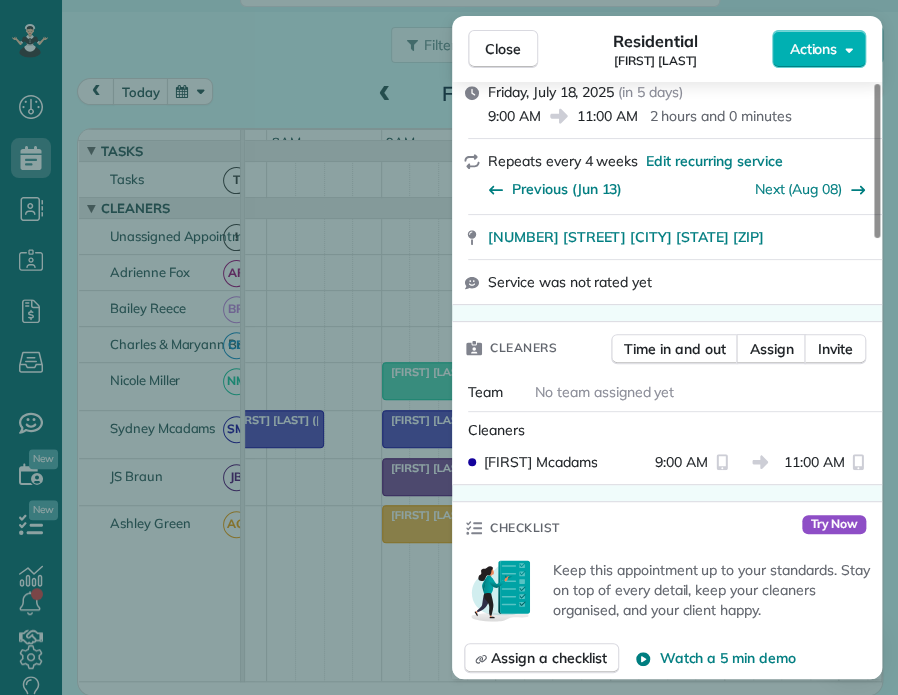 scroll, scrollTop: 300, scrollLeft: 0, axis: vertical 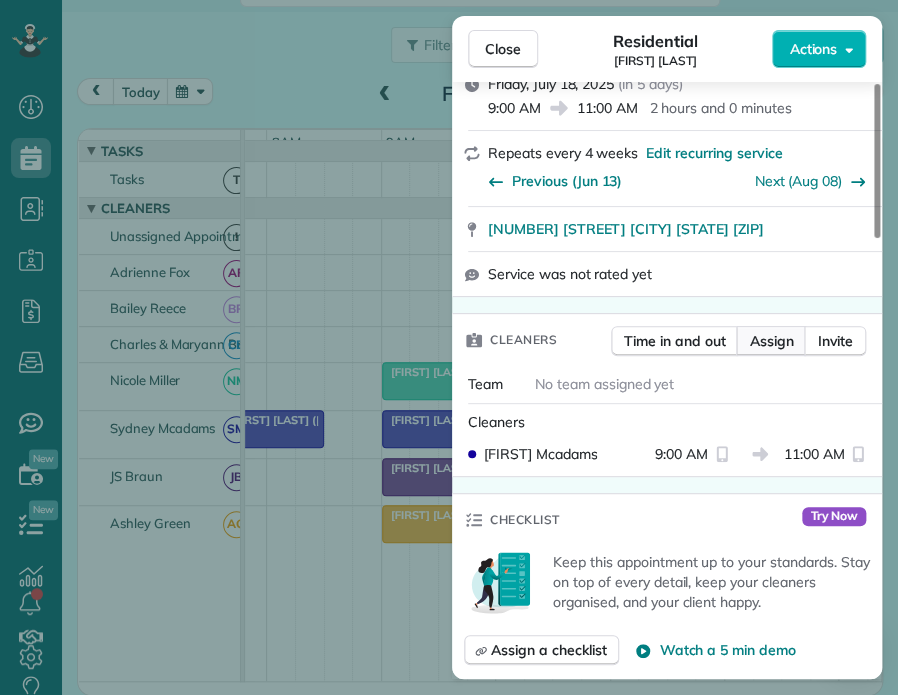 click on "Assign" at bounding box center (771, 341) 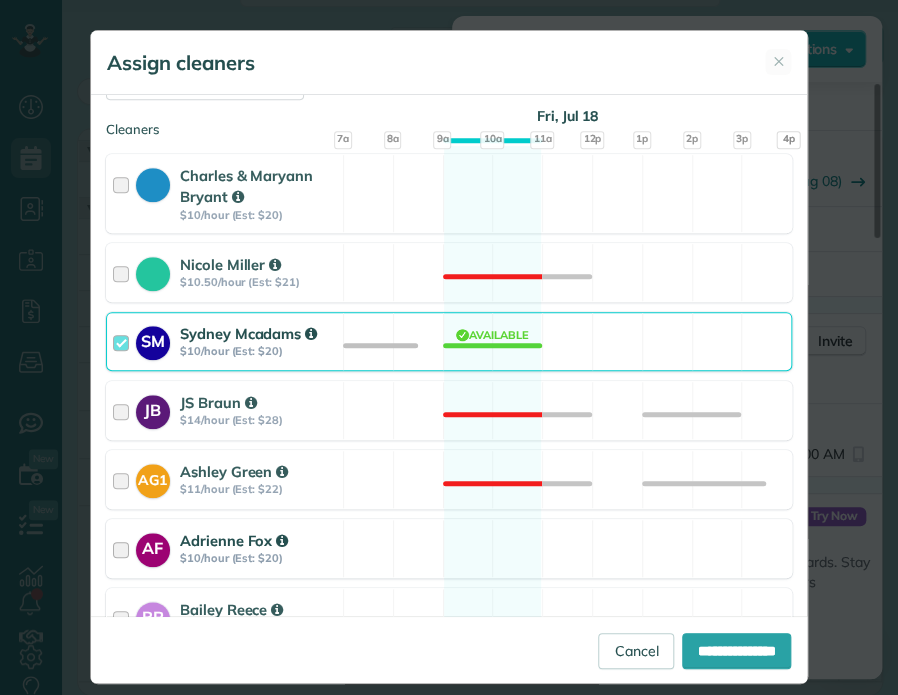scroll, scrollTop: 300, scrollLeft: 0, axis: vertical 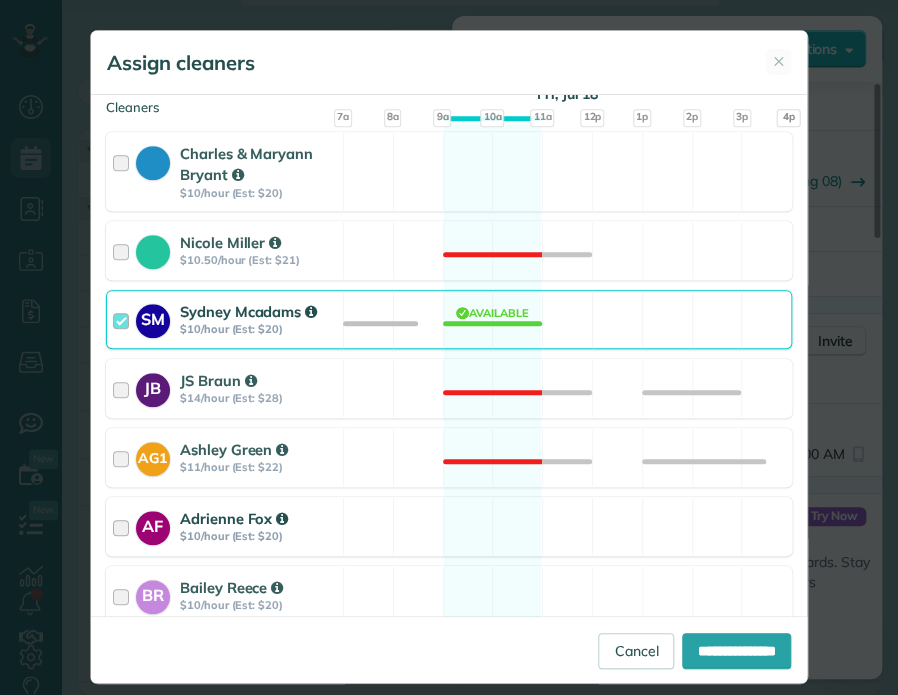 click at bounding box center [124, 526] 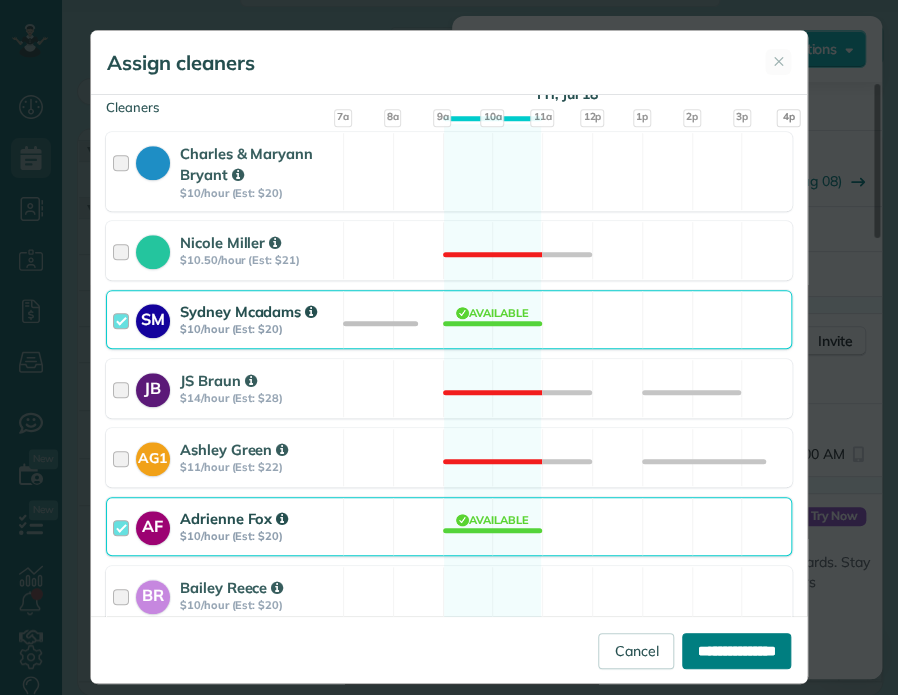 click on "**********" at bounding box center (736, 651) 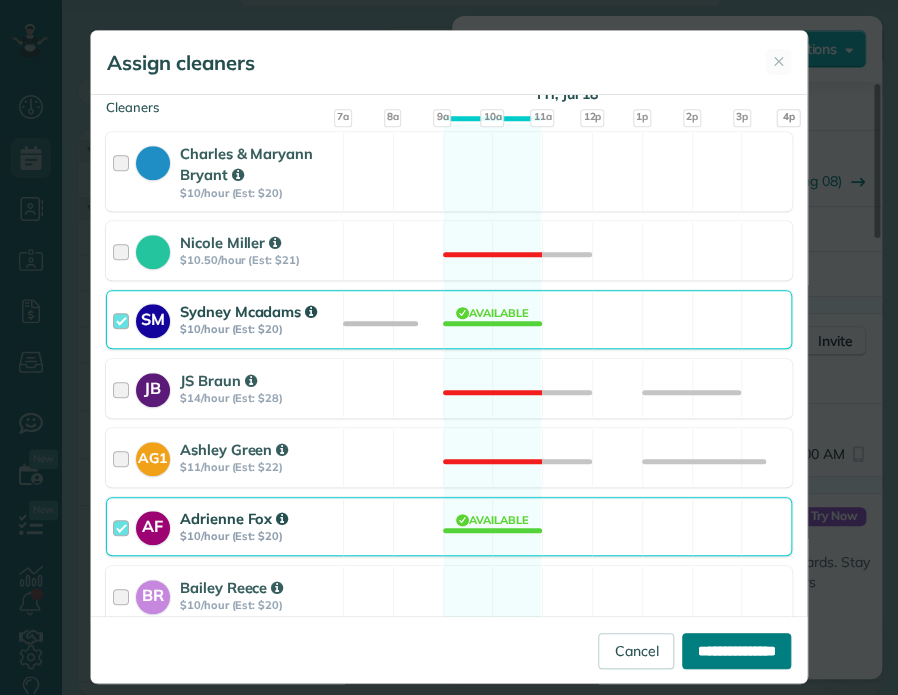 type on "**********" 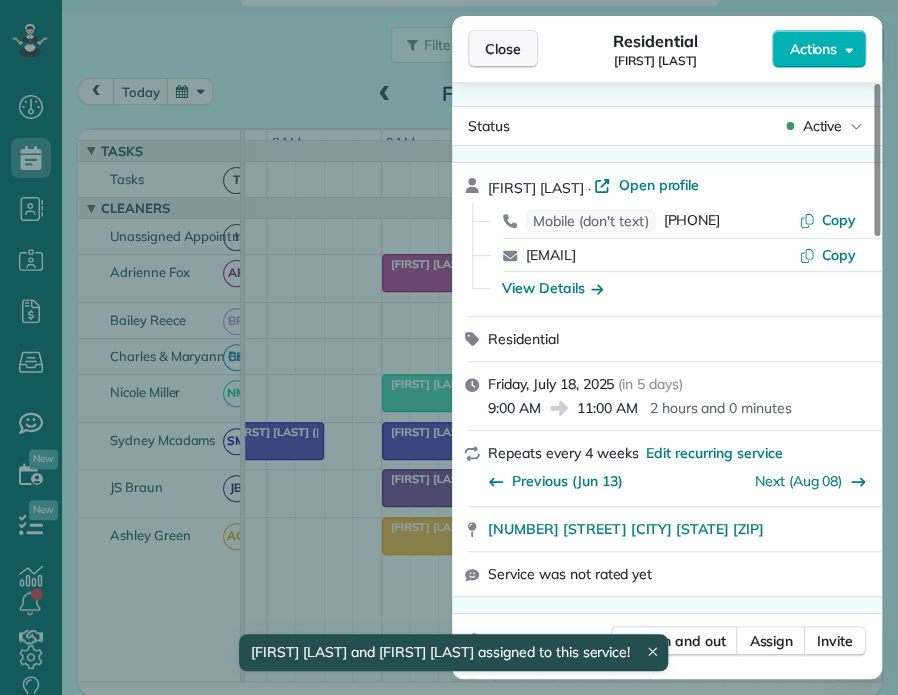 click on "Close" at bounding box center (503, 49) 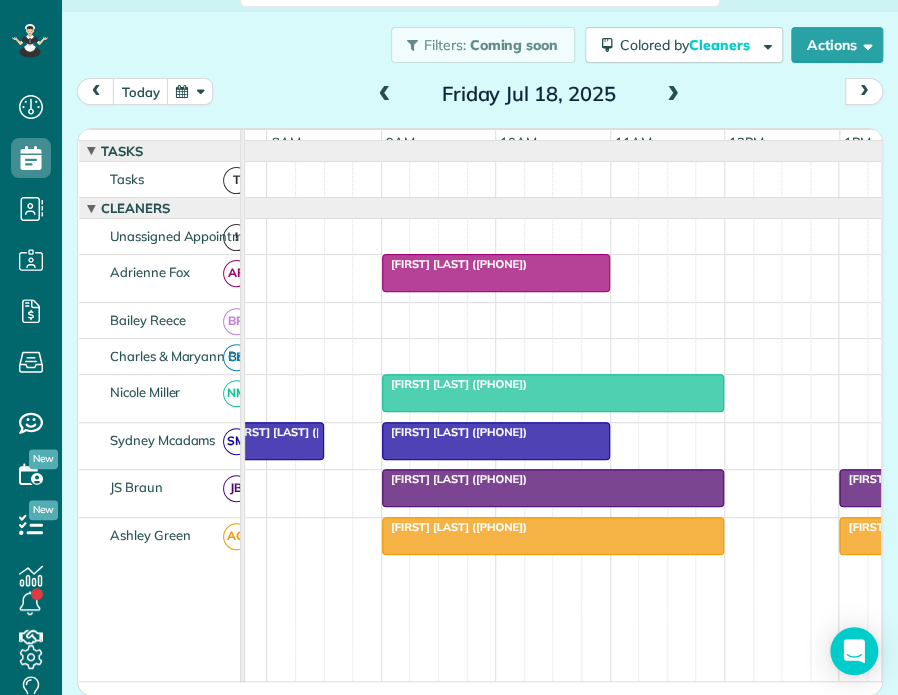 scroll, scrollTop: 0, scrollLeft: 116, axis: horizontal 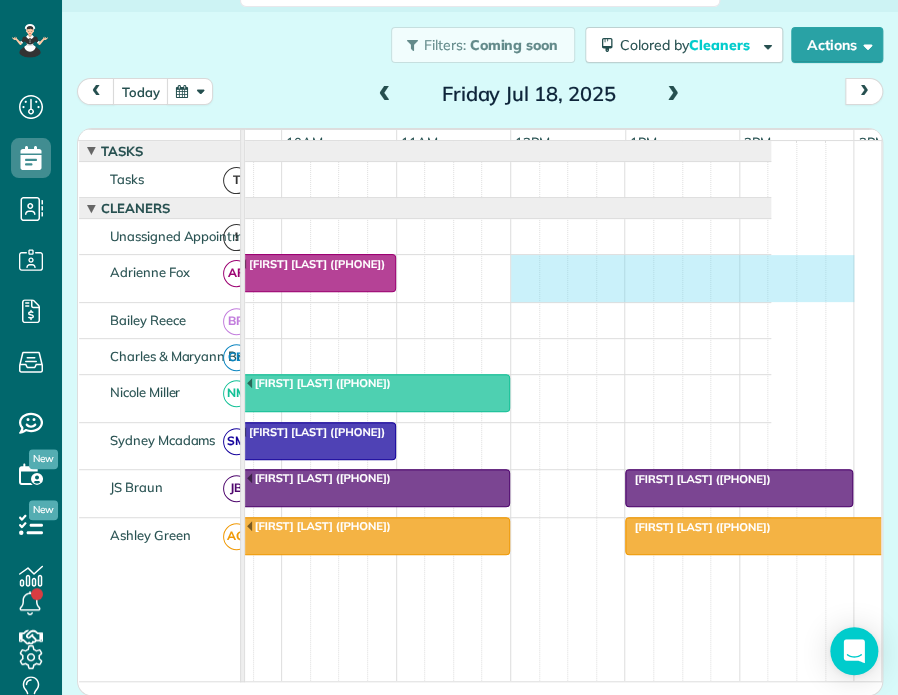 drag, startPoint x: 518, startPoint y: 276, endPoint x: 830, endPoint y: 317, distance: 314.68237 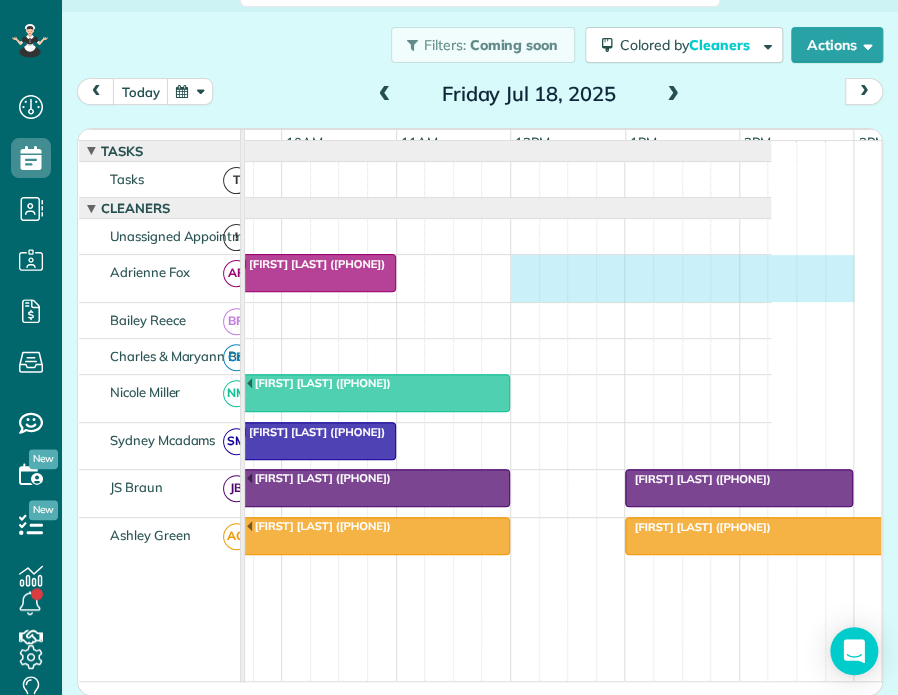 click on "[FIRST] [LAST] ([PHONE])         [FIRST] [LAST] ([PHONE])         [FIRST] [LAST] ([PHONE]) [FIRST] [LAST] ([PHONE])         [FIRST] [LAST] ([PHONE]) [FIRST] [LAST] ([PHONE]) [FIRST] [LAST] ([PHONE])         [FIRST] [LAST] ([PHONE]) [FIRST] [LAST] ([PHONE])" at bounding box center [355, 499] 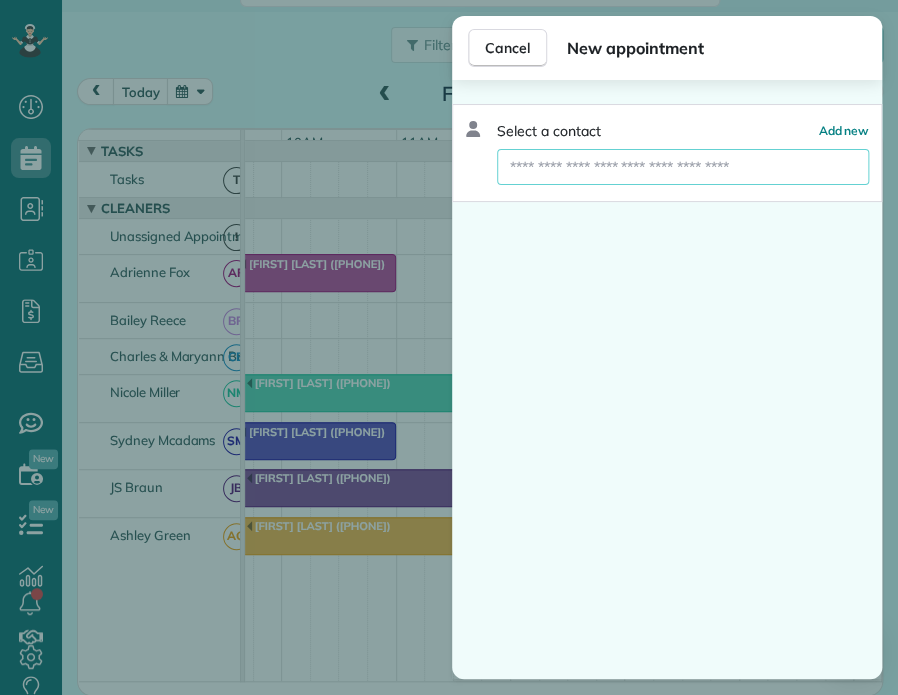 click at bounding box center (683, 167) 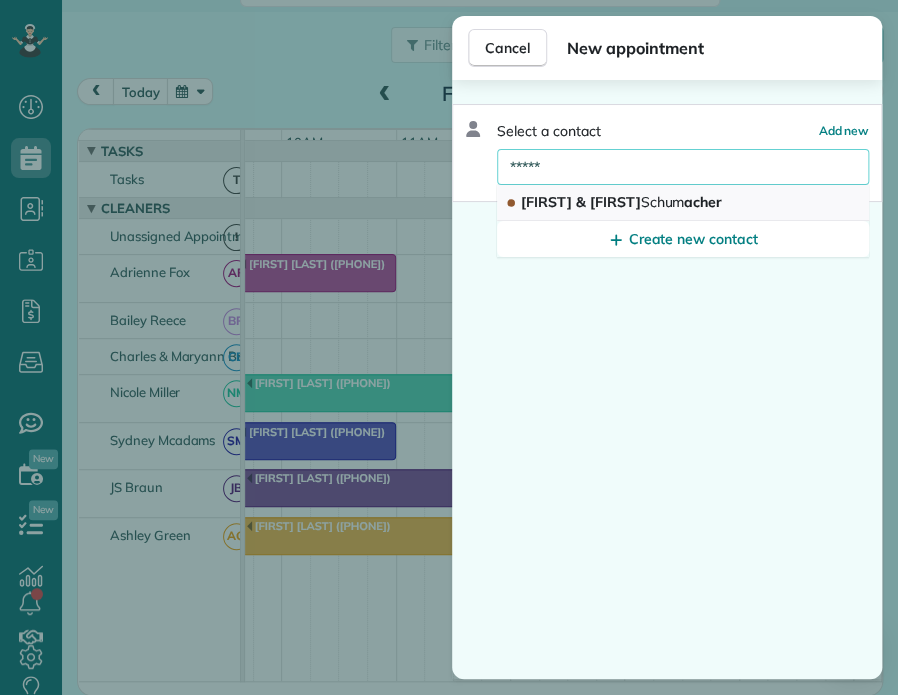 type on "*****" 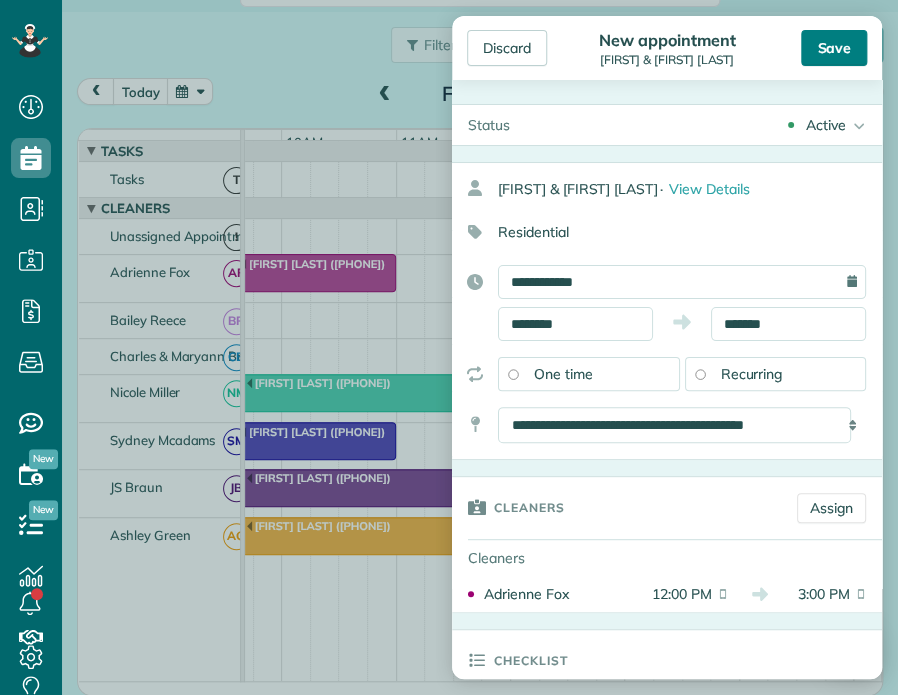 click on "Save" at bounding box center (834, 48) 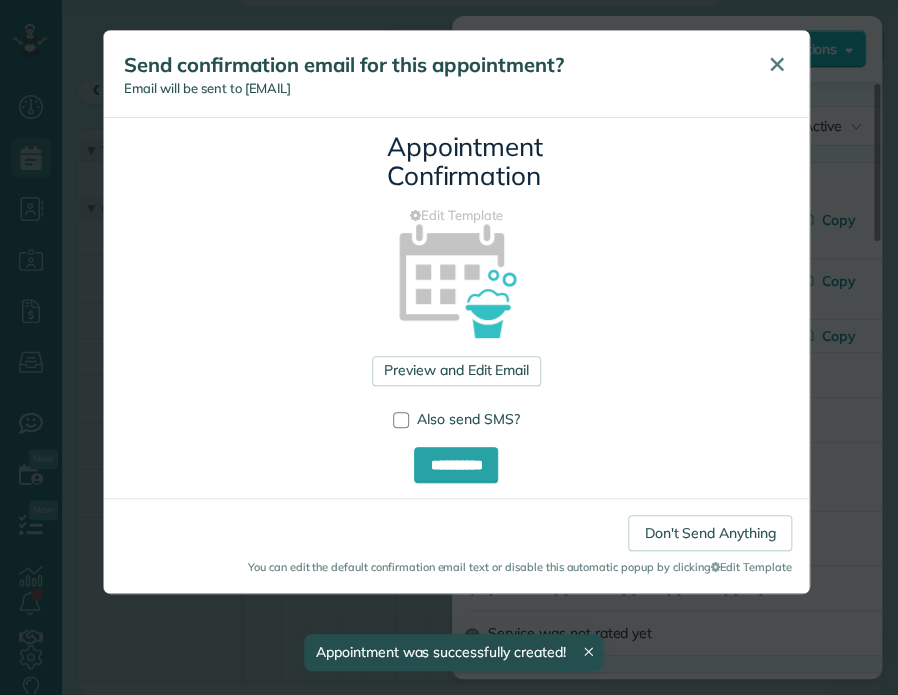 click on "✕" at bounding box center (777, 64) 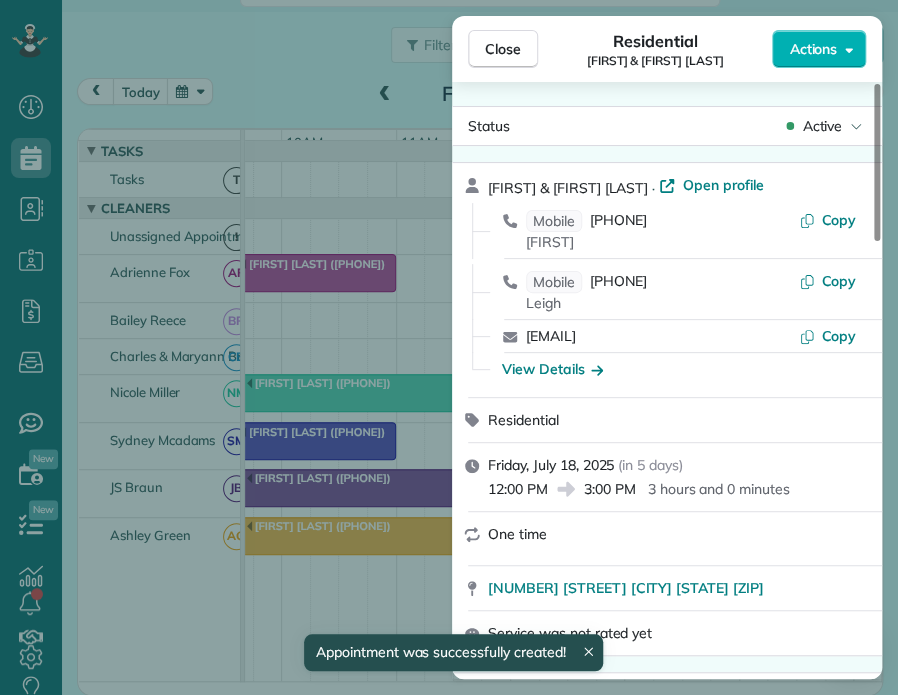 drag, startPoint x: 490, startPoint y: 52, endPoint x: 548, endPoint y: 103, distance: 77.23341 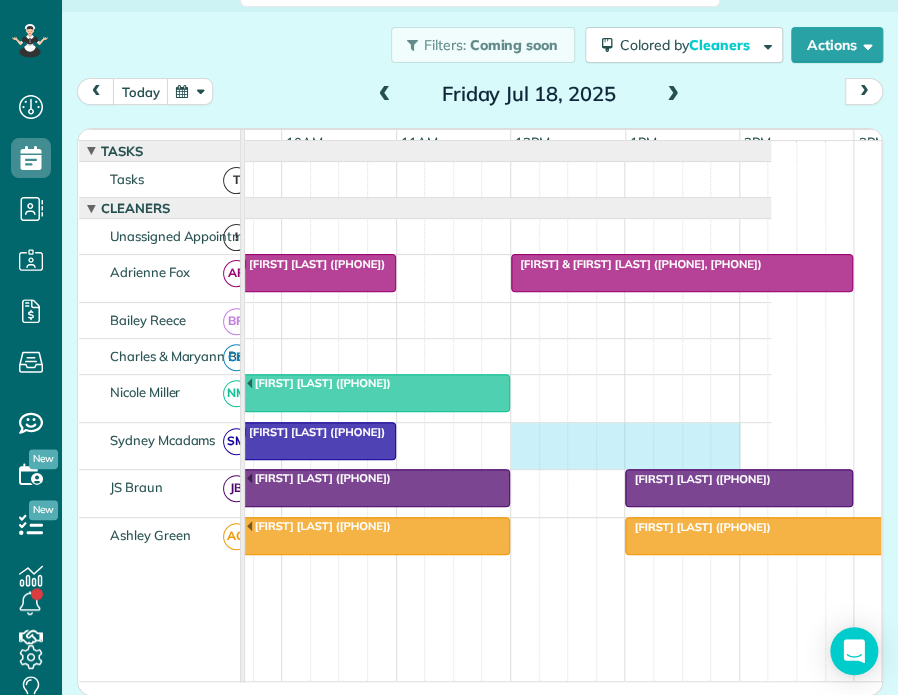 drag, startPoint x: 512, startPoint y: 441, endPoint x: 708, endPoint y: 462, distance: 197.1218 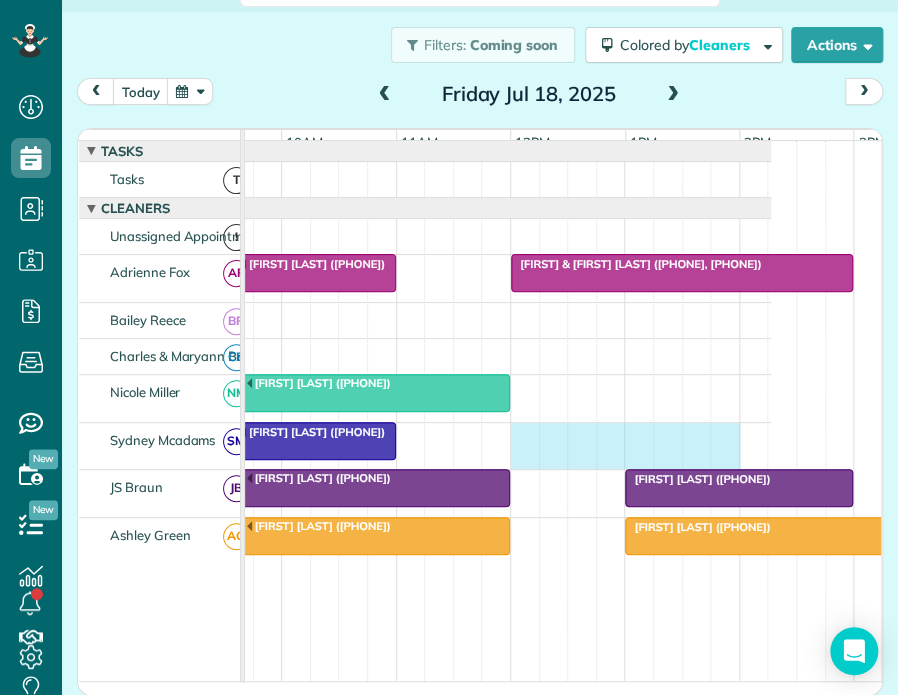 click on "[FIRST] [LAST] ([PHONE]) [FIRST] [LAST] ([PHONE])" at bounding box center (355, 446) 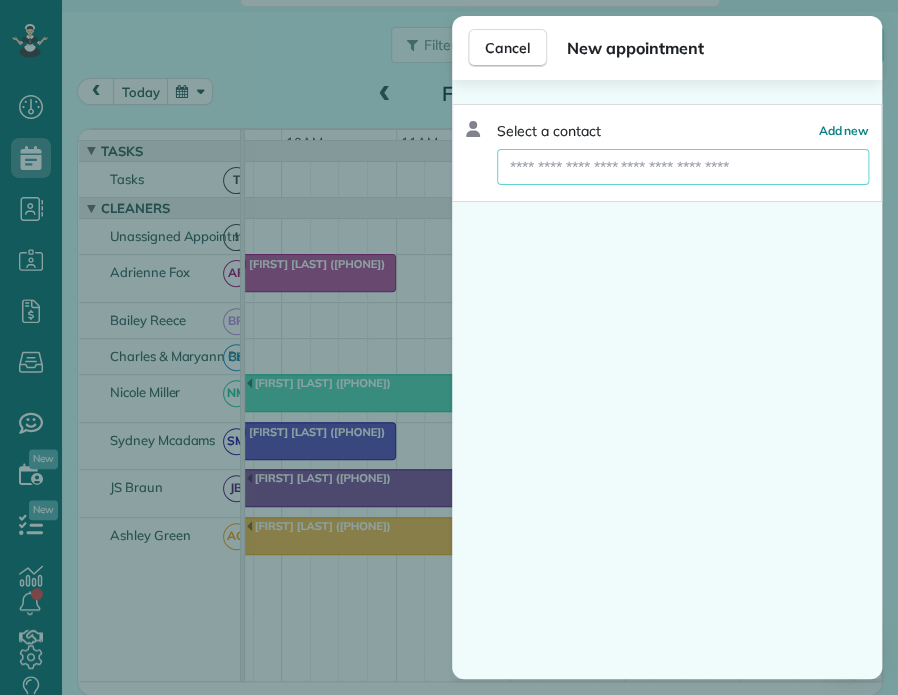 click at bounding box center (683, 167) 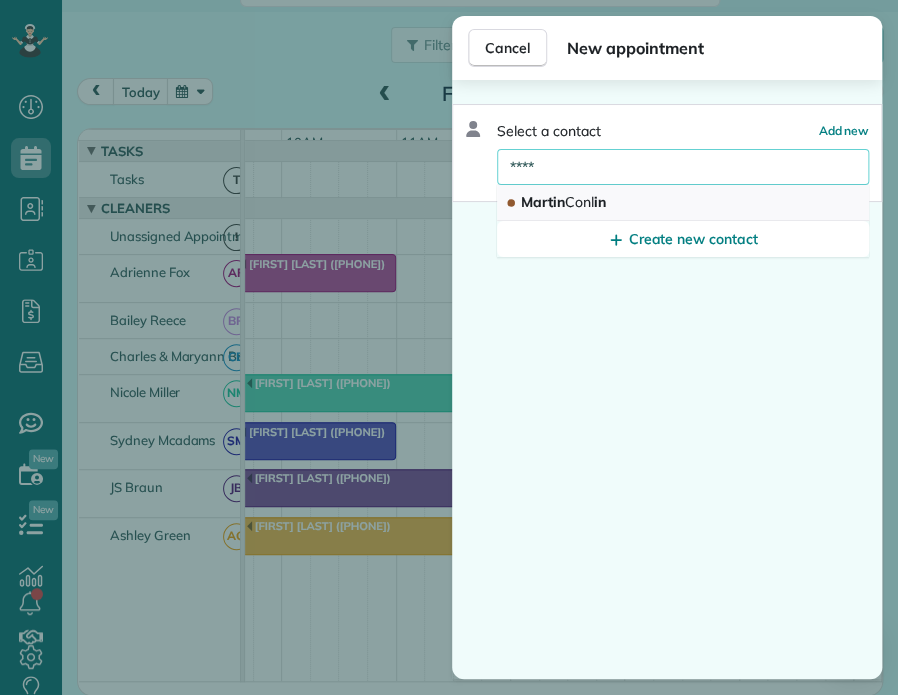 type on "****" 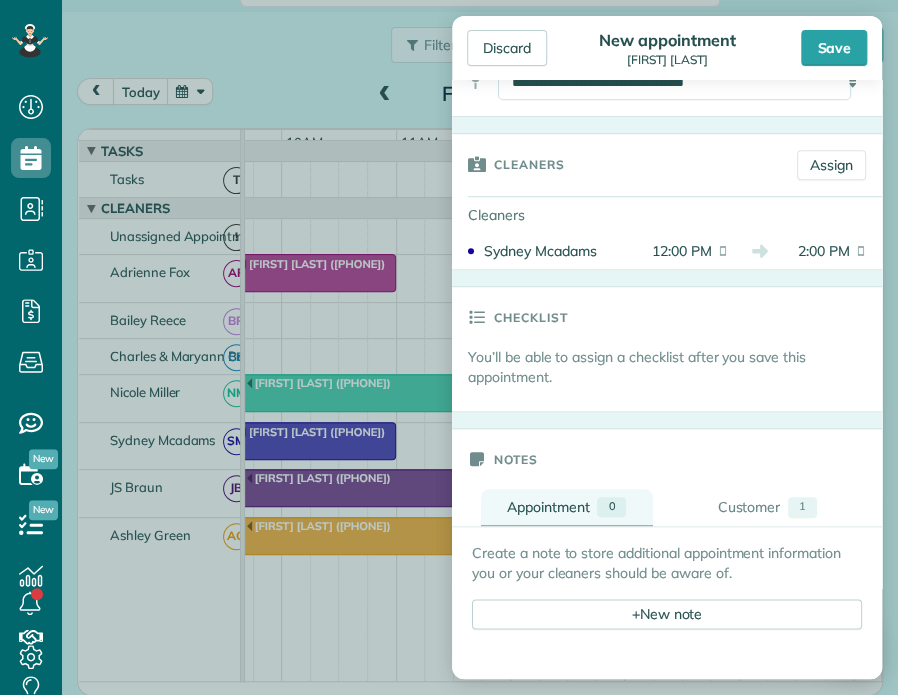 scroll, scrollTop: 400, scrollLeft: 0, axis: vertical 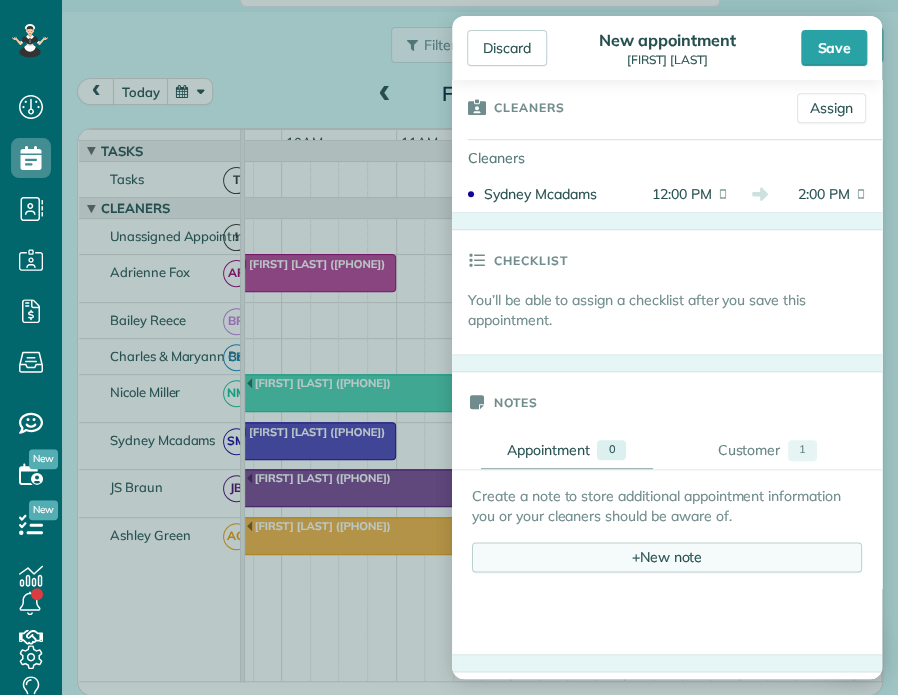 click on "+ New note" at bounding box center [667, 557] 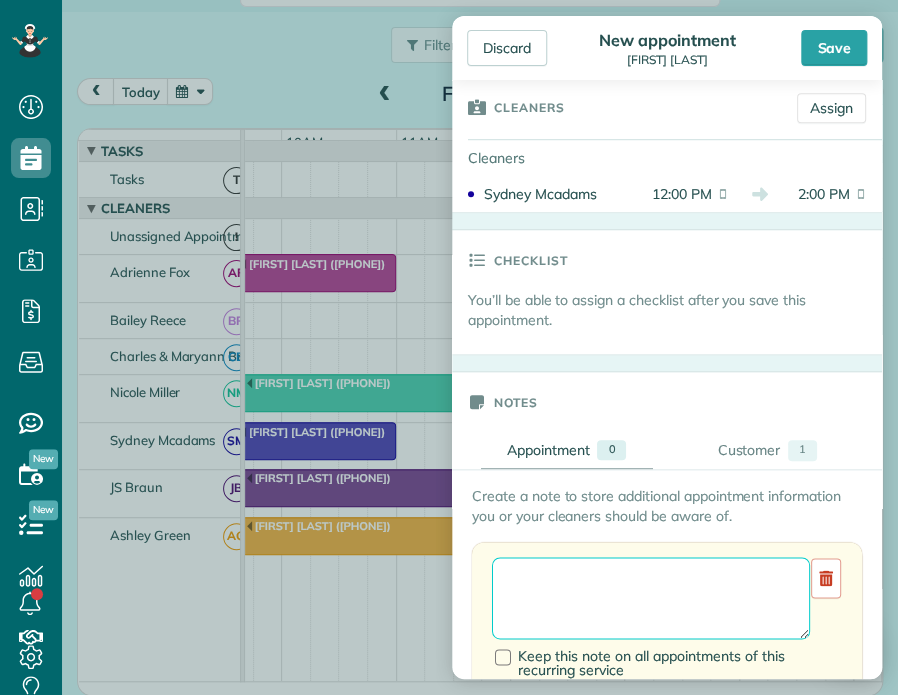 click at bounding box center [651, 598] 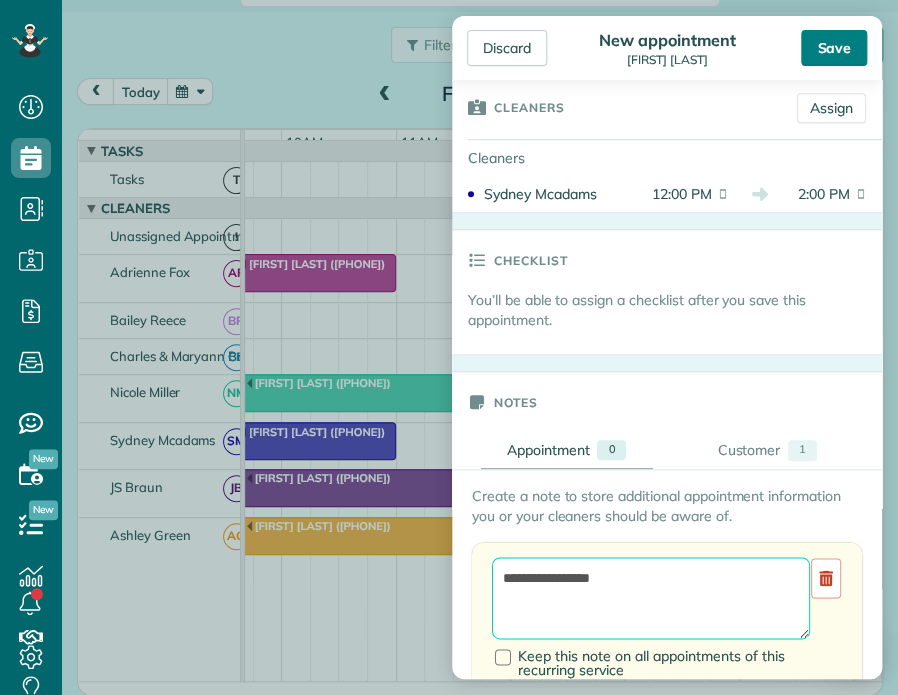 type on "**********" 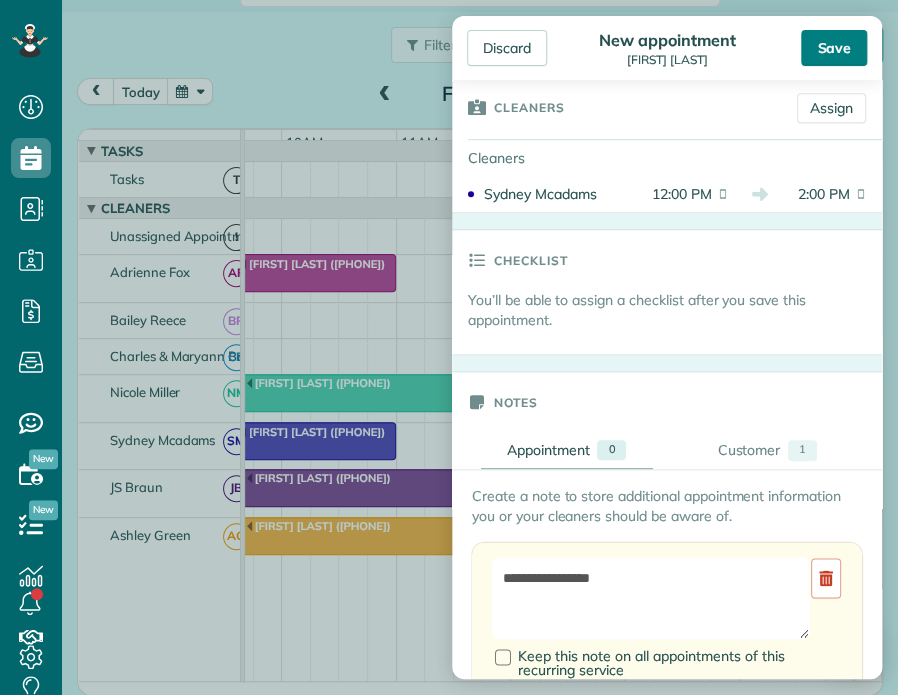 click on "Save" at bounding box center [834, 48] 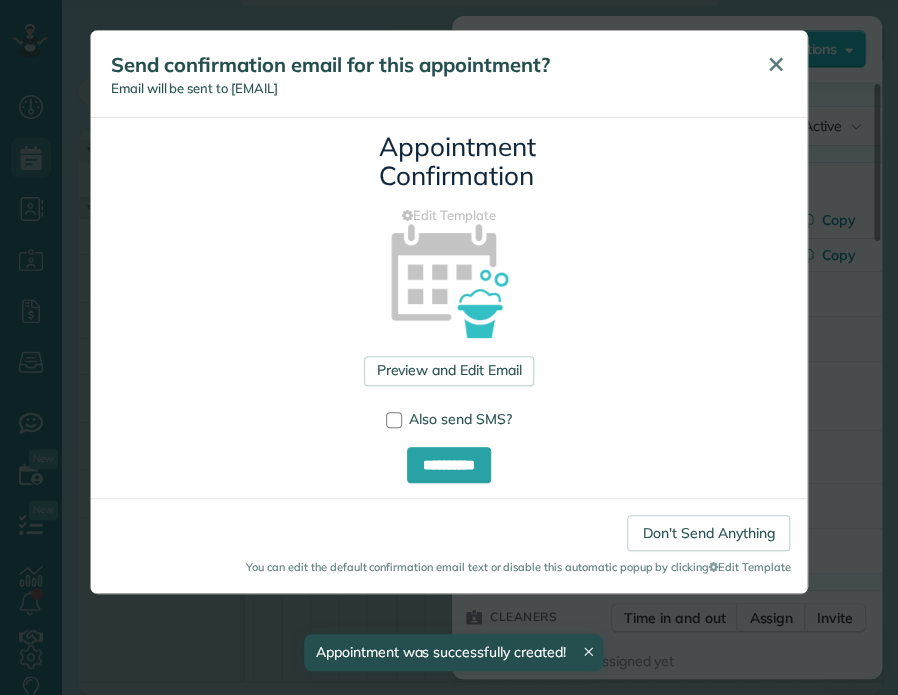 click on "✕" at bounding box center (775, 64) 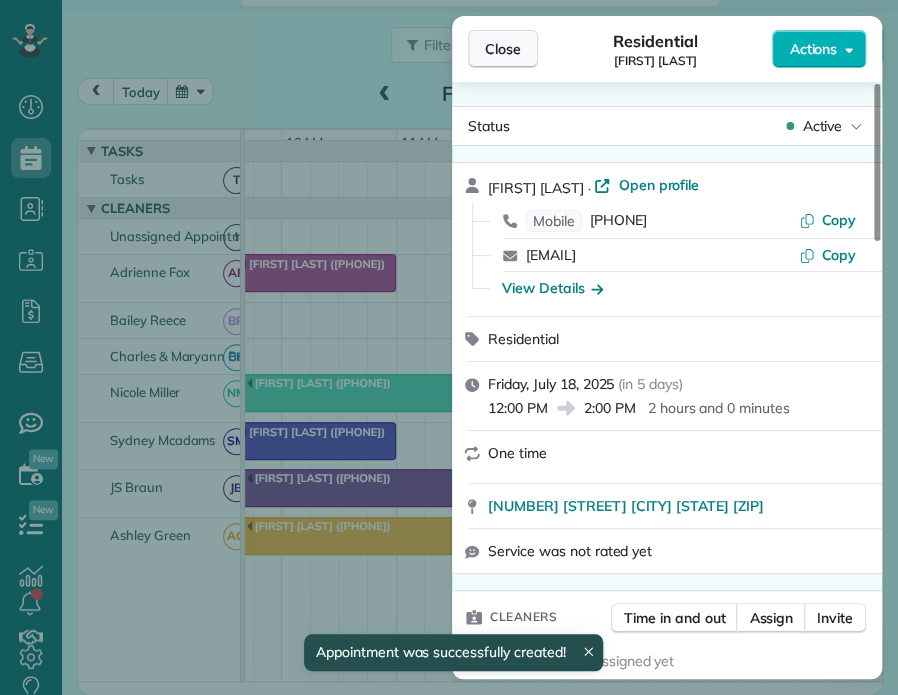 click on "Close" at bounding box center [503, 49] 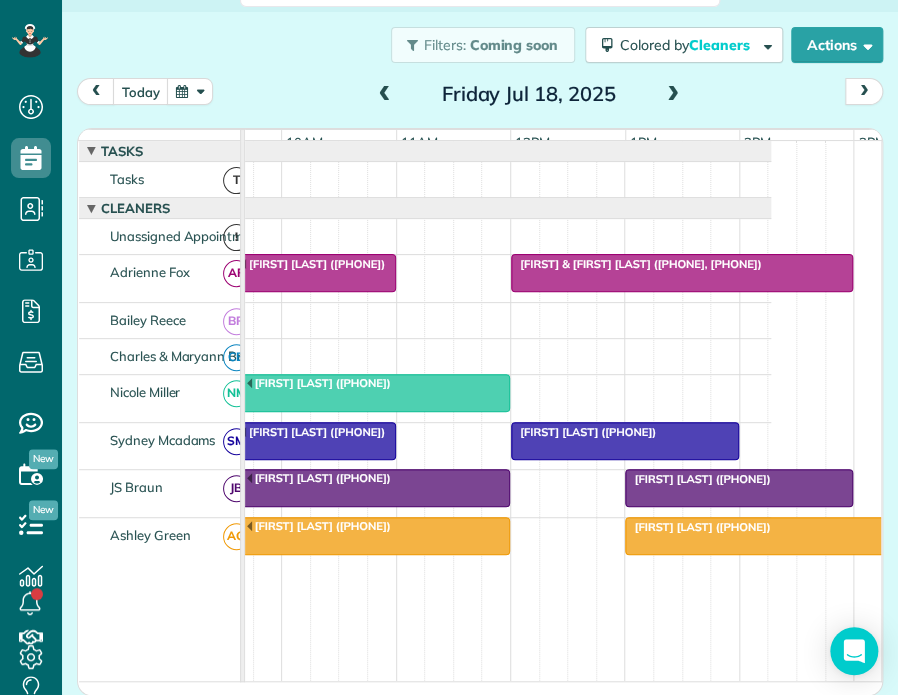 scroll, scrollTop: 0, scrollLeft: 448, axis: horizontal 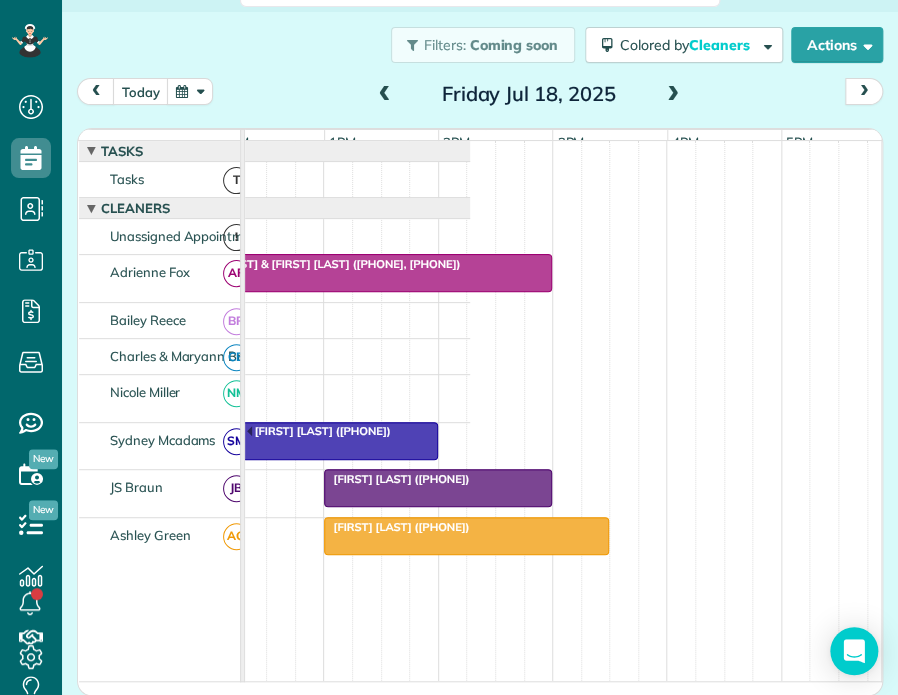 click on "[FIRST] [LAST] ([PHONE])" at bounding box center (466, 527) 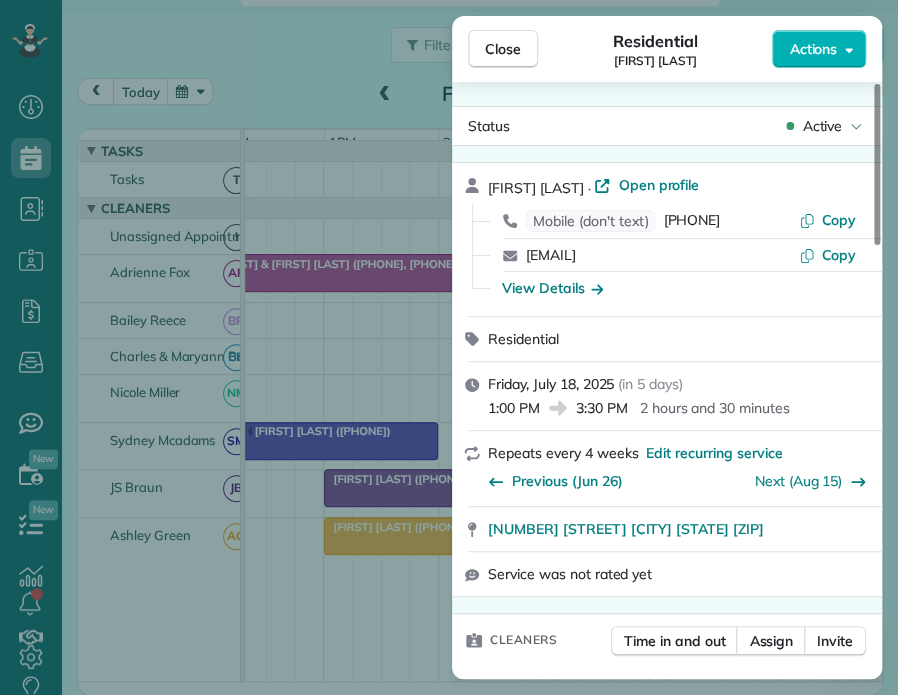 scroll, scrollTop: 100, scrollLeft: 0, axis: vertical 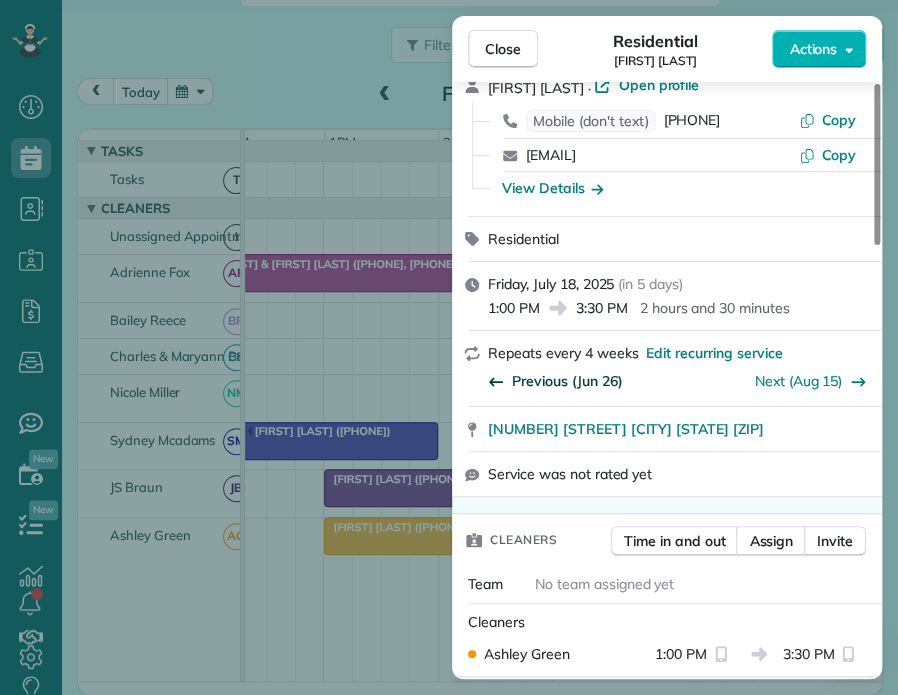 click on "Previous (Jun 26)" at bounding box center [567, 381] 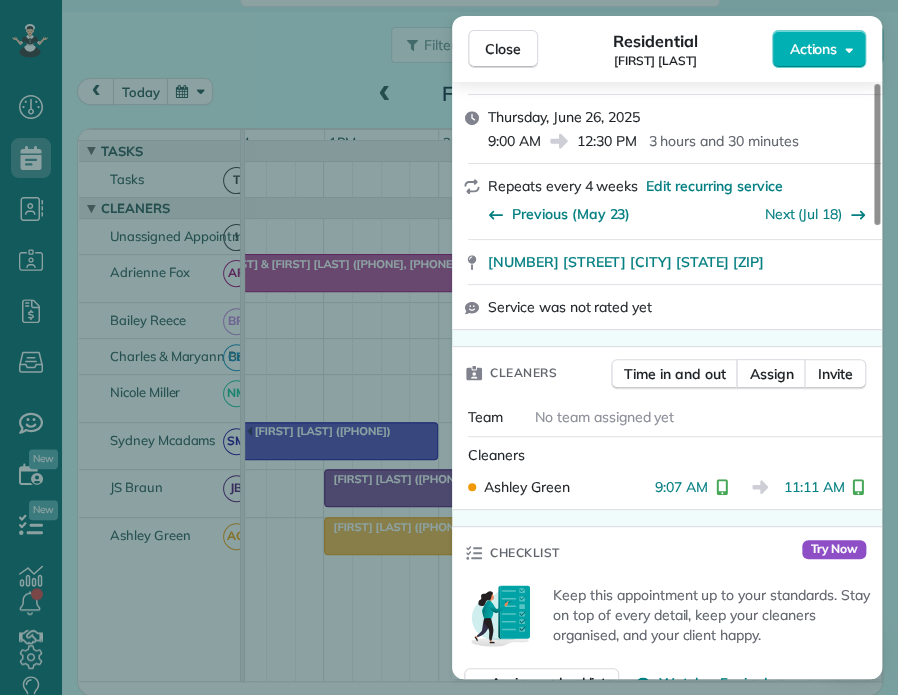 scroll, scrollTop: 300, scrollLeft: 0, axis: vertical 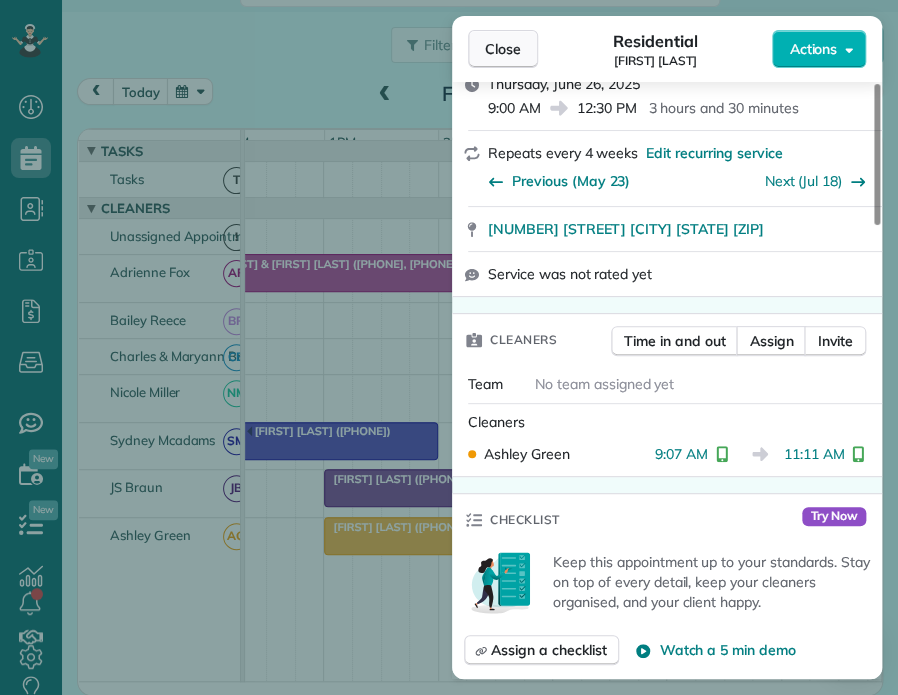click on "Close" at bounding box center (503, 49) 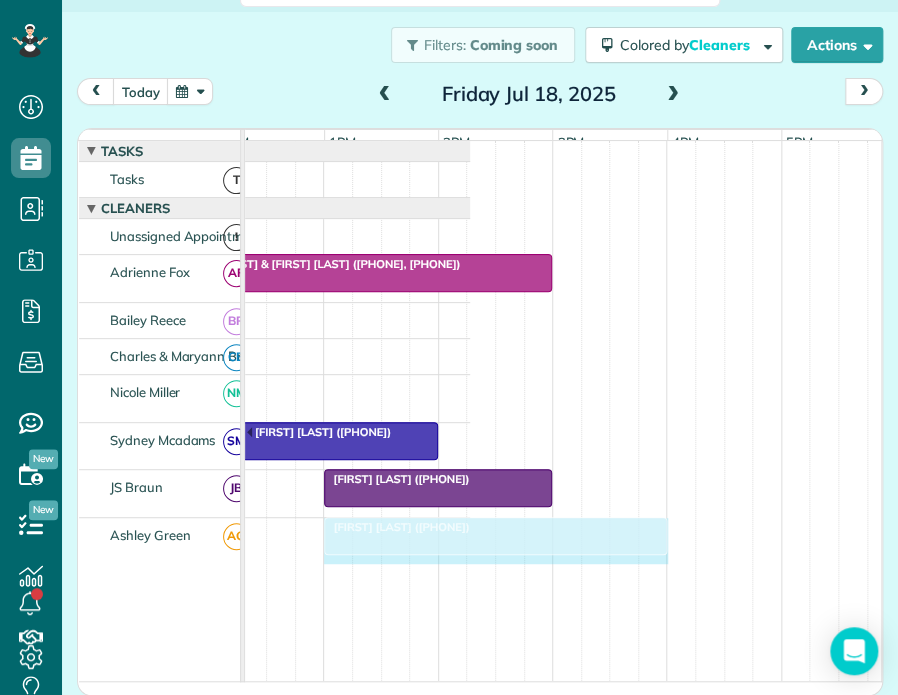 drag, startPoint x: 600, startPoint y: 536, endPoint x: 652, endPoint y: 537, distance: 52.009613 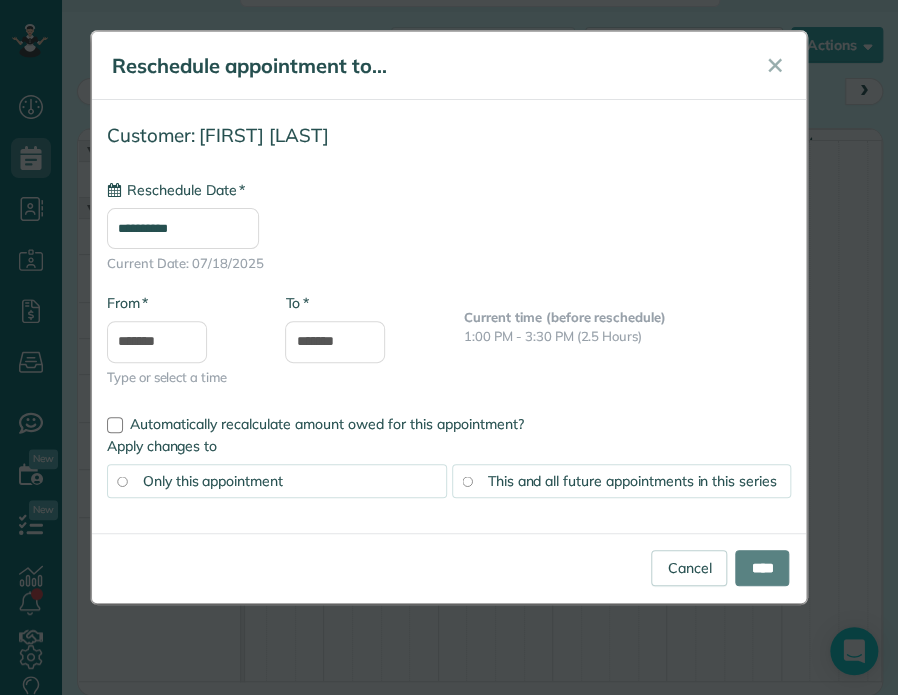 type on "**********" 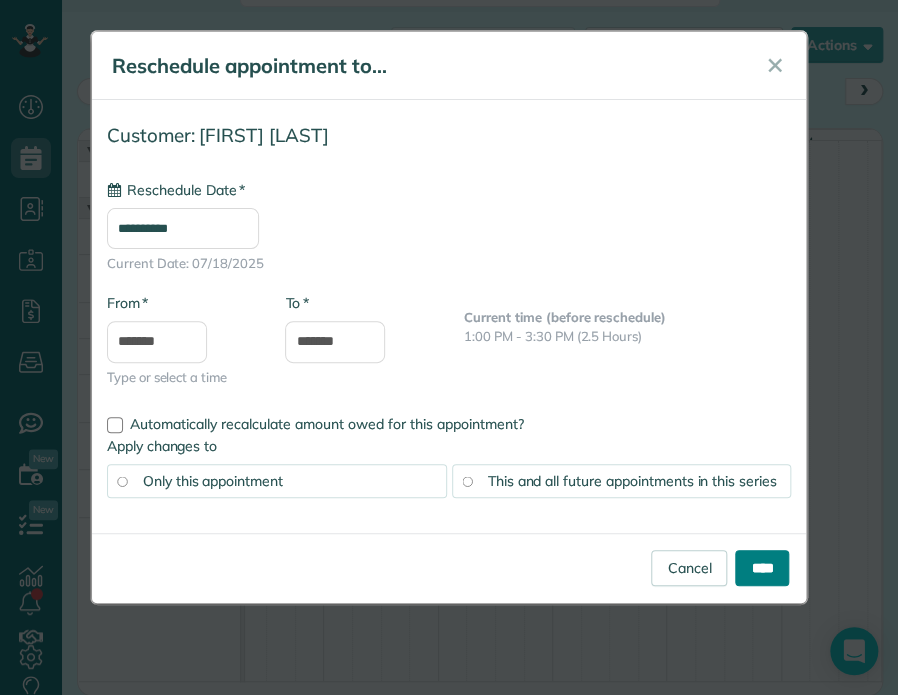 click on "****" at bounding box center (762, 568) 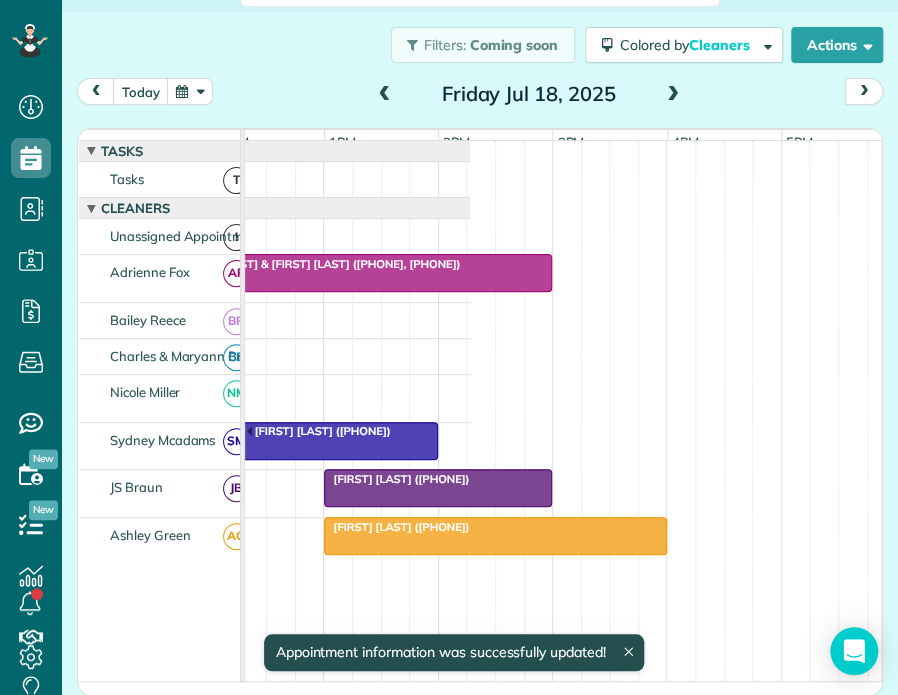 scroll, scrollTop: 0, scrollLeft: 492, axis: horizontal 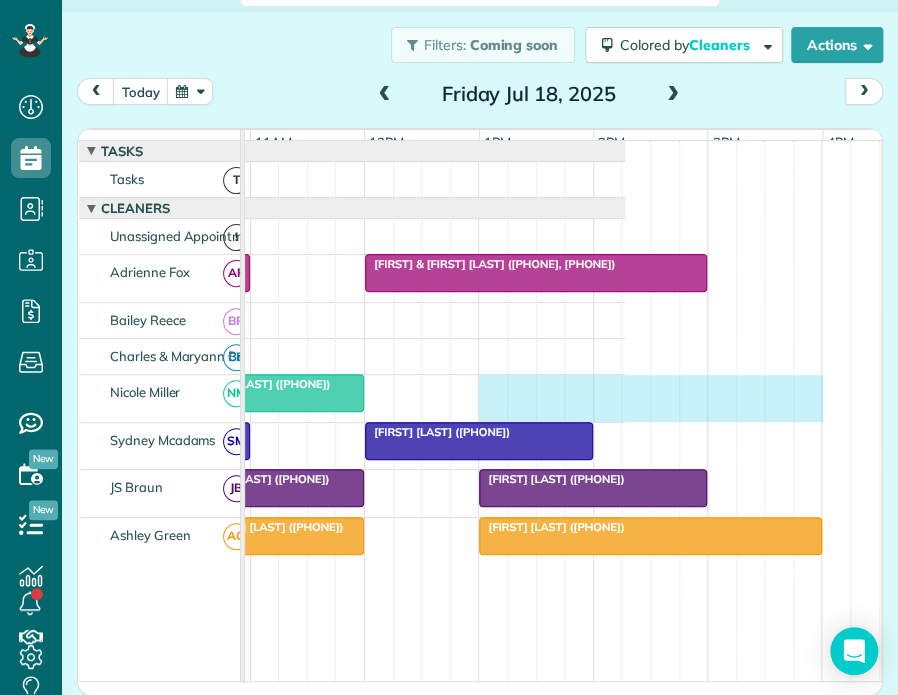 drag, startPoint x: 481, startPoint y: 394, endPoint x: 796, endPoint y: 447, distance: 319.4276 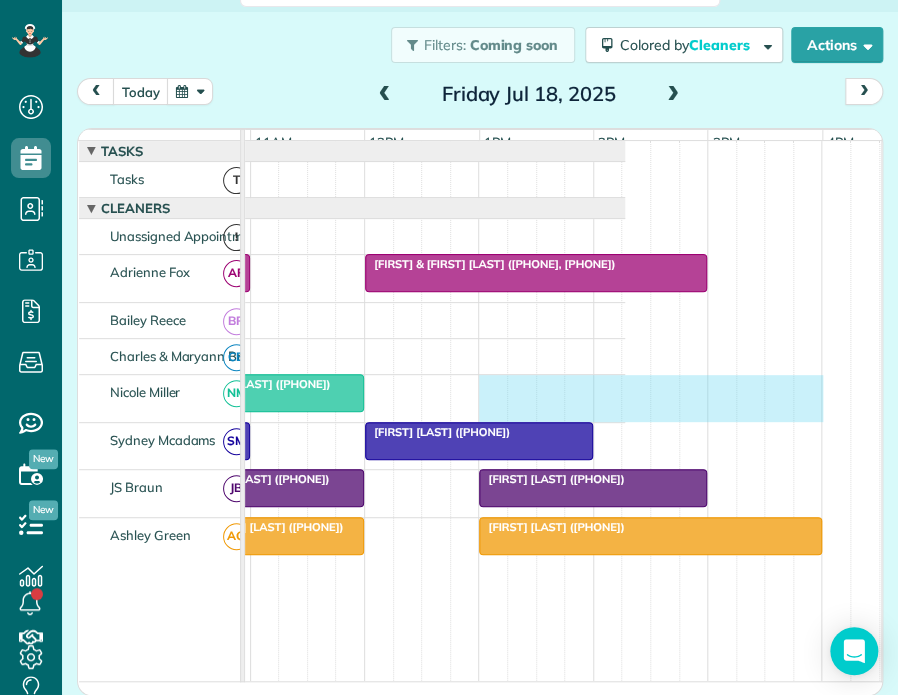 click on "[FIRST] [LAST] ([PHONE]) [FIRST] & [FIRST] [LAST] ([PHONE], [PHONE])         [FIRST] [LAST] ([PHONE])         [FIRST] [LAST] ([PHONE]) [FIRST] [LAST] ([PHONE])         [FIRST] [LAST] ([PHONE]) [FIRST] [LAST] ([PHONE]) [FIRST] [LAST] ([PHONE])         [FIRST] [LAST] ([PHONE]) [FIRST] [LAST] ([PHONE])" at bounding box center [209, 499] 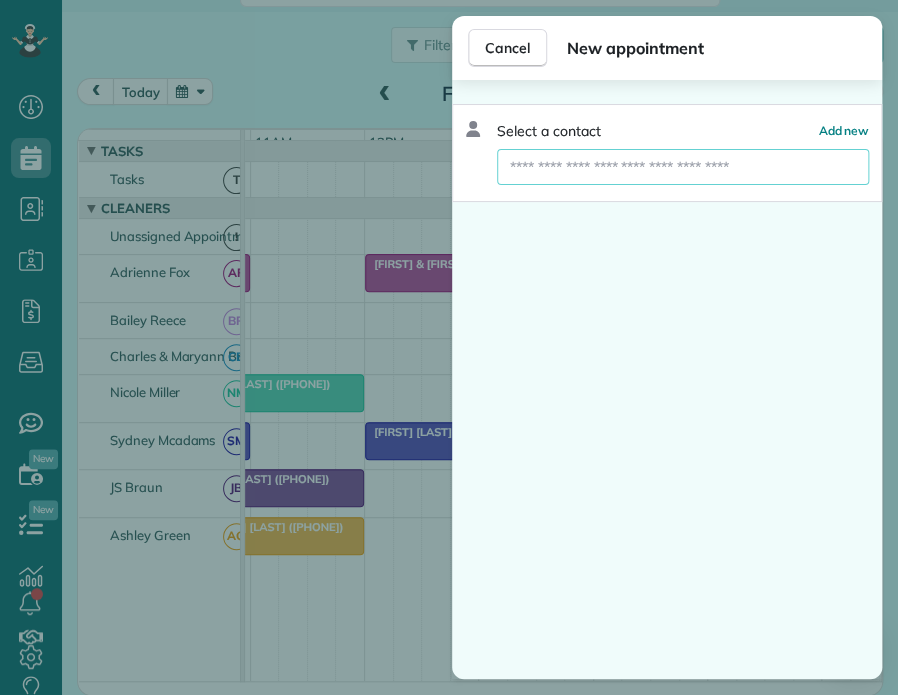 click at bounding box center (683, 167) 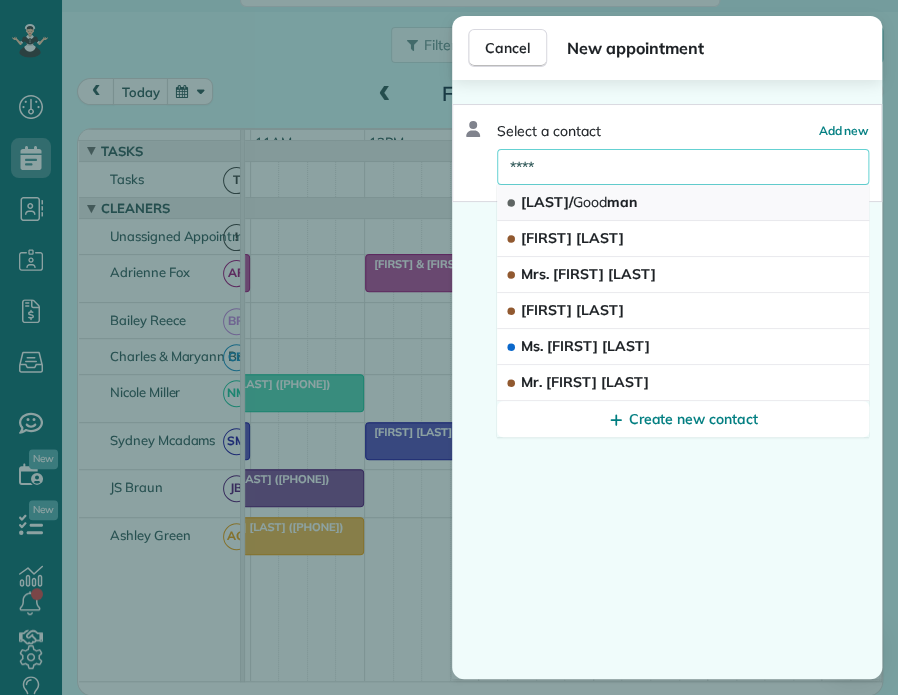 type on "****" 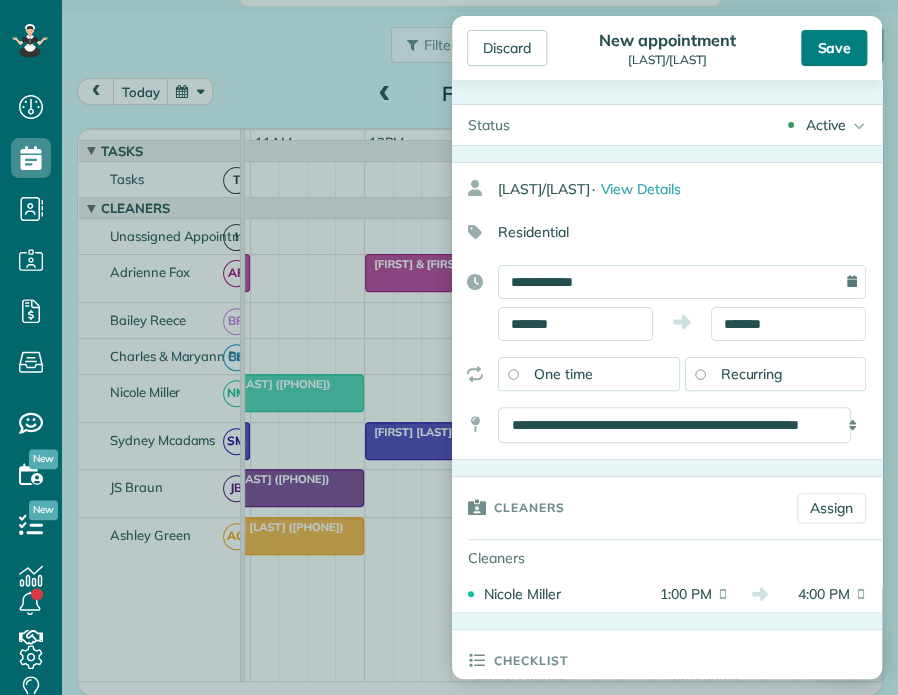 click on "Save" at bounding box center [834, 48] 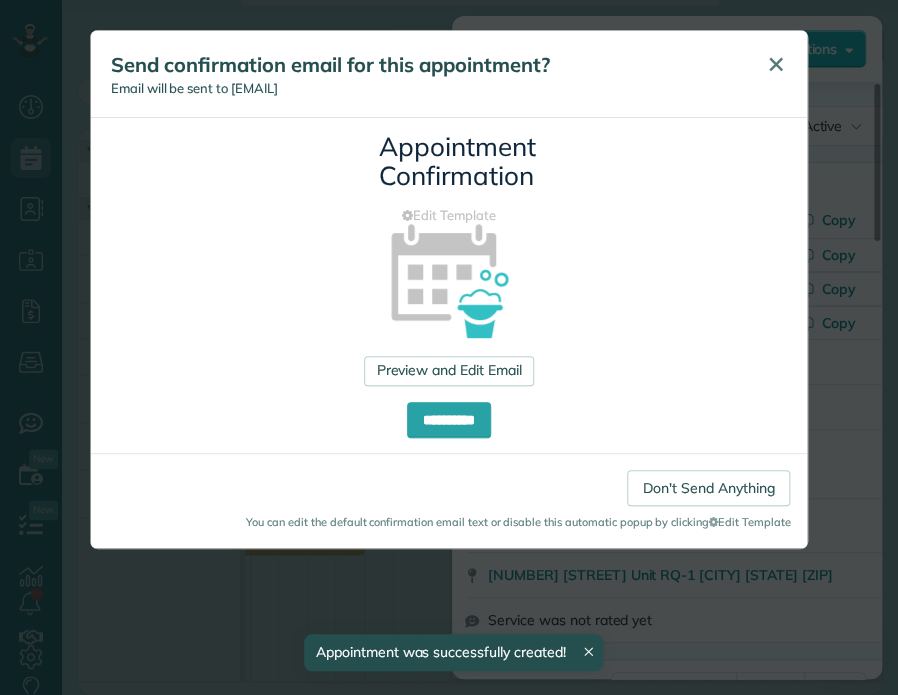 click on "✕" at bounding box center (775, 64) 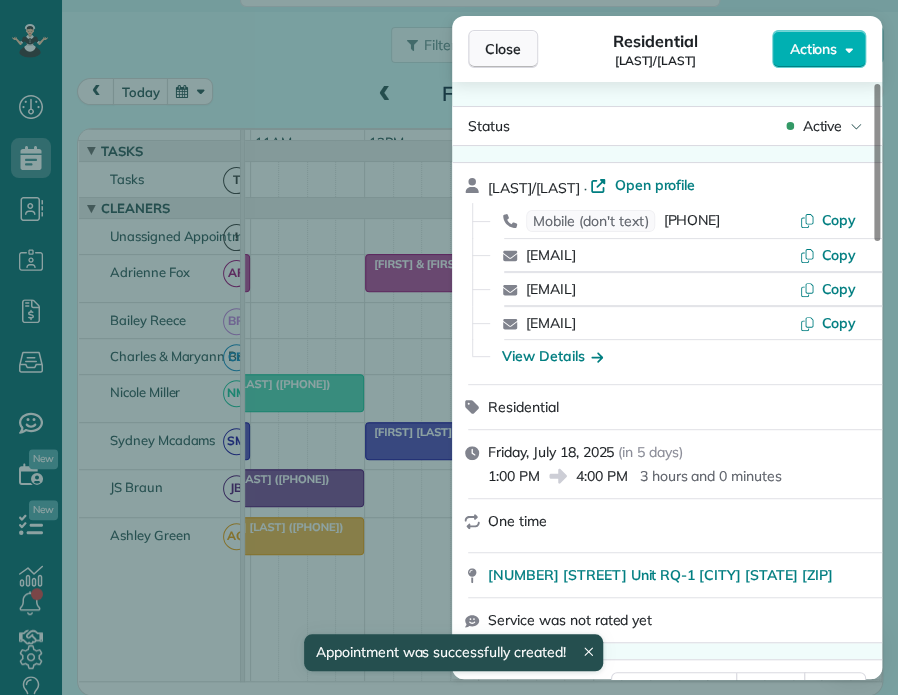 click on "Close" at bounding box center [503, 49] 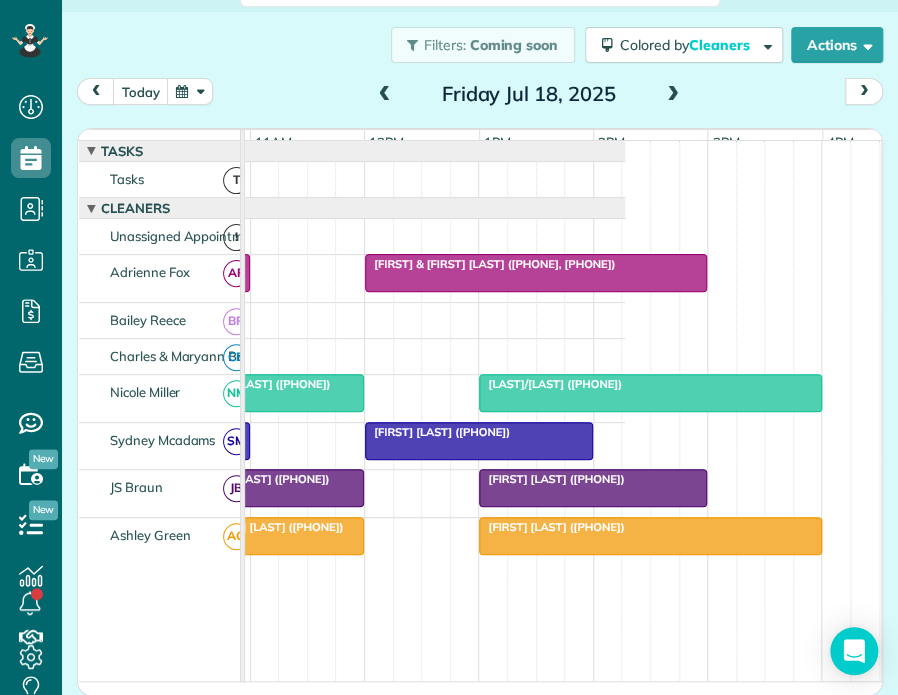 click at bounding box center (385, 95) 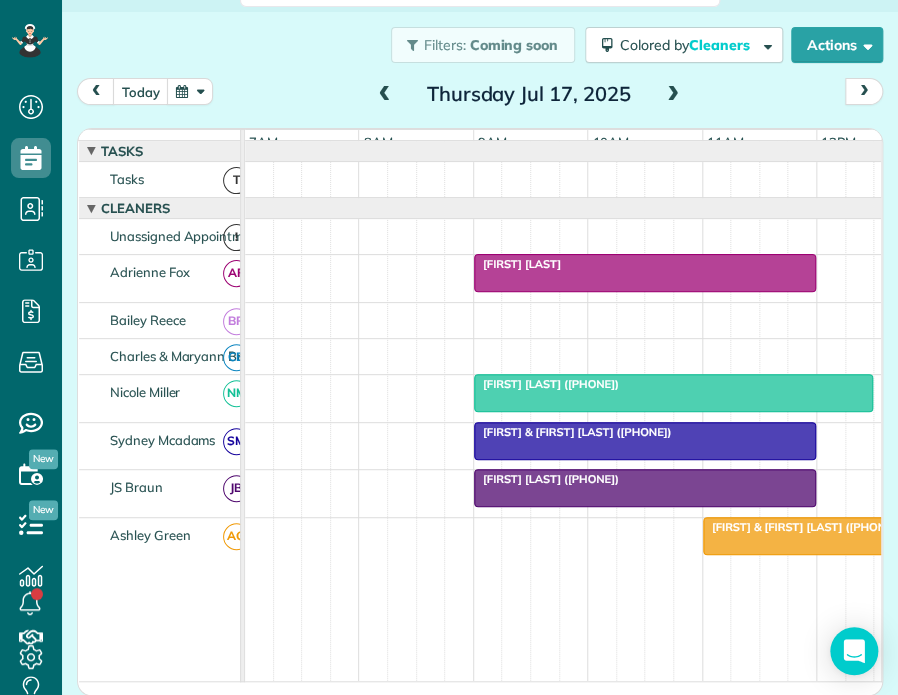 click at bounding box center (385, 95) 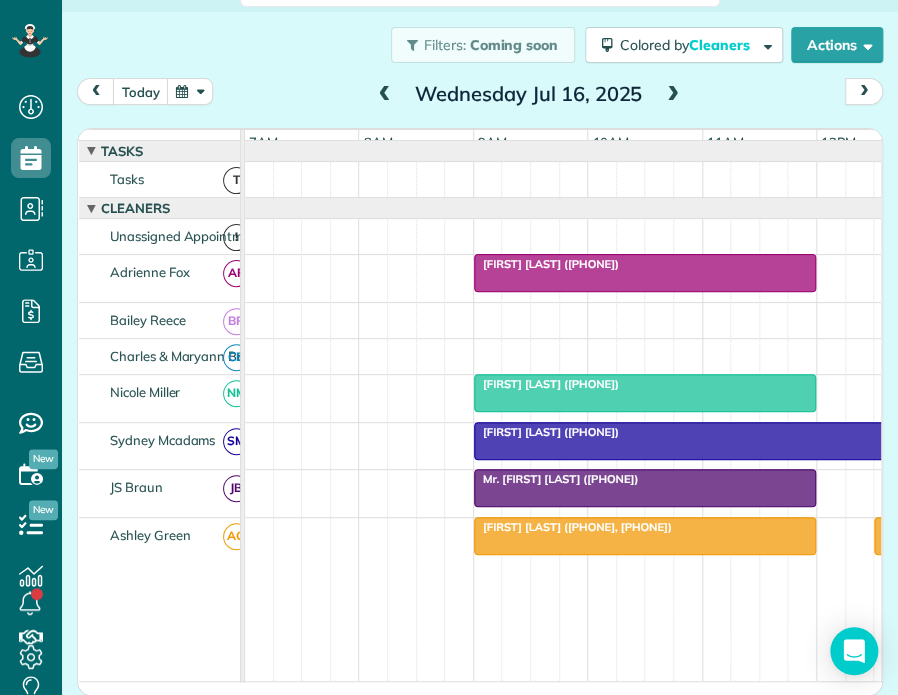 scroll, scrollTop: 0, scrollLeft: 178, axis: horizontal 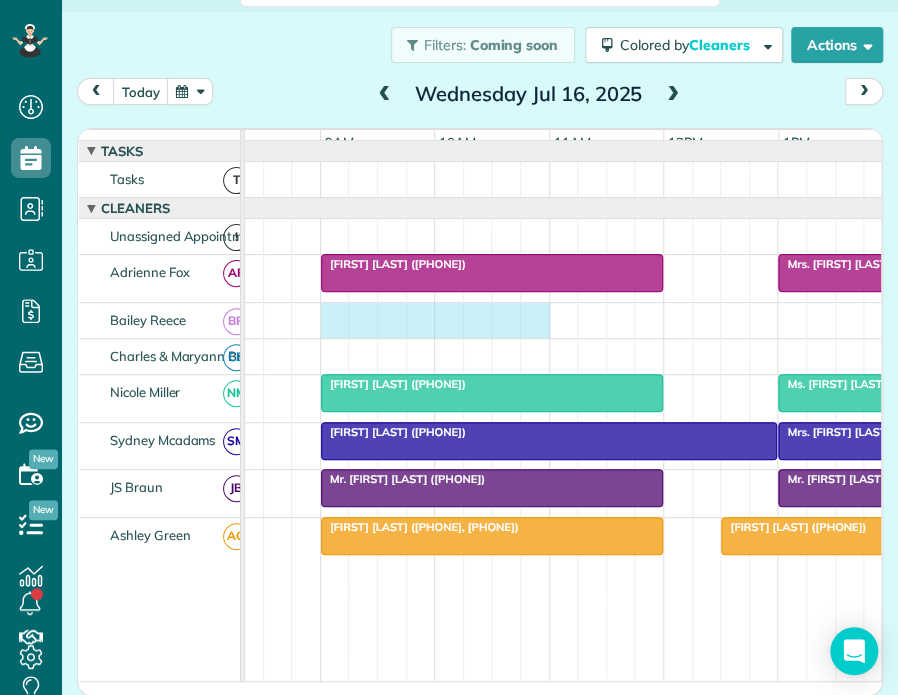 drag, startPoint x: 324, startPoint y: 324, endPoint x: 520, endPoint y: 351, distance: 197.85095 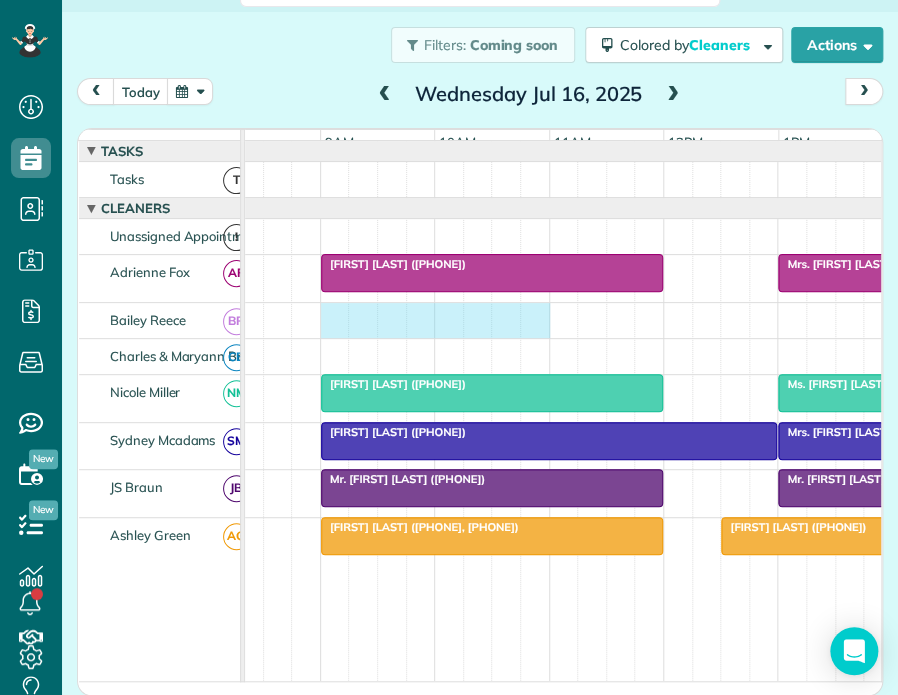 click at bounding box center (508, 320) 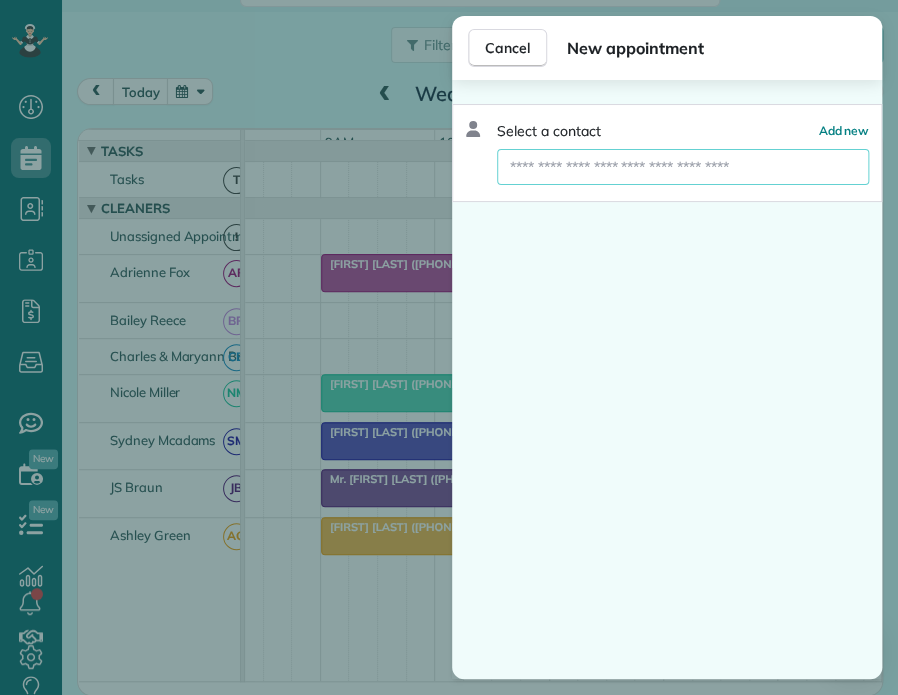 click at bounding box center (683, 167) 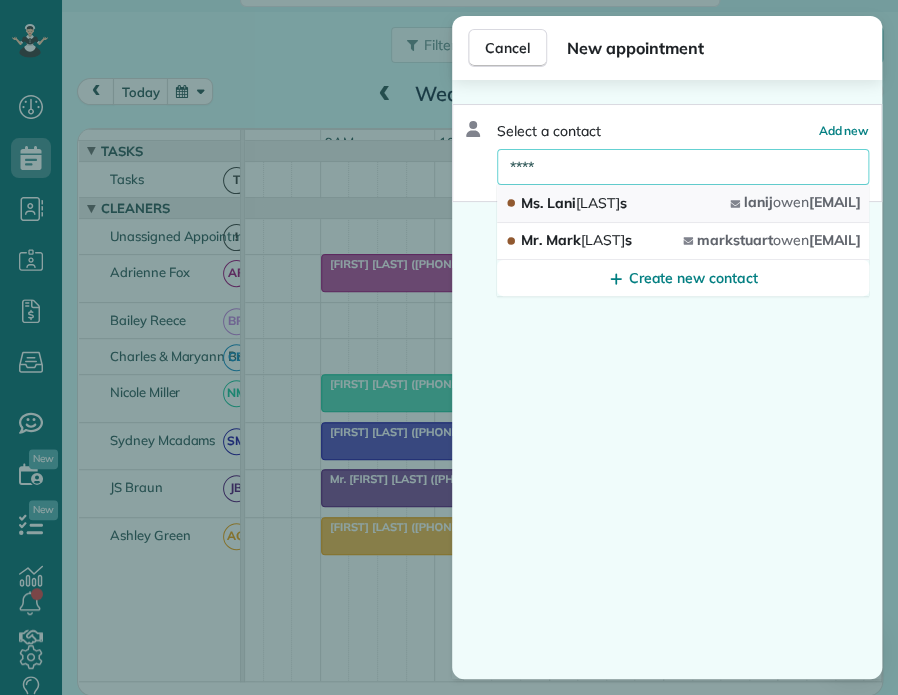 type on "****" 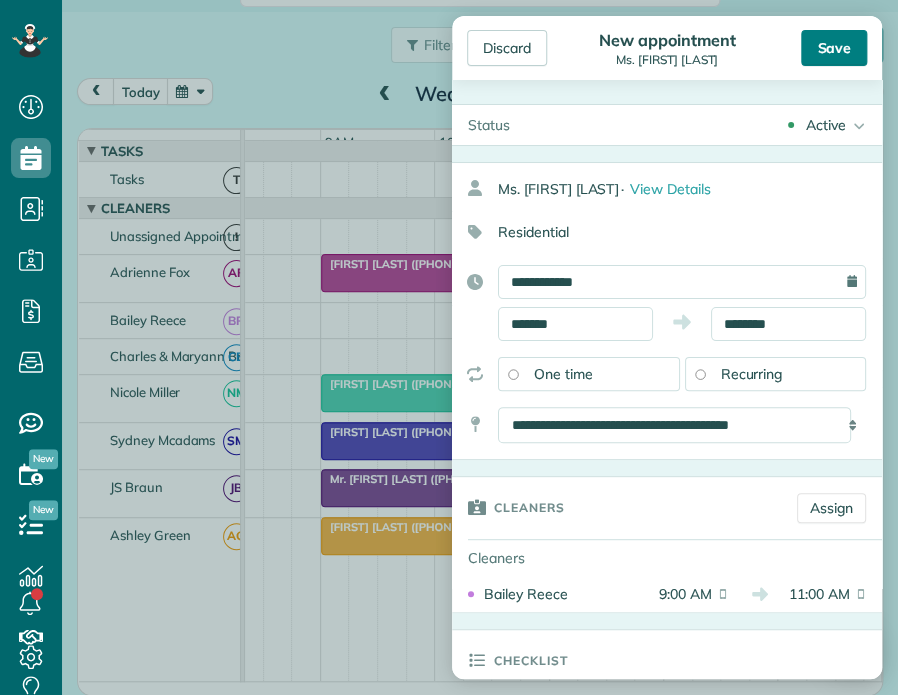 click on "Save" at bounding box center (834, 48) 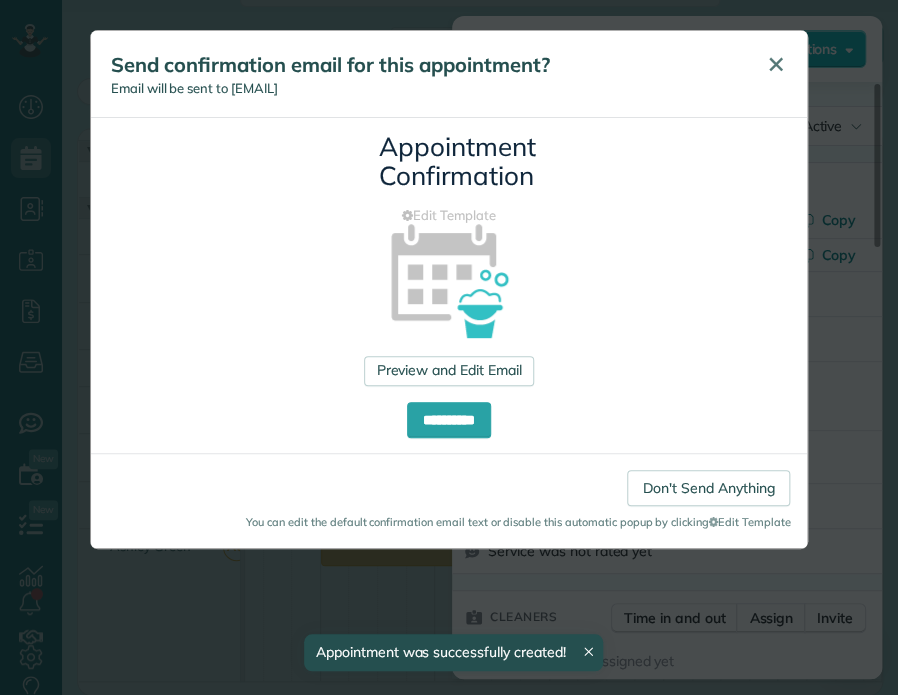 click on "✕" at bounding box center [775, 64] 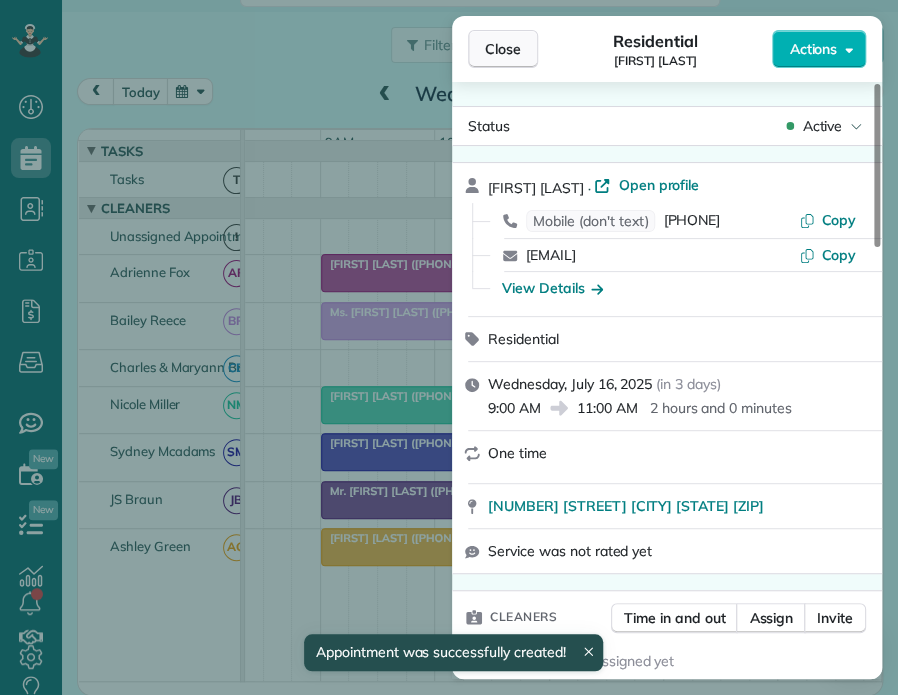 click on "Close" at bounding box center [503, 49] 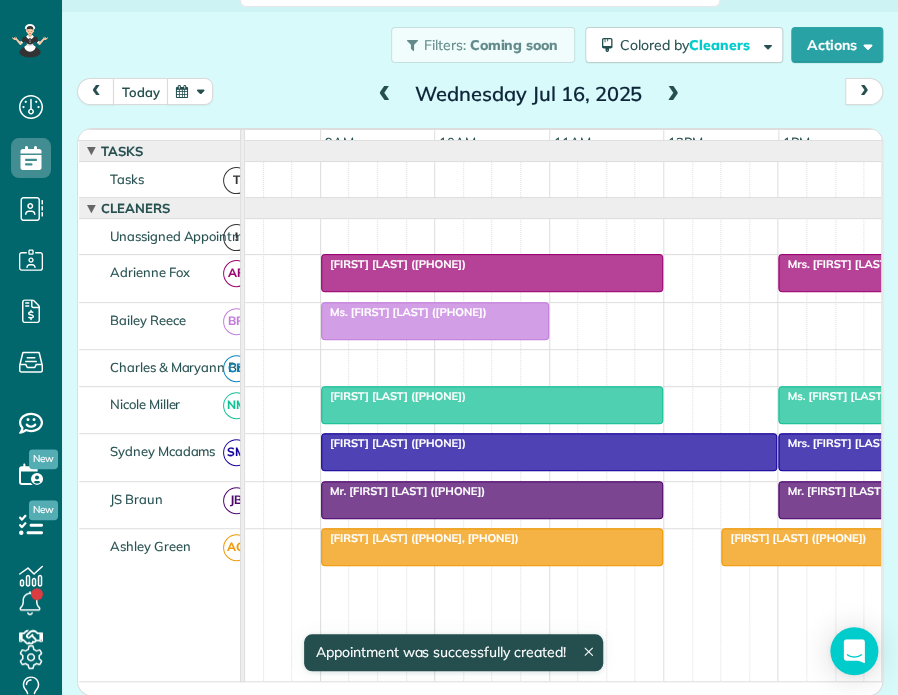 scroll, scrollTop: 0, scrollLeft: 255, axis: horizontal 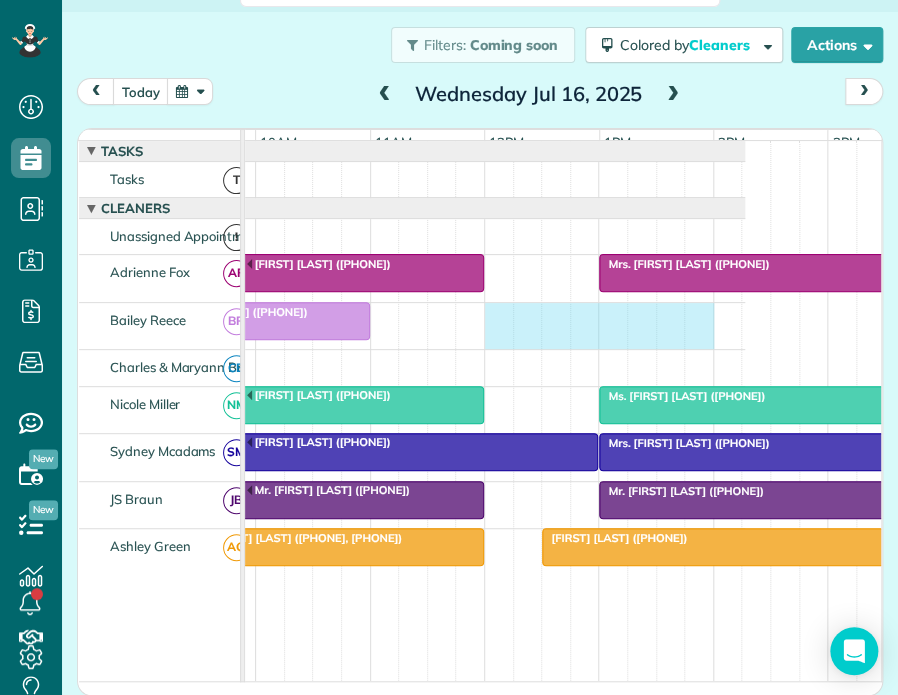 drag, startPoint x: 488, startPoint y: 327, endPoint x: 694, endPoint y: 349, distance: 207.17143 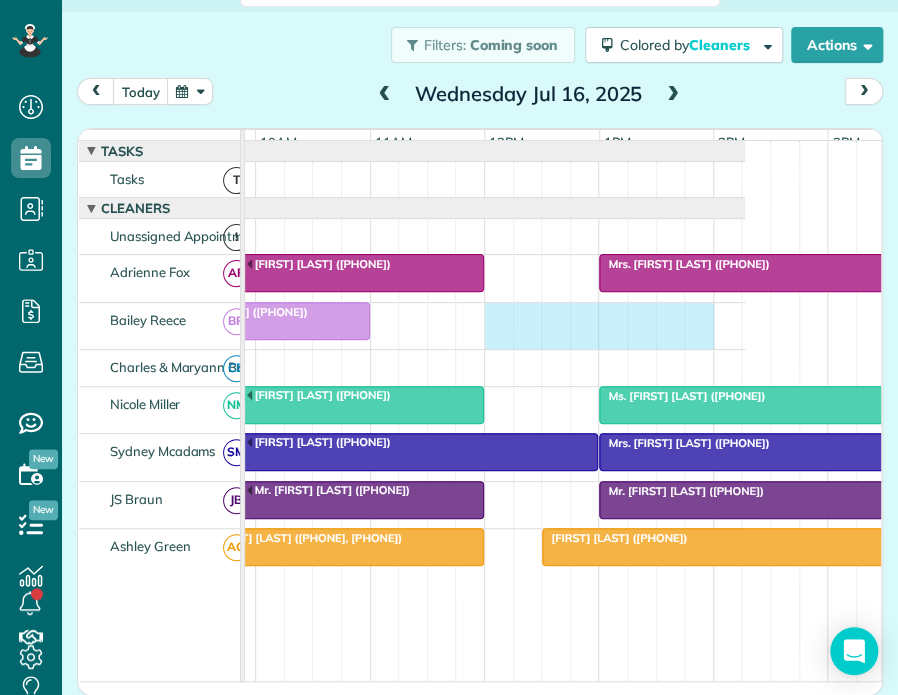 click on "Ms. [FIRST] [LAST] ([PHONE])" at bounding box center (329, 326) 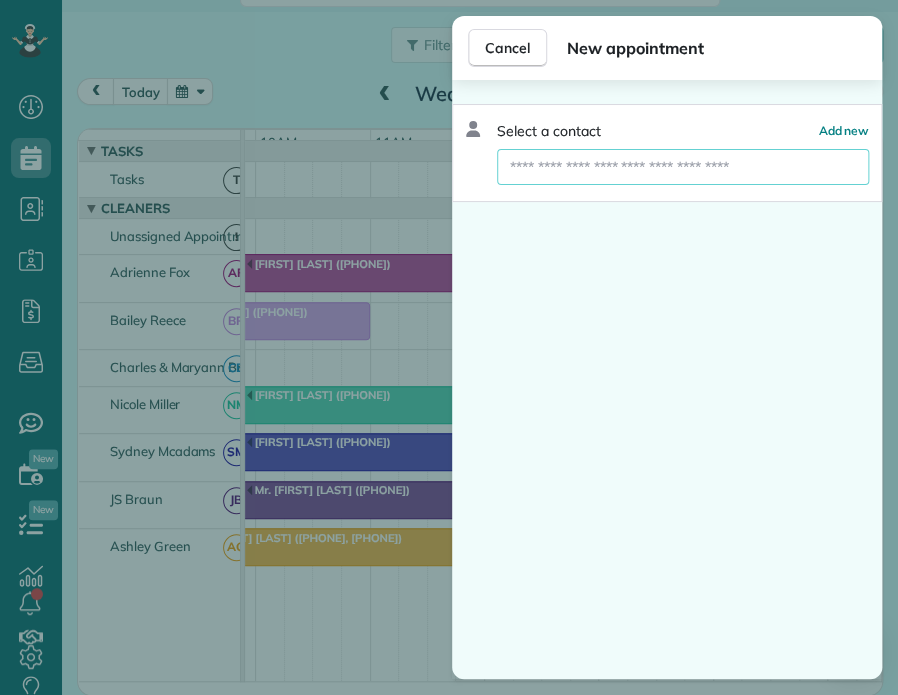 click at bounding box center (683, 167) 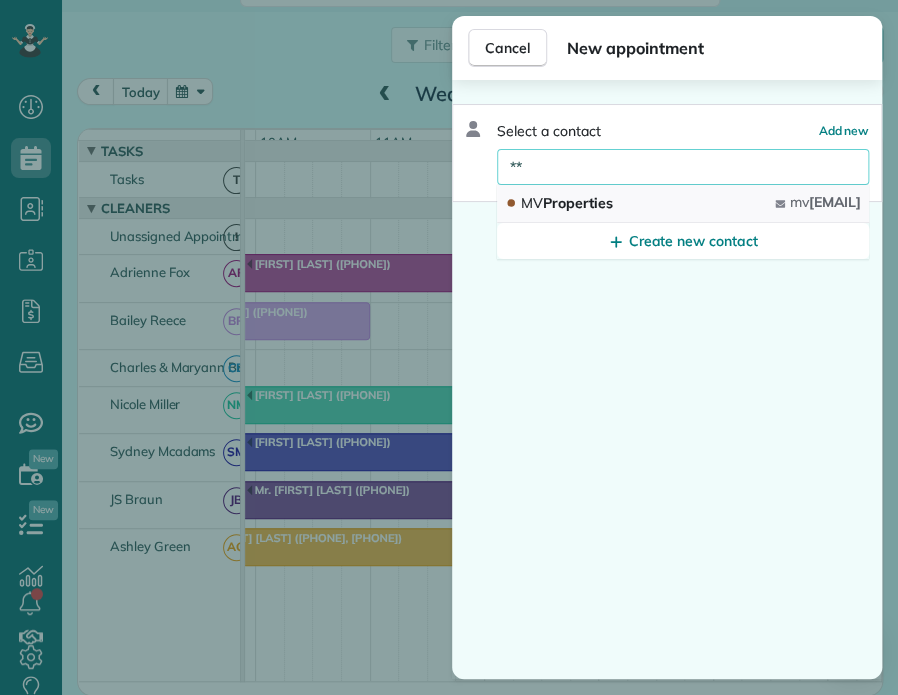 type on "**" 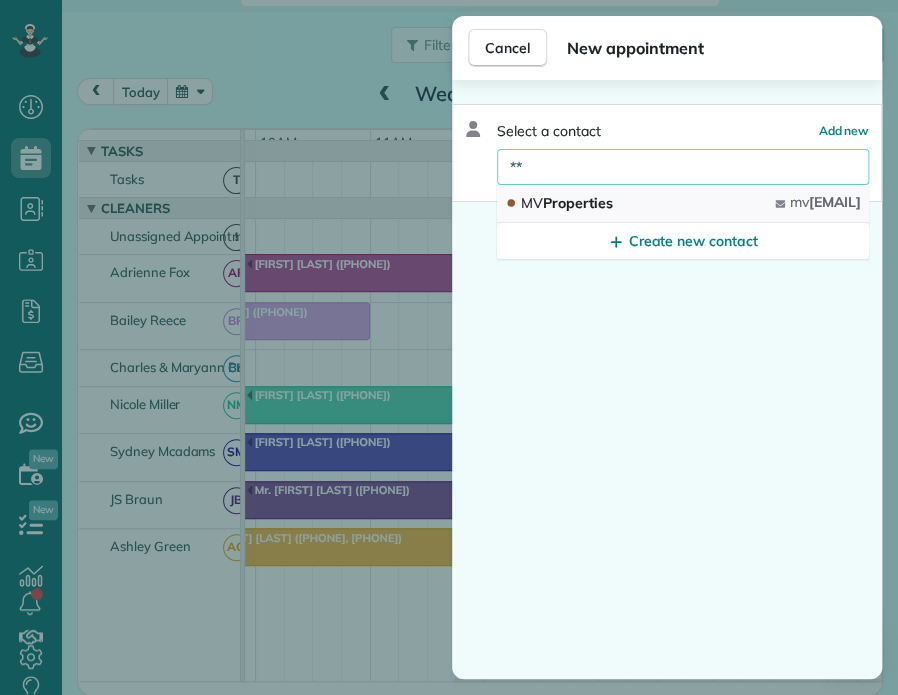 click on "MV  Properties" at bounding box center (567, 203) 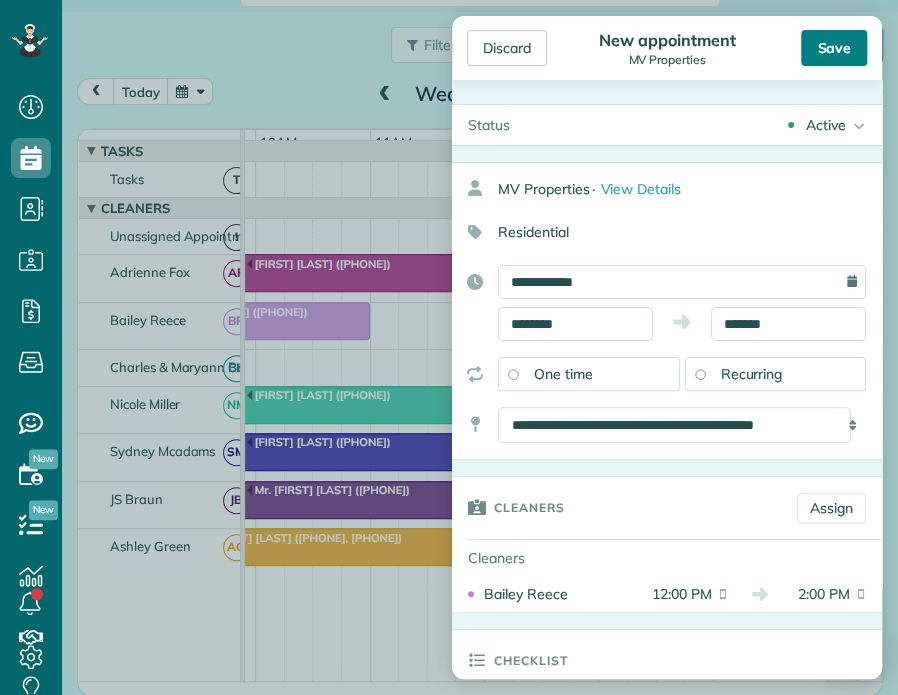 click on "Save" at bounding box center [834, 48] 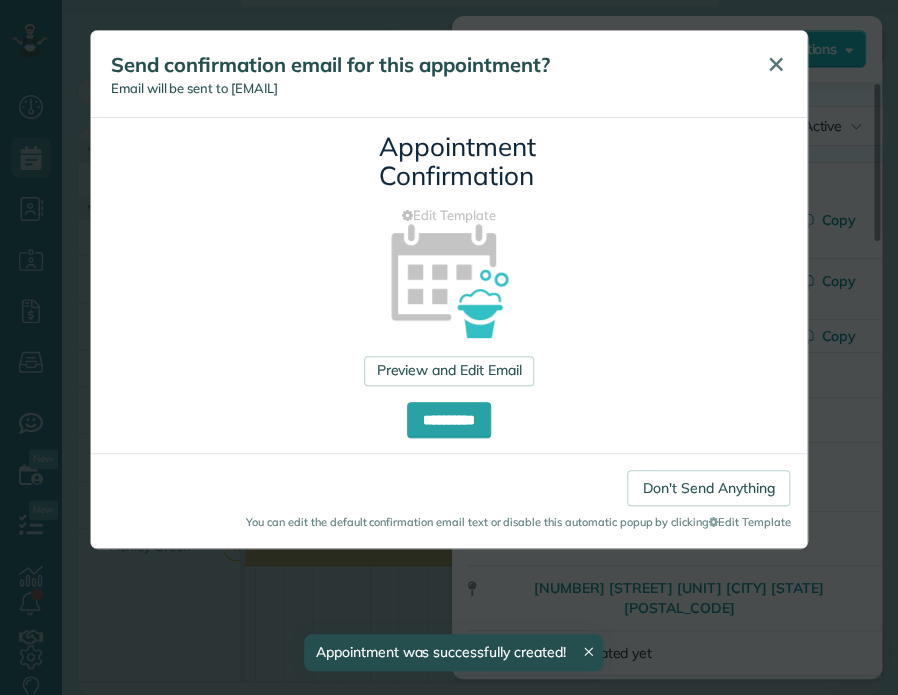 click on "✕" at bounding box center (775, 64) 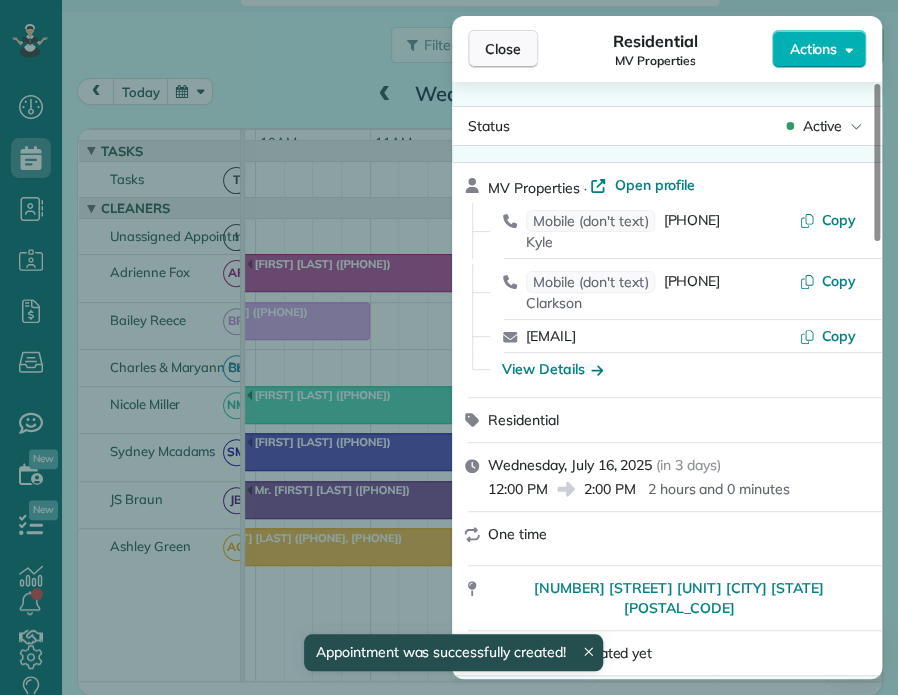 click on "Close" at bounding box center [503, 49] 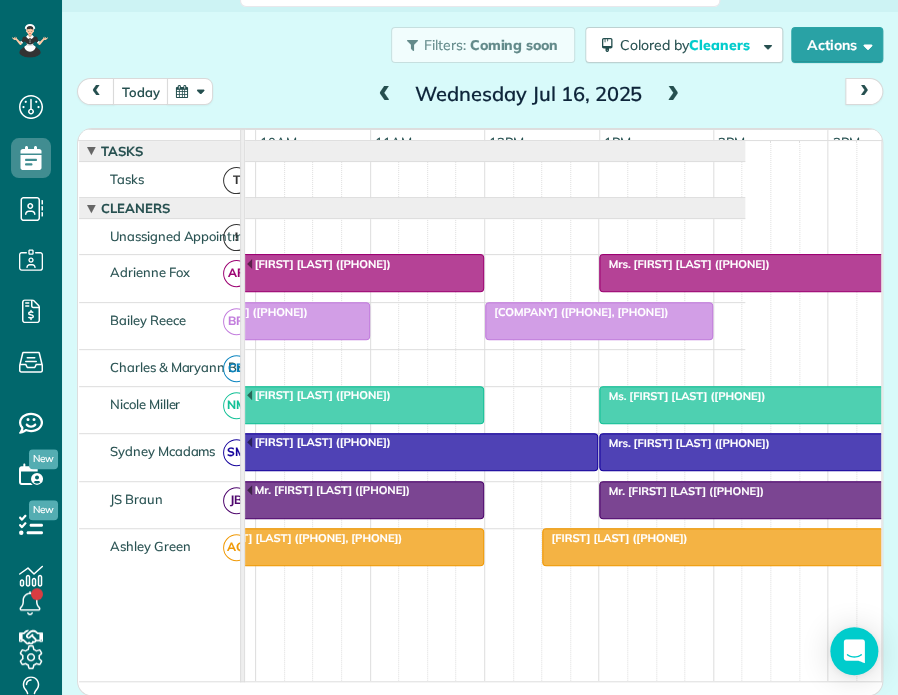 click at bounding box center (385, 95) 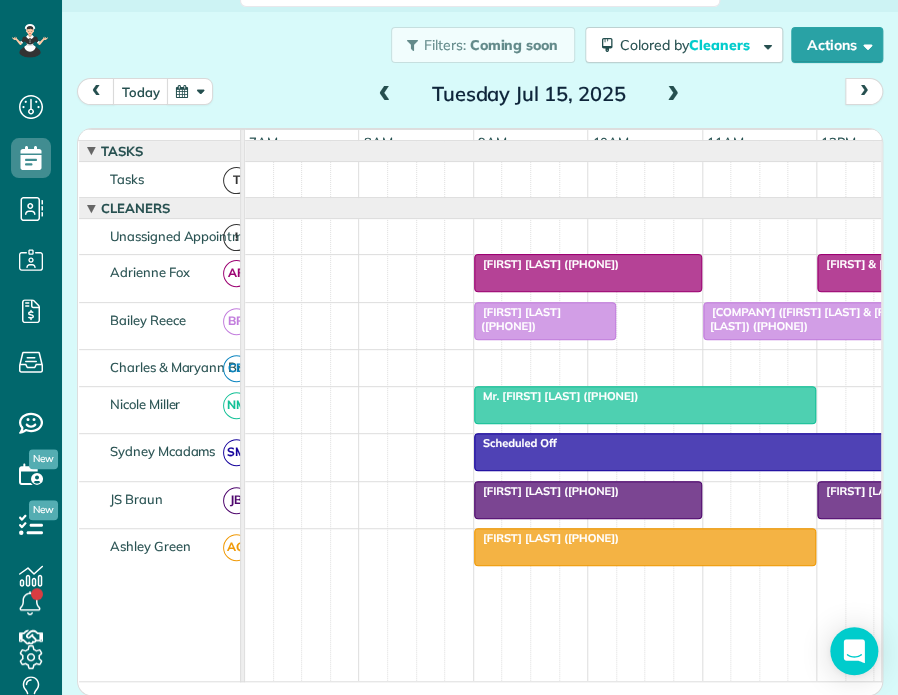 scroll, scrollTop: 0, scrollLeft: 508, axis: horizontal 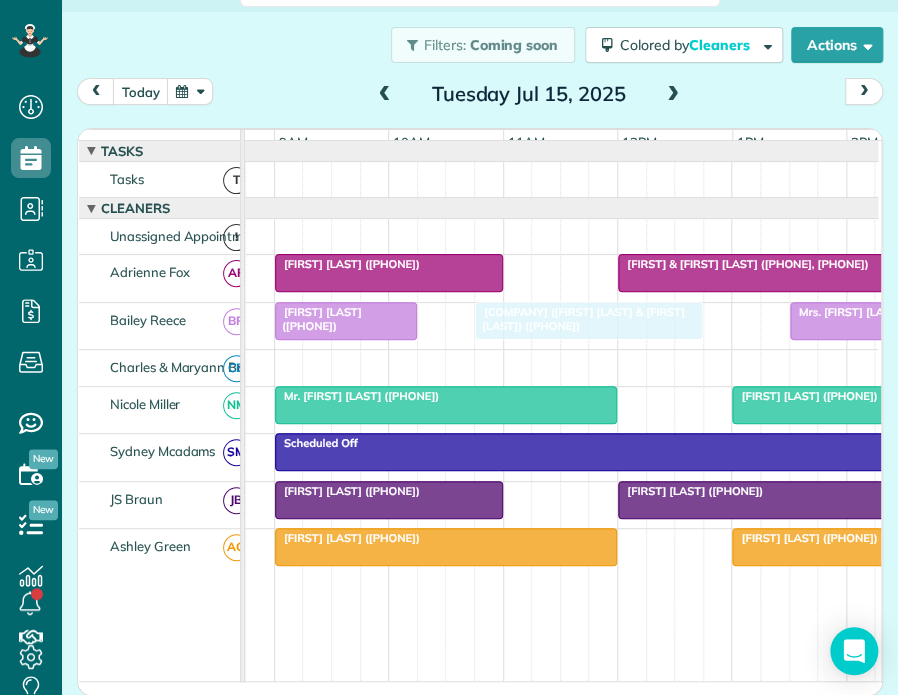 drag, startPoint x: 536, startPoint y: 323, endPoint x: 505, endPoint y: 319, distance: 31.257 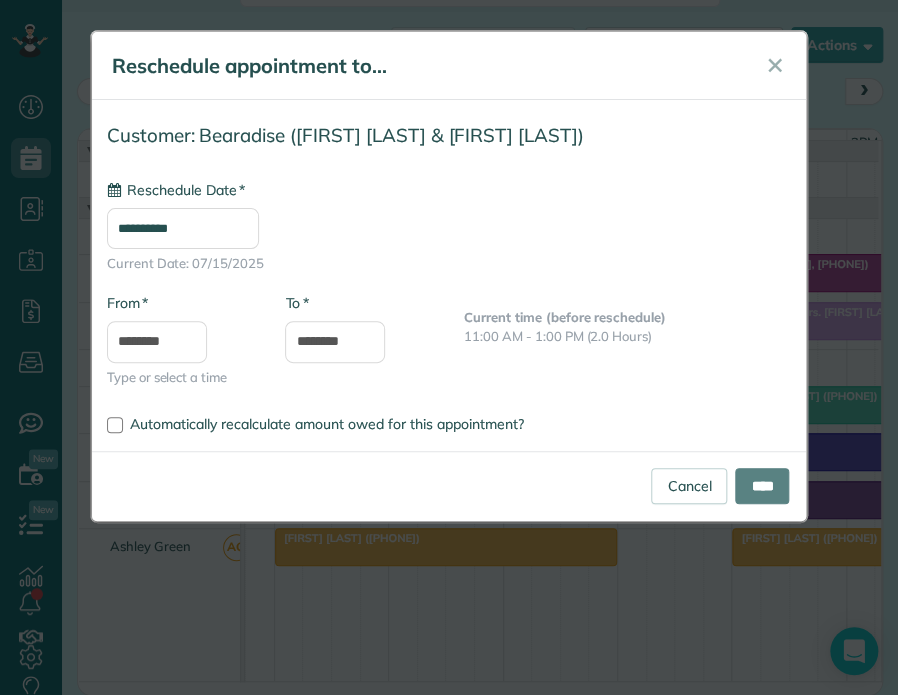 type on "**********" 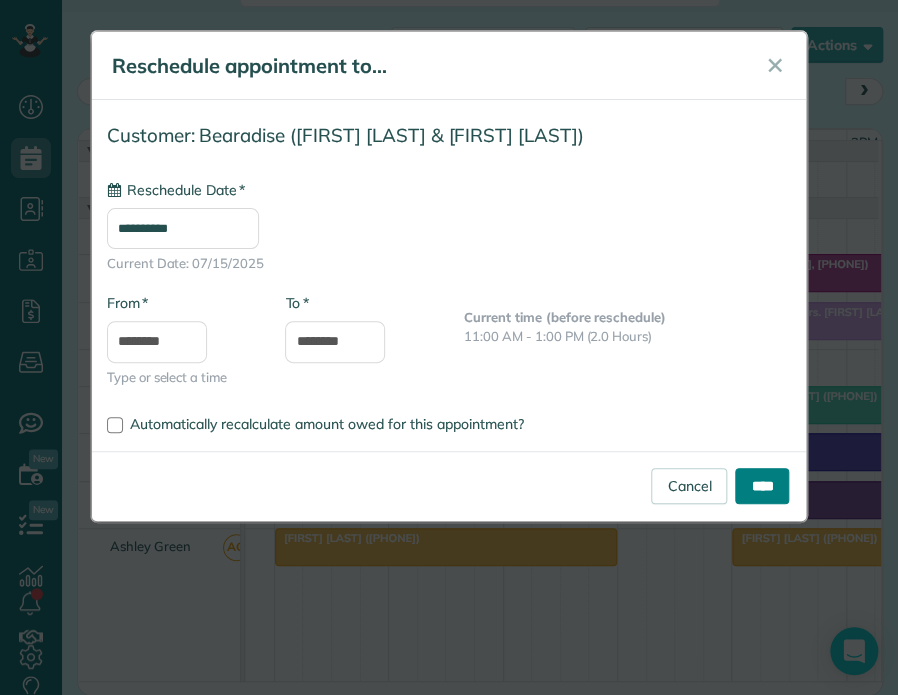 click on "****" at bounding box center (762, 486) 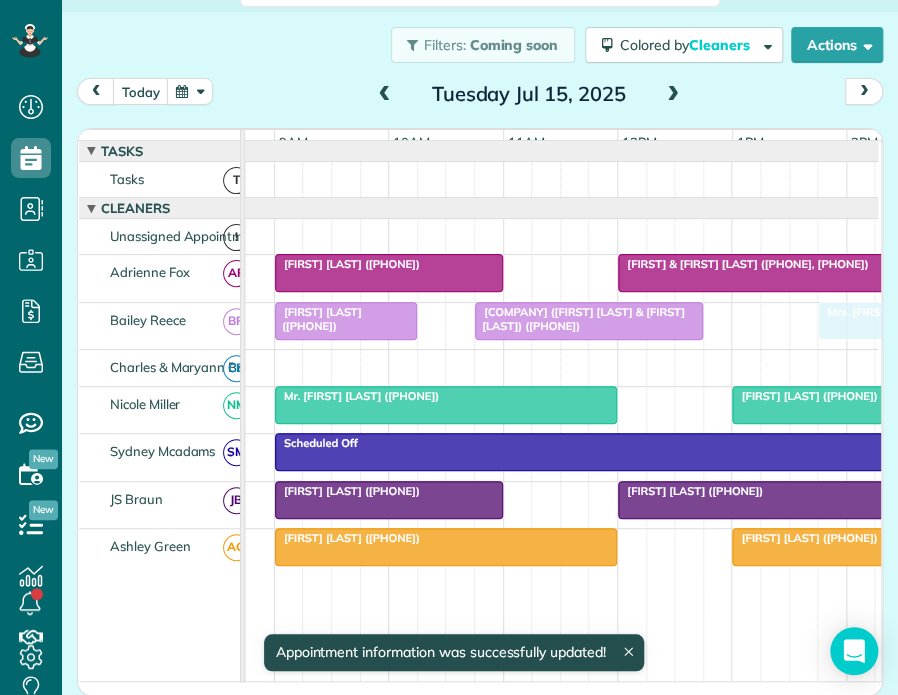 drag, startPoint x: 796, startPoint y: 327, endPoint x: 812, endPoint y: 323, distance: 16.492422 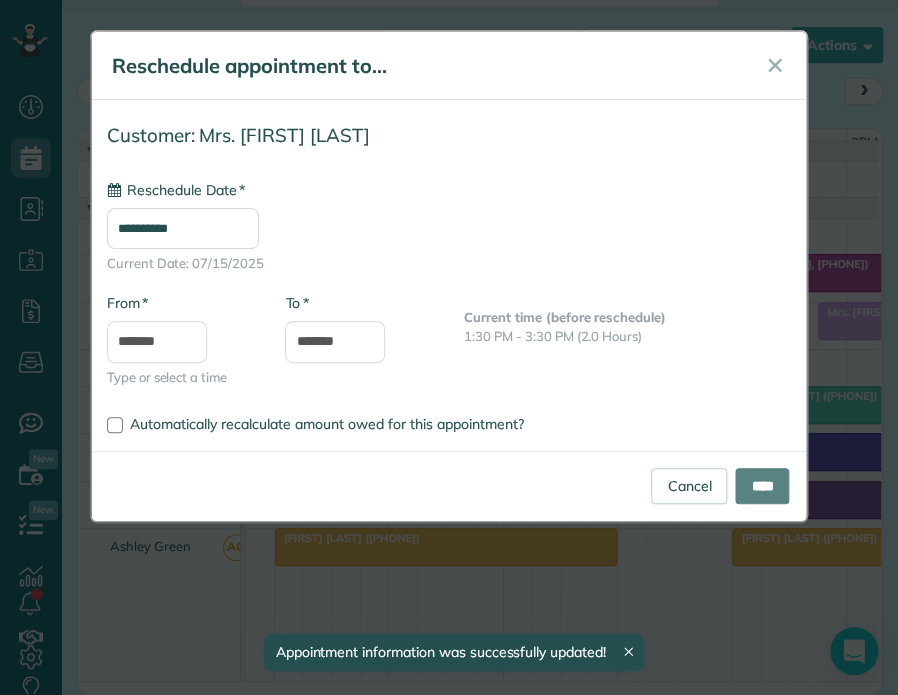type on "**********" 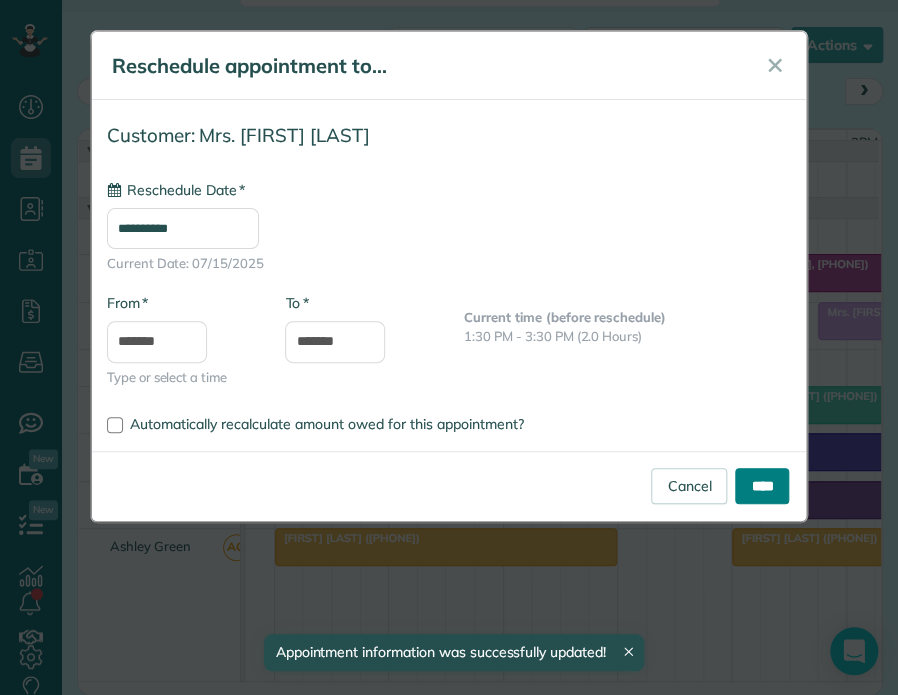 click on "****" at bounding box center (762, 486) 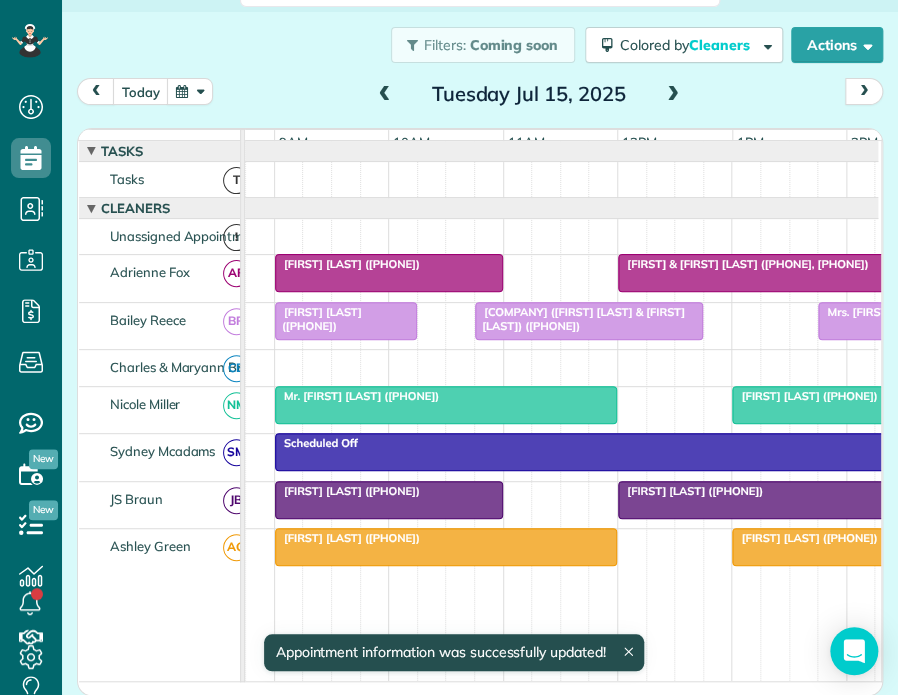 click on "[FIRST] [LAST] ([PHONE])" at bounding box center (347, 264) 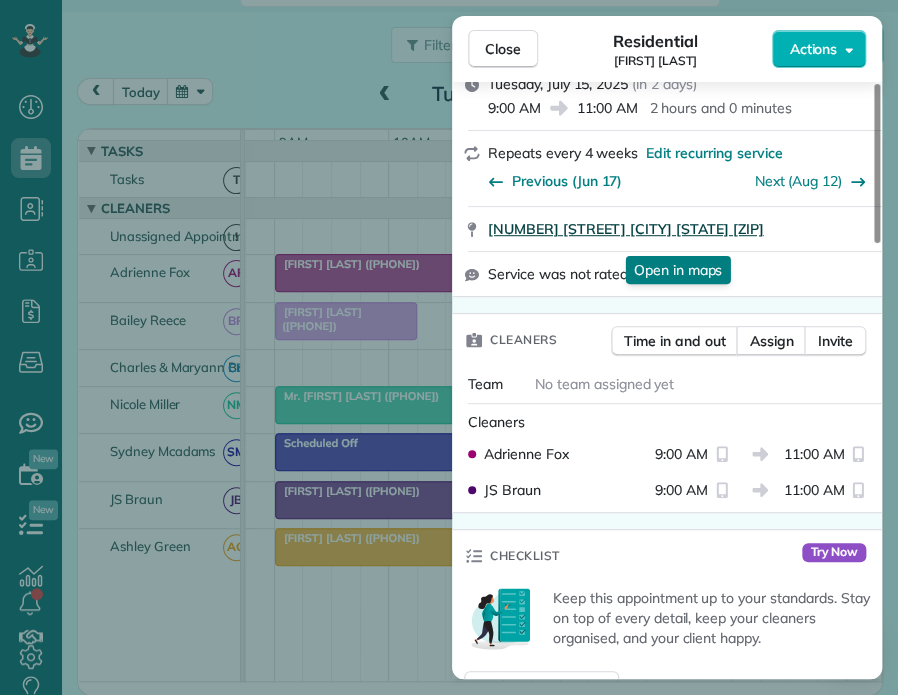 scroll, scrollTop: 200, scrollLeft: 0, axis: vertical 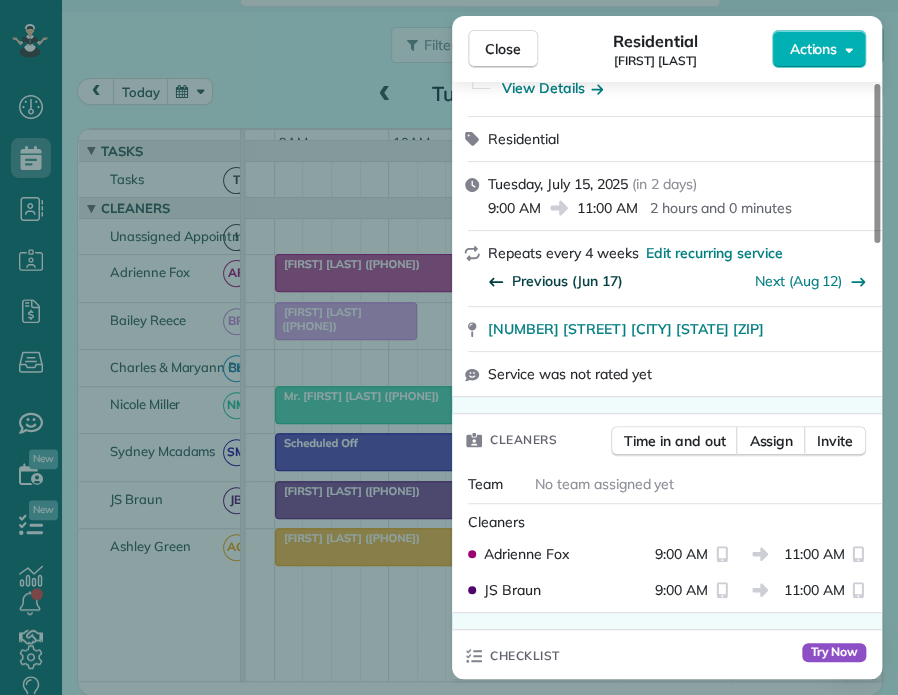 click on "Previous (Jun 17)" at bounding box center [567, 281] 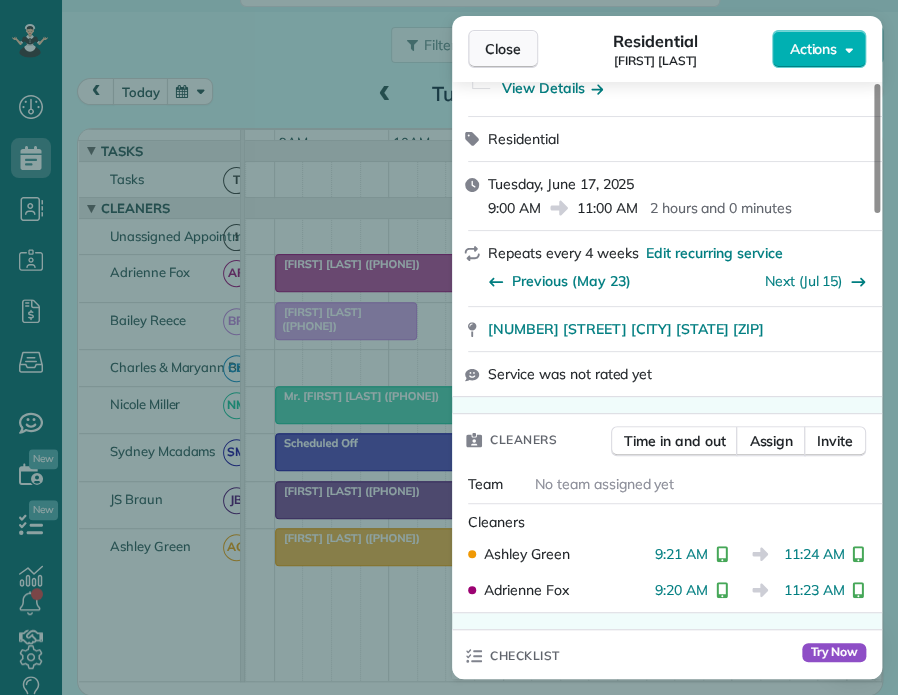 click on "Close" at bounding box center (503, 49) 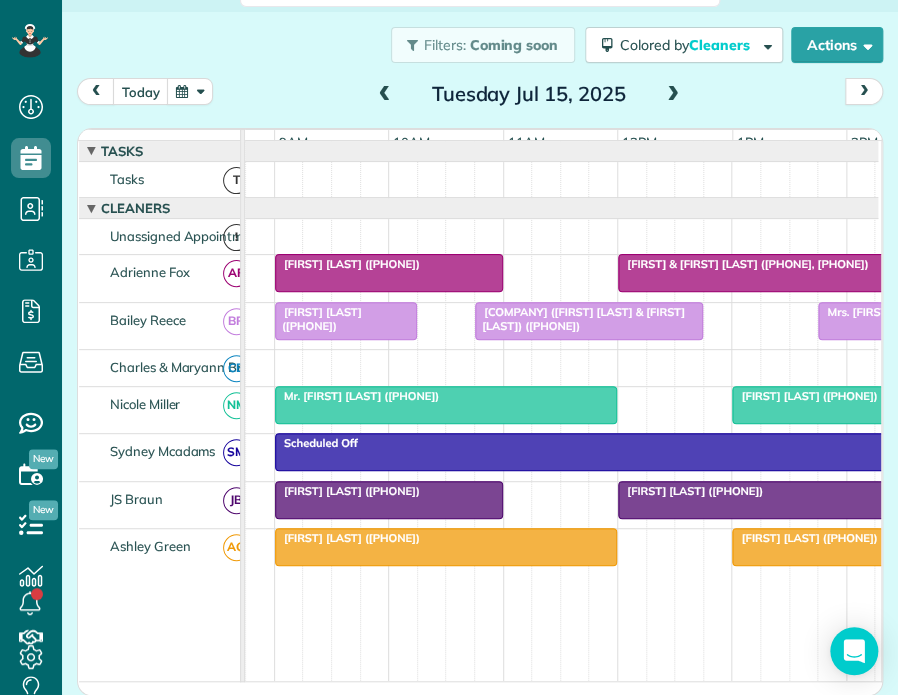 click on "[FIRST] [LAST] ([PHONE])" at bounding box center (347, 264) 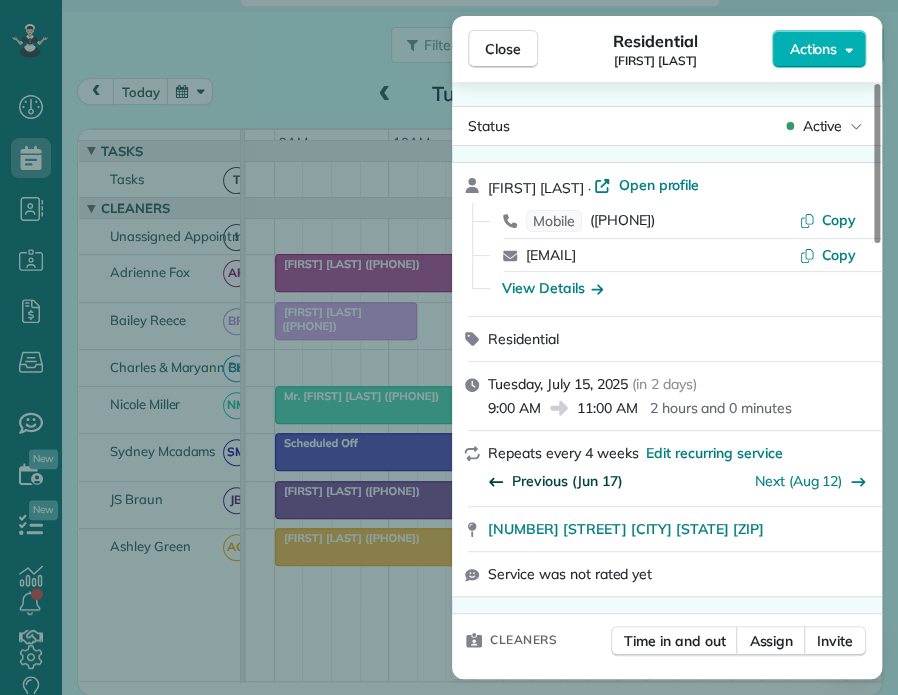 click on "Previous (Jun 17)" at bounding box center (567, 481) 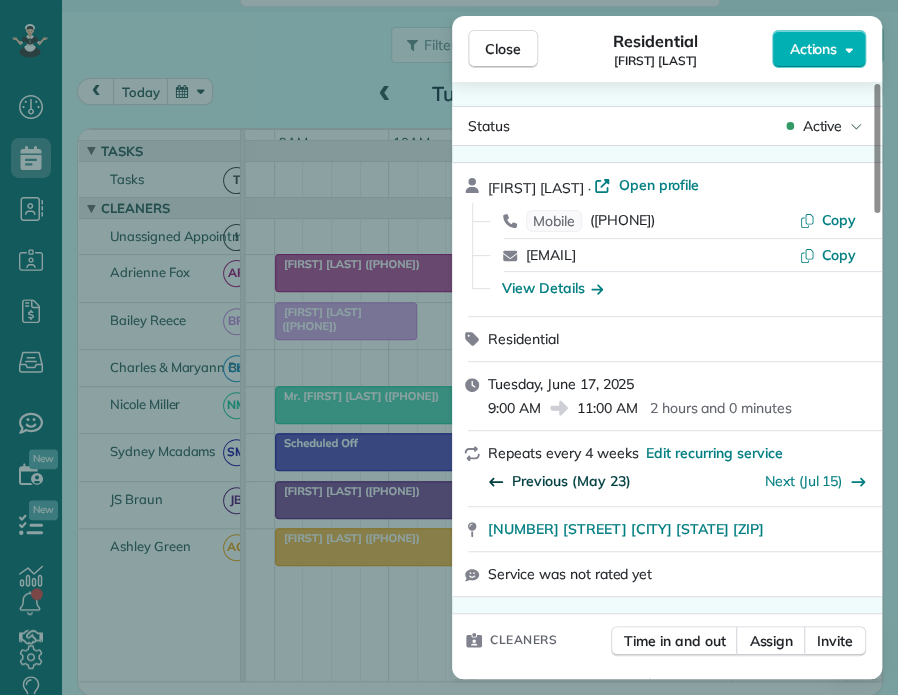 click on "Previous (May 23)" at bounding box center [571, 481] 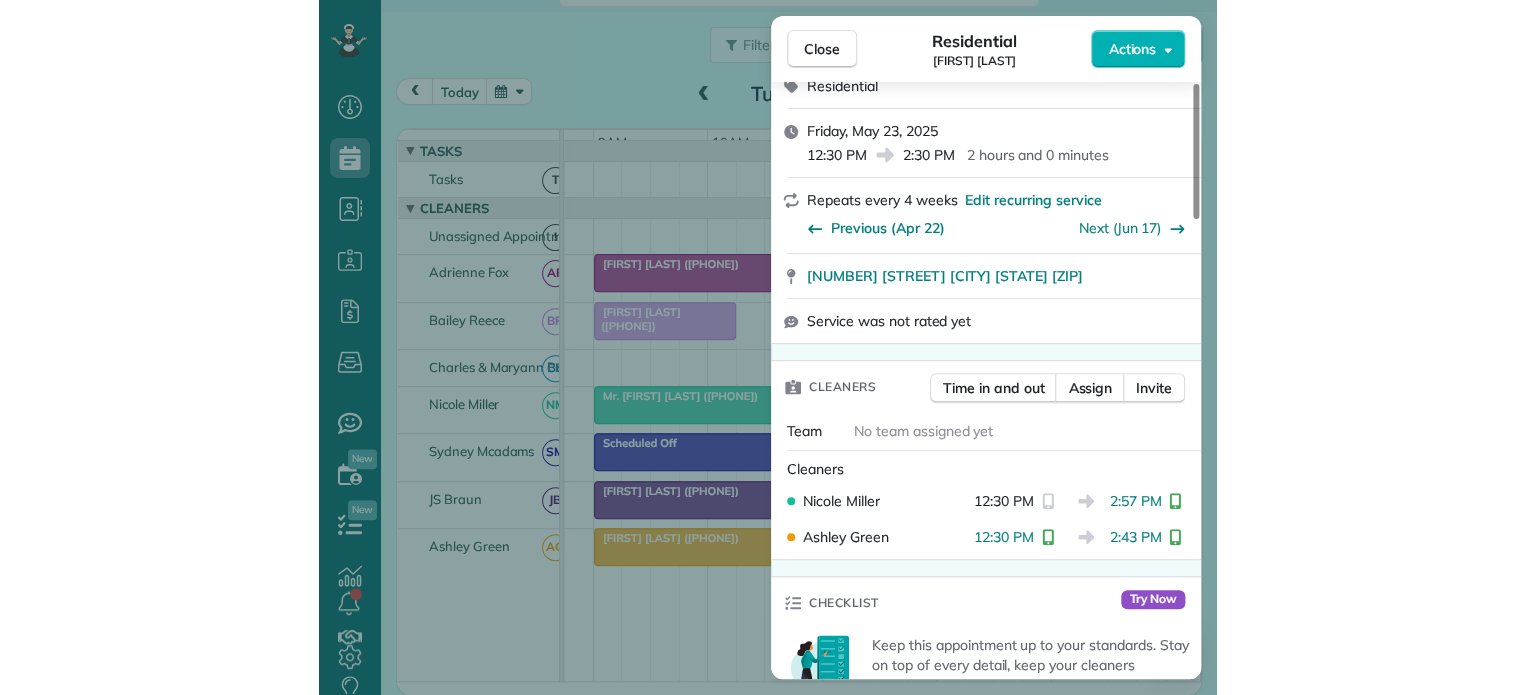 scroll, scrollTop: 300, scrollLeft: 0, axis: vertical 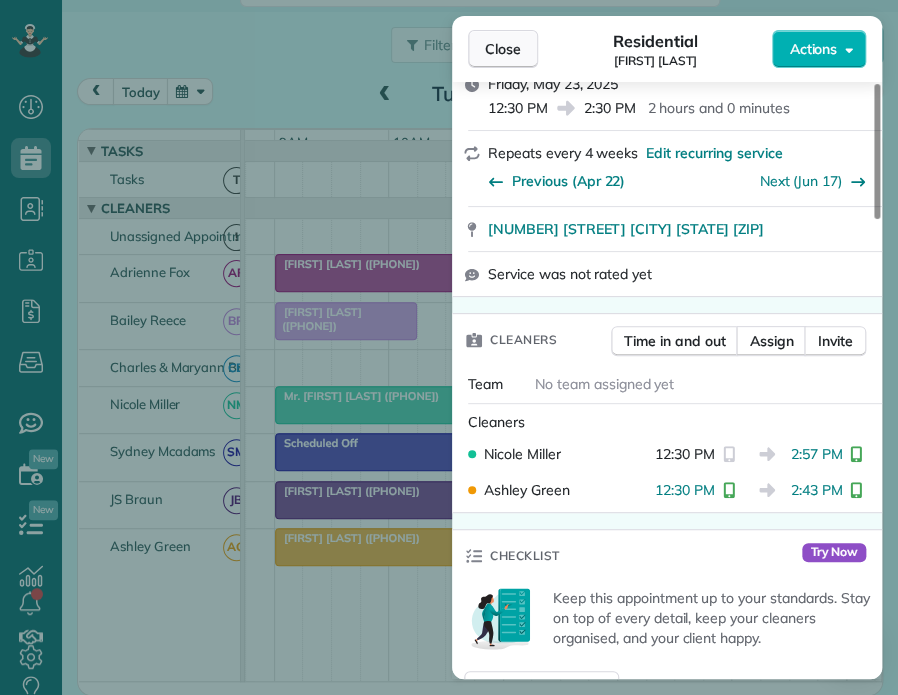 click on "Close" at bounding box center (503, 49) 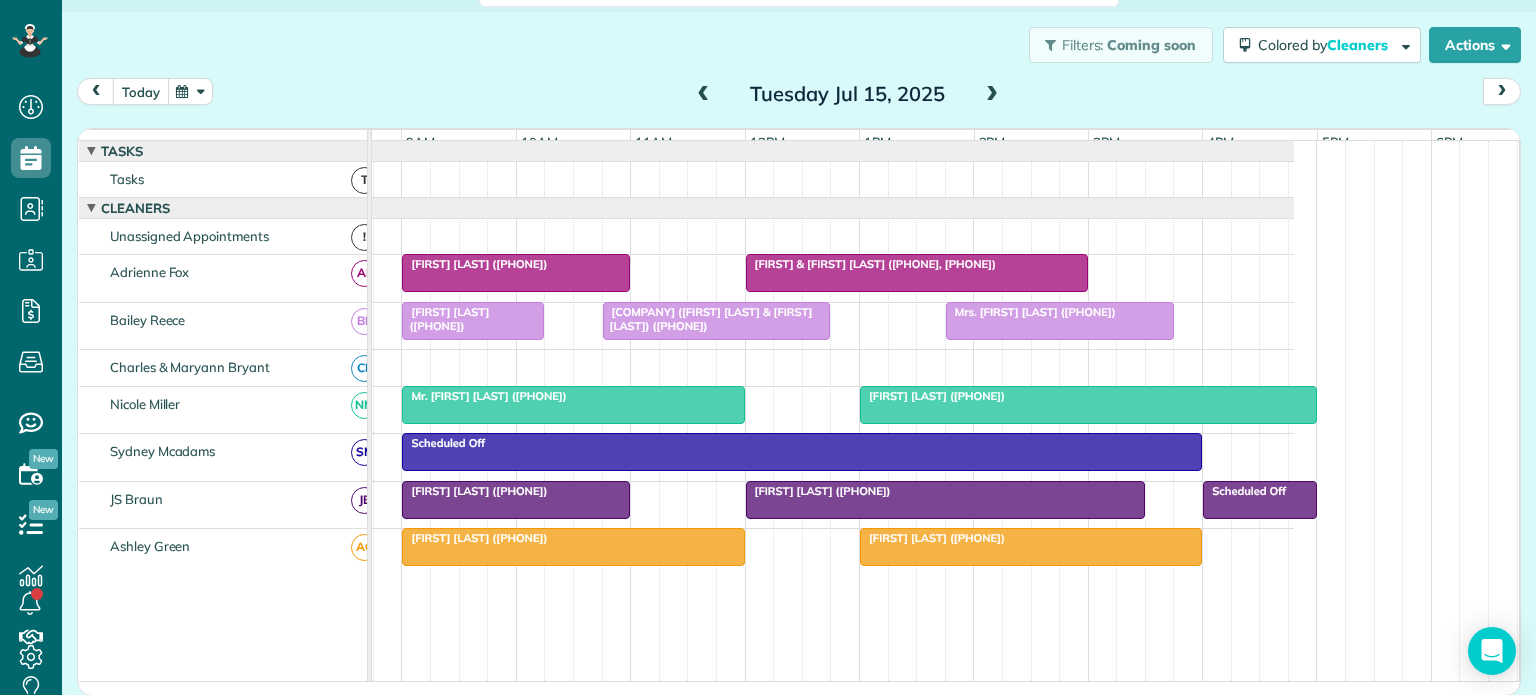 click on "today" at bounding box center [141, 91] 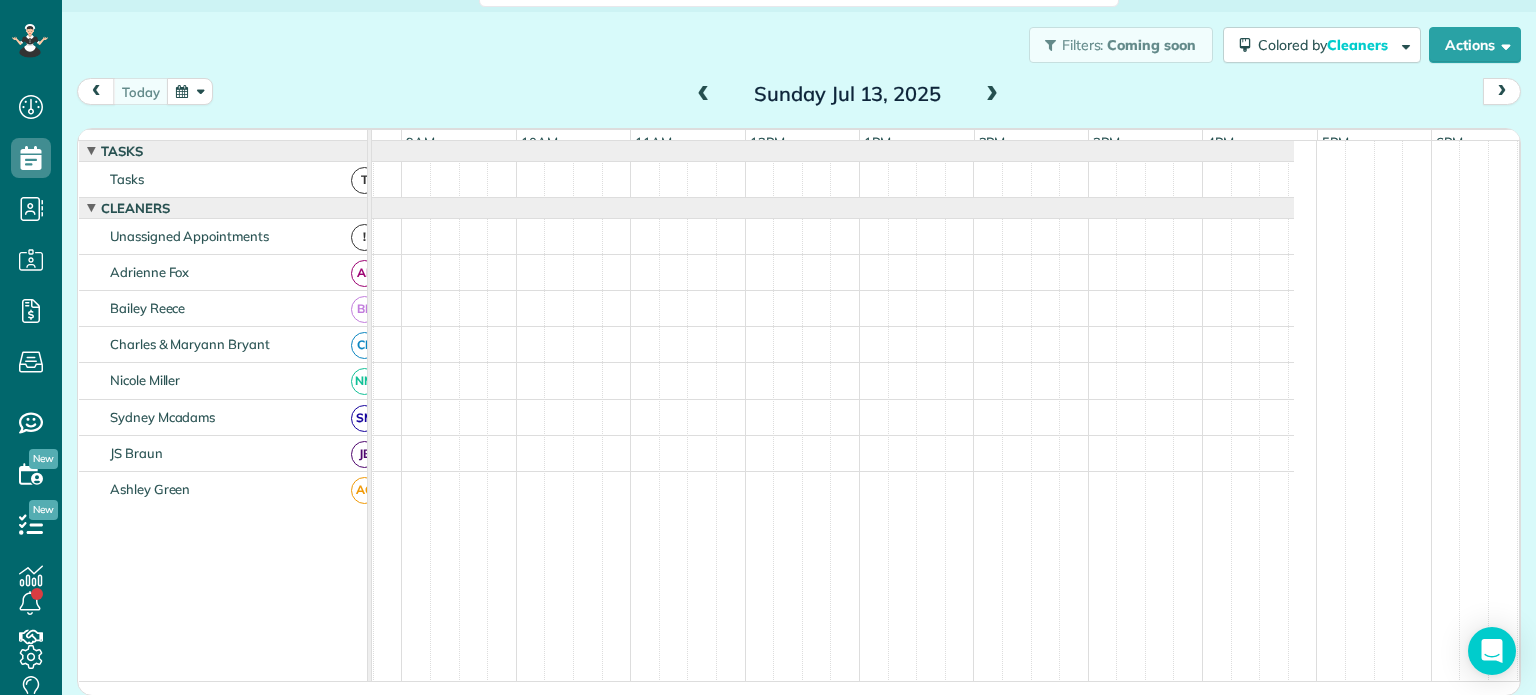scroll, scrollTop: 0, scrollLeft: 0, axis: both 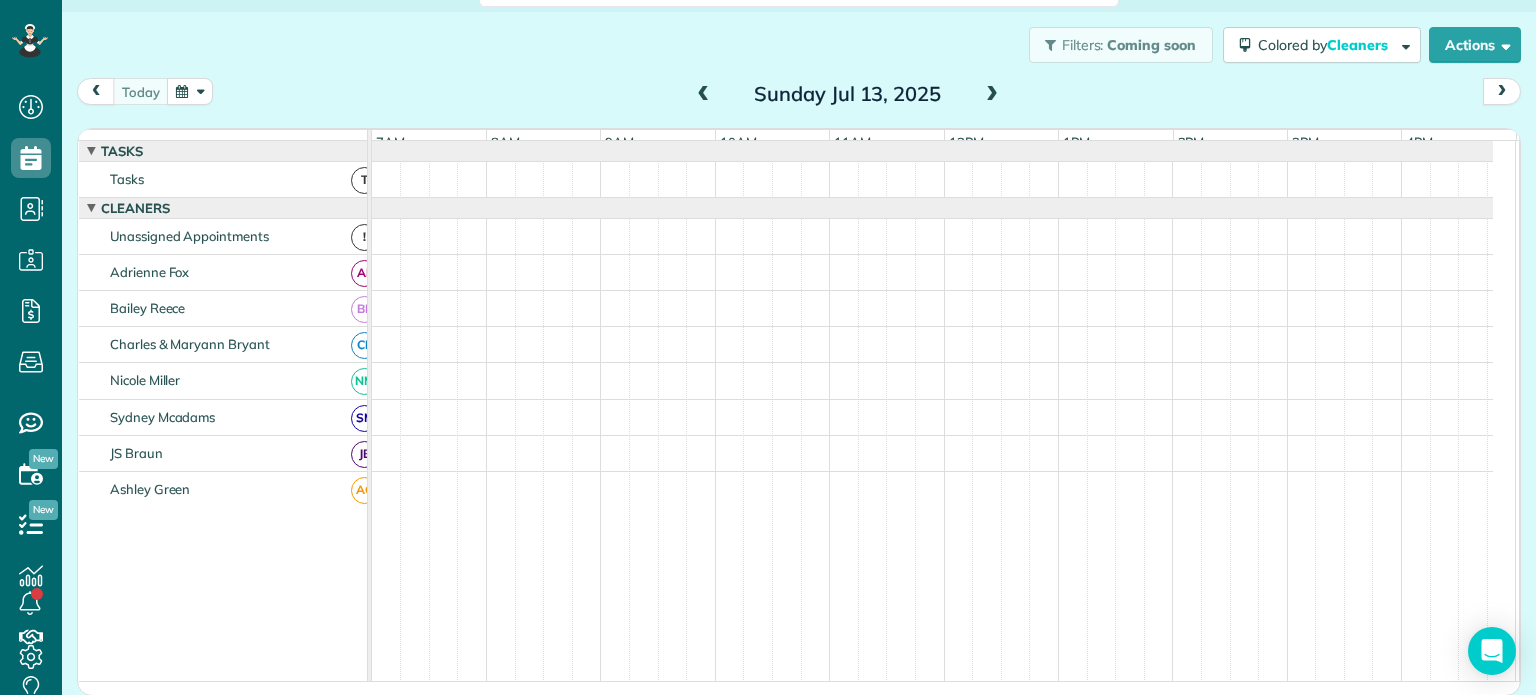 click at bounding box center (992, 95) 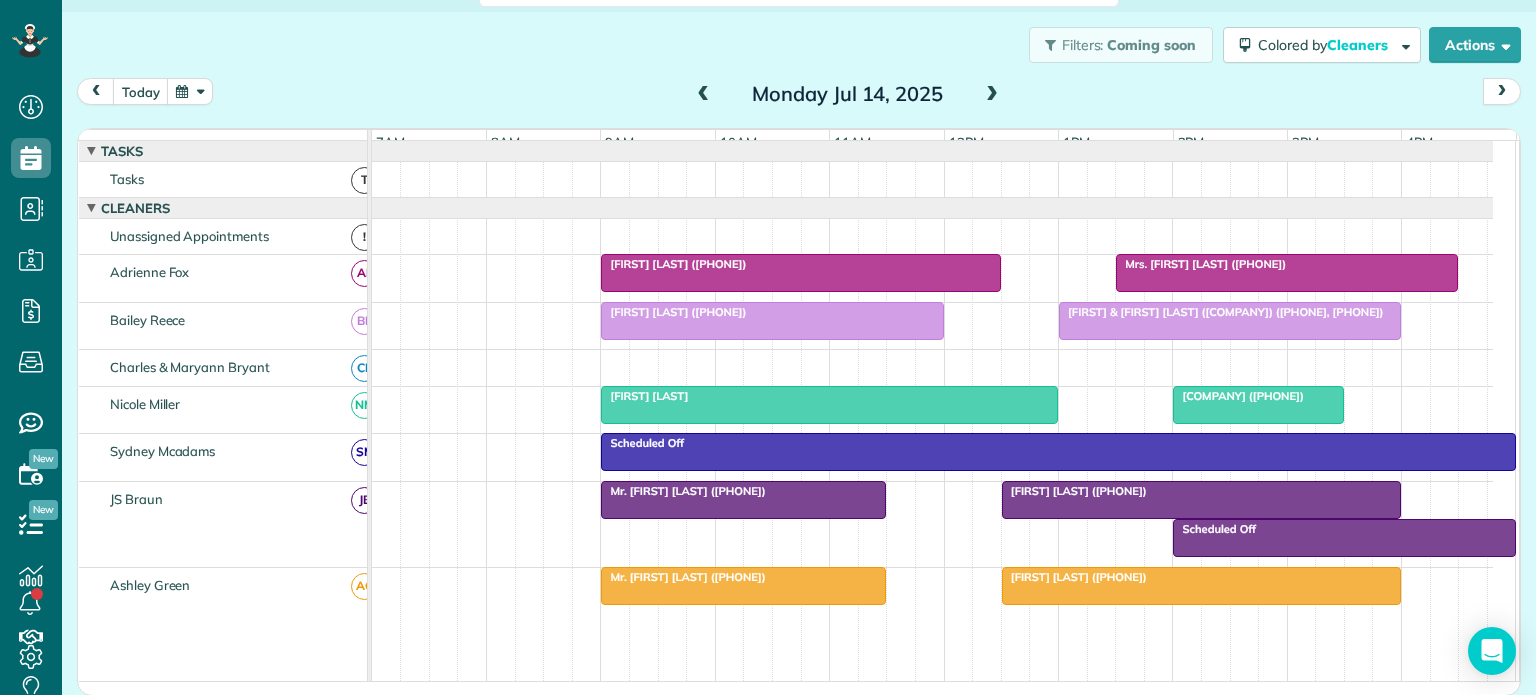 click at bounding box center [992, 95] 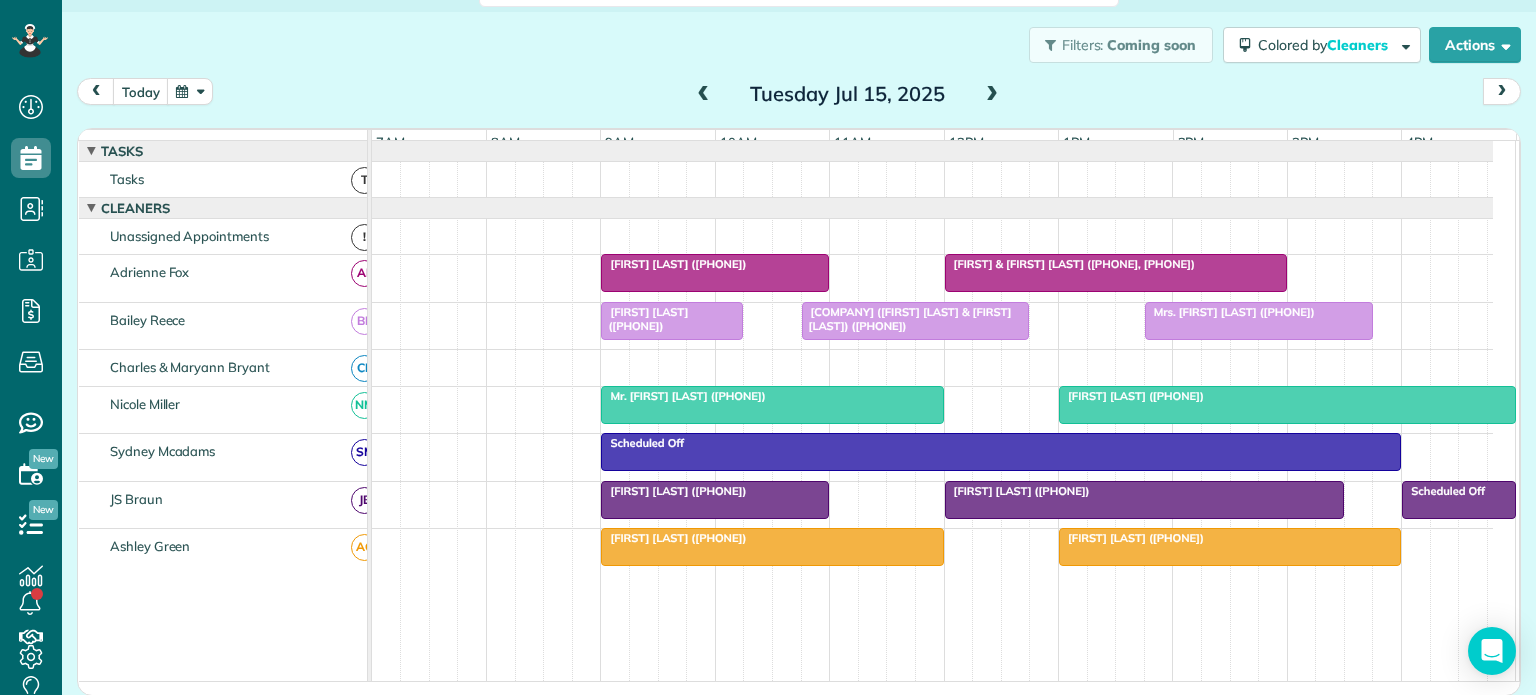 click at bounding box center [992, 95] 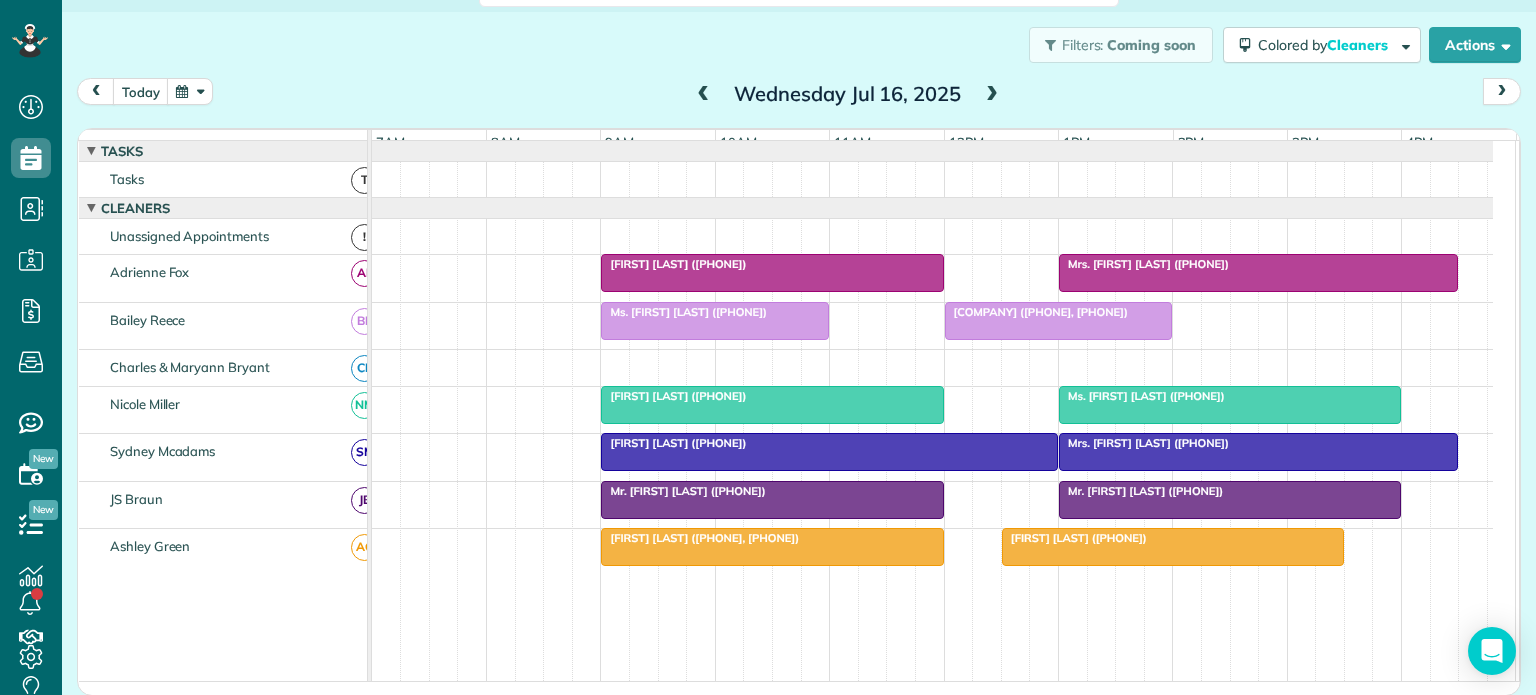 click at bounding box center [992, 95] 